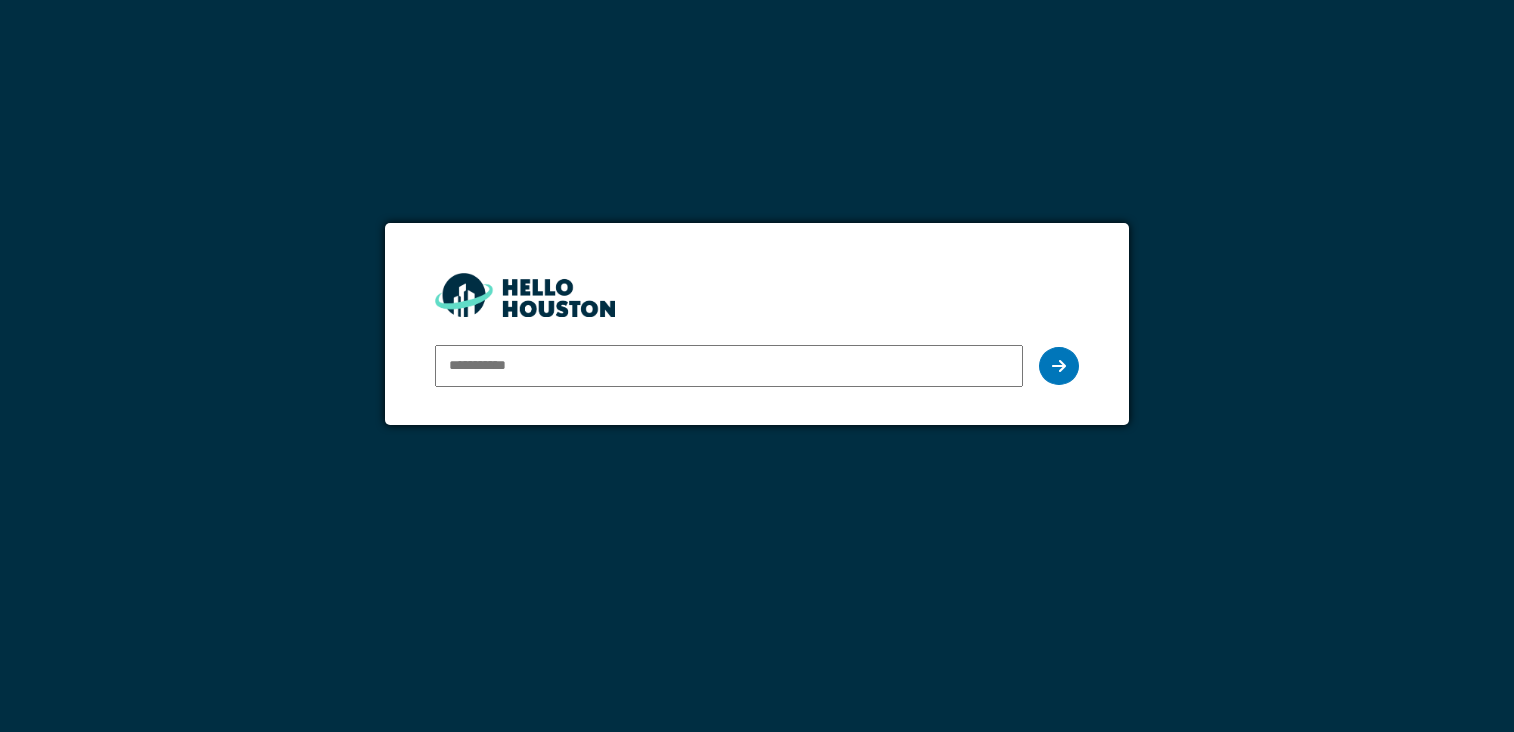 scroll, scrollTop: 0, scrollLeft: 0, axis: both 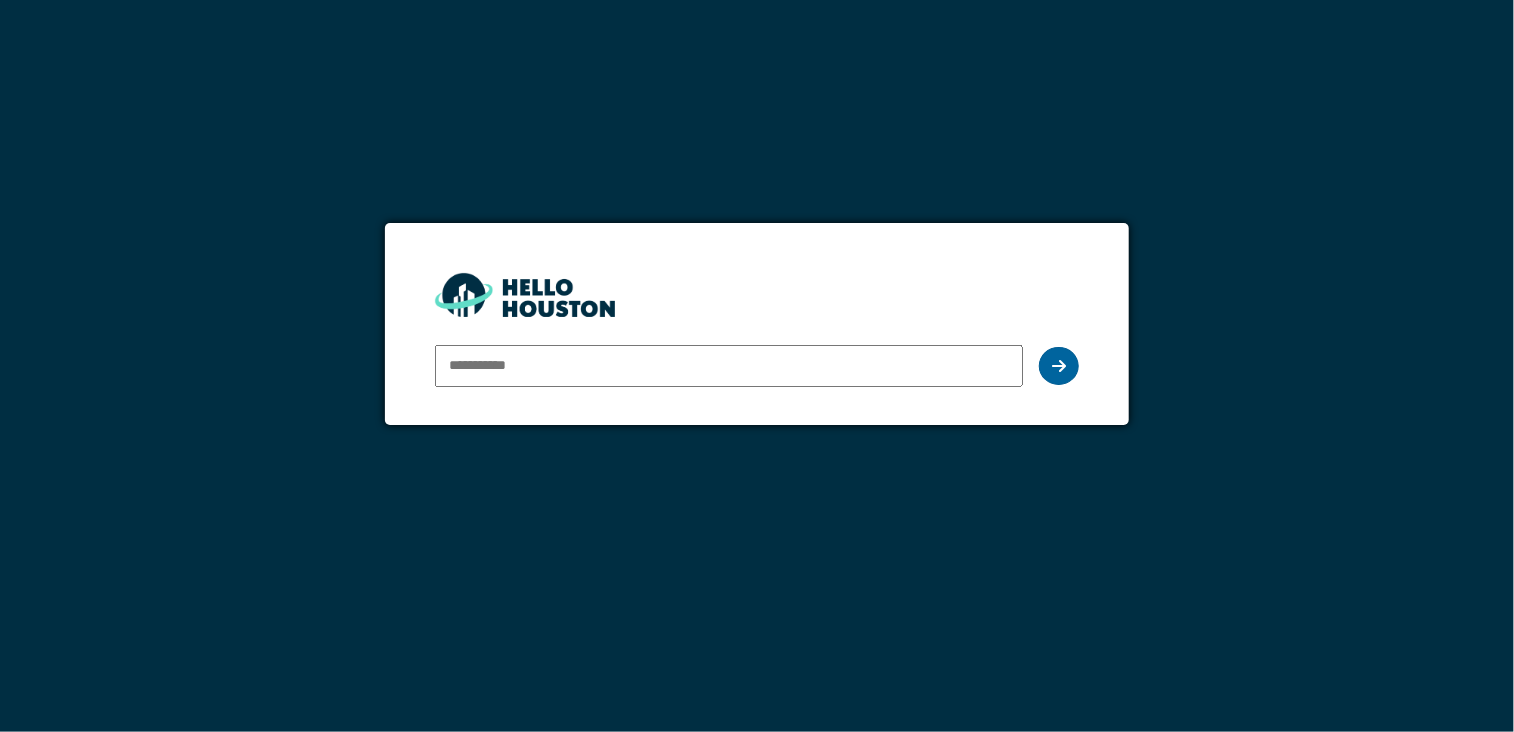 type on "**********" 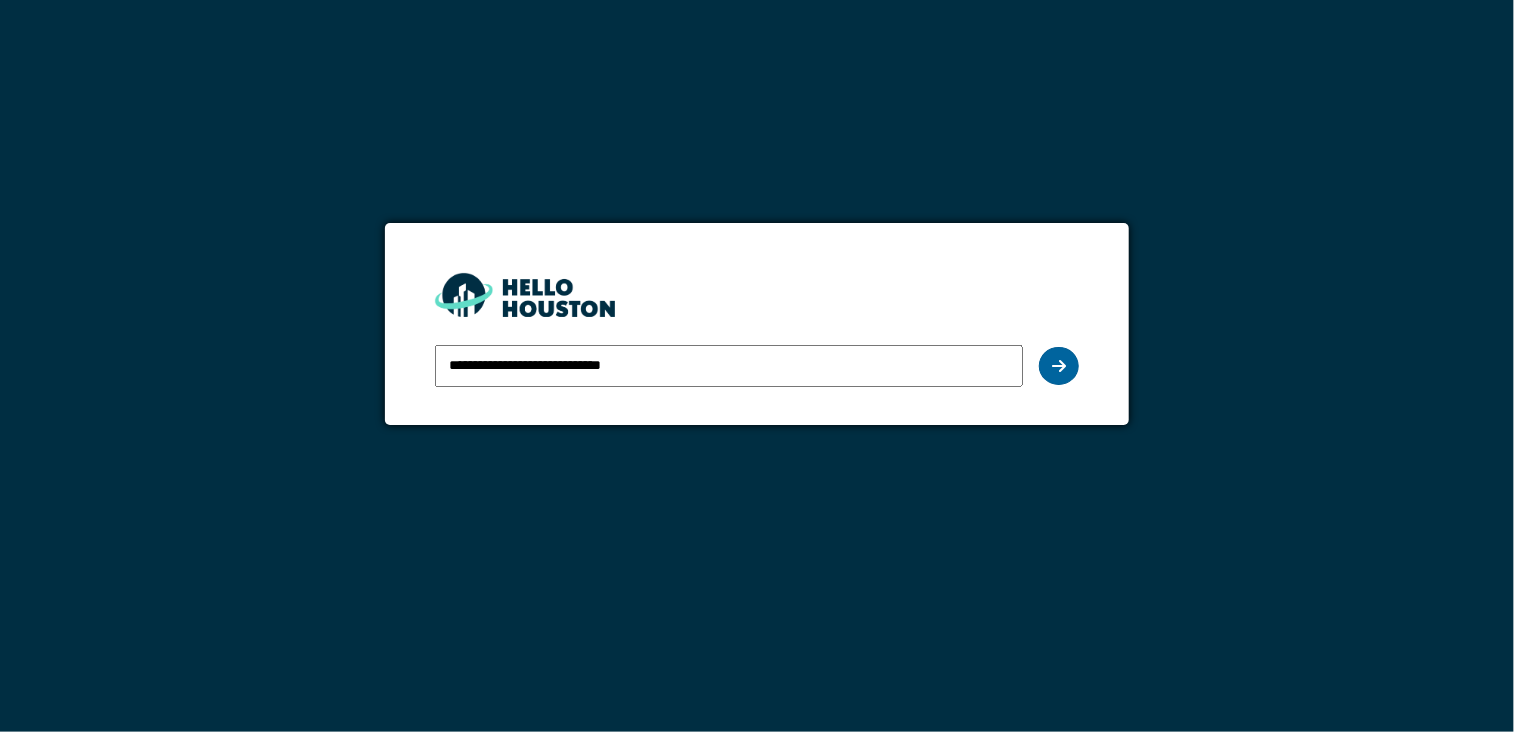 click at bounding box center (1059, 366) 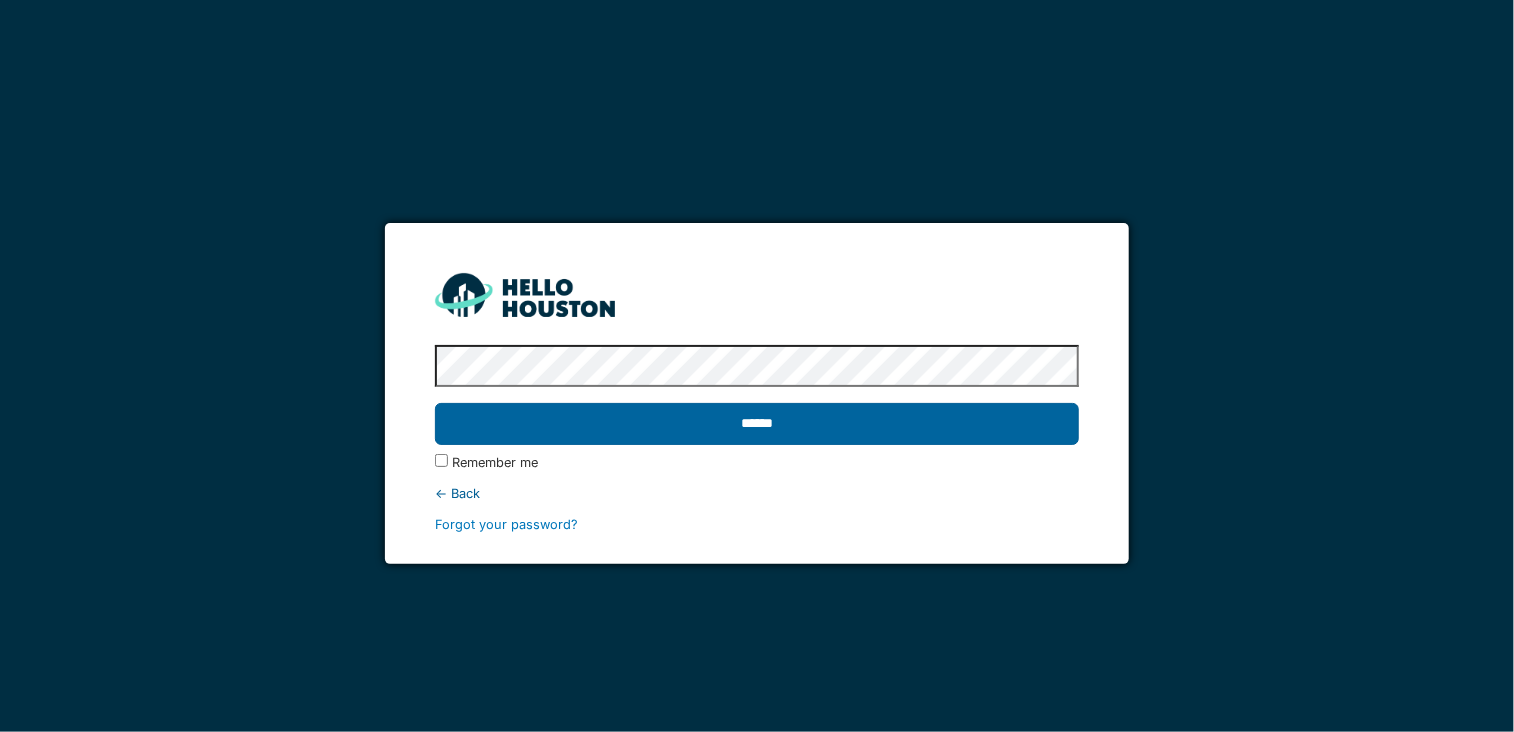 click on "******" at bounding box center [757, 424] 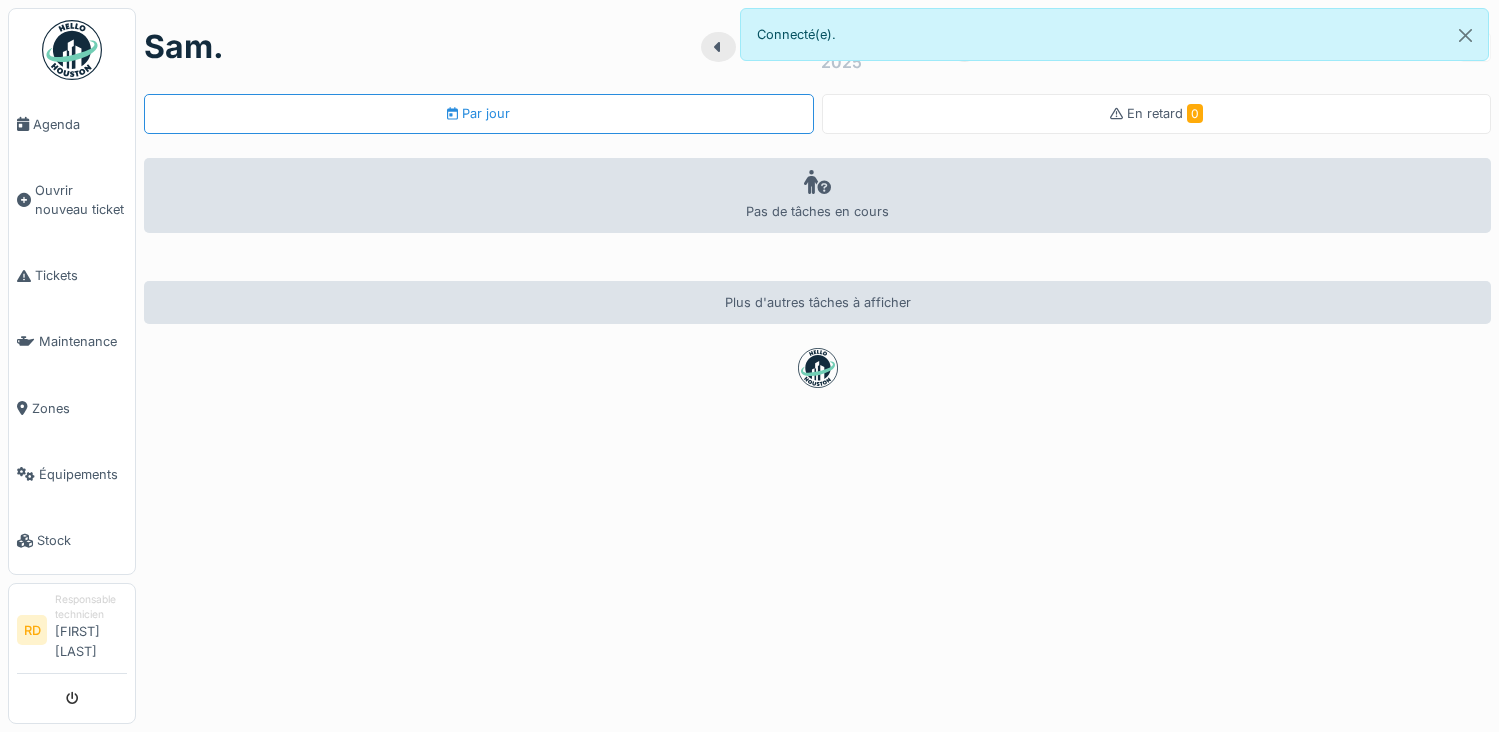 scroll, scrollTop: 0, scrollLeft: 0, axis: both 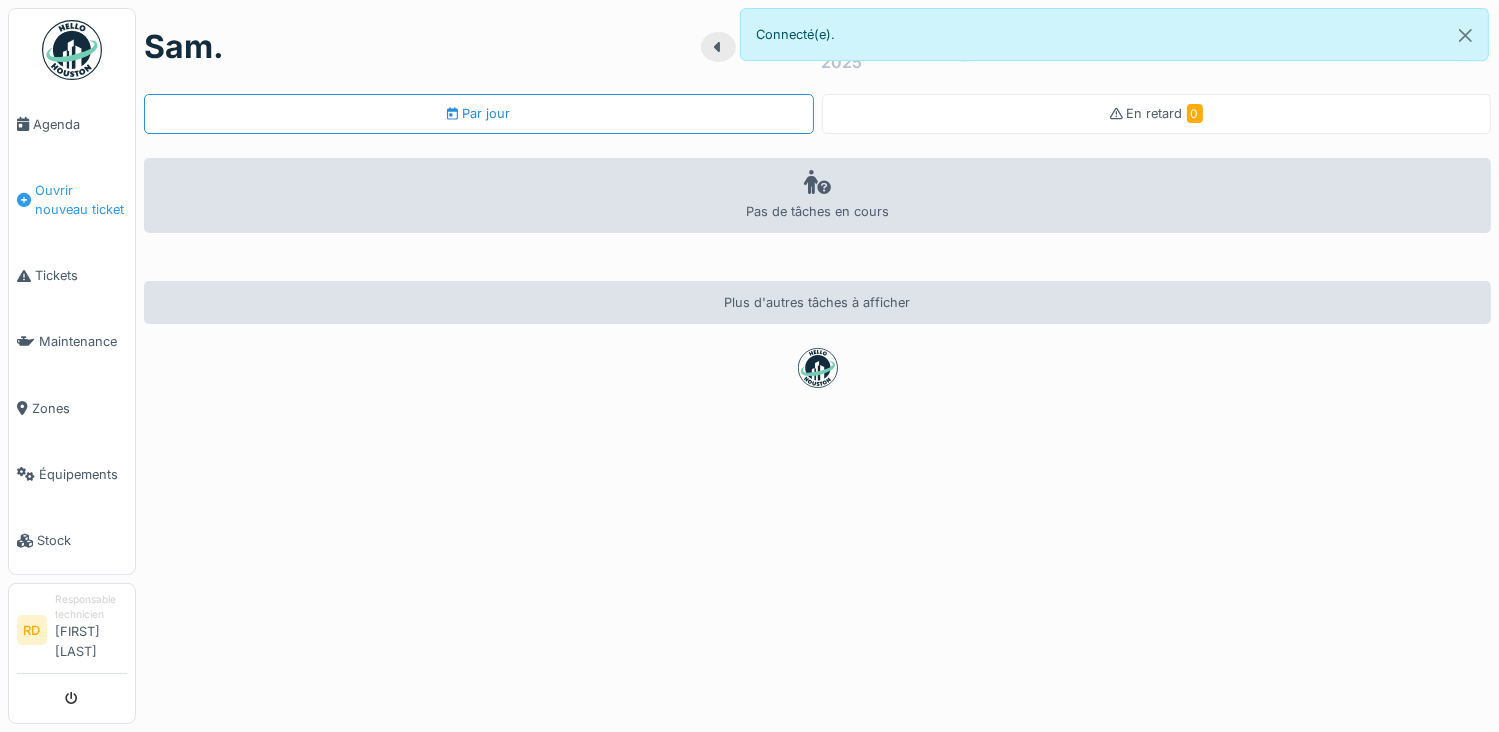 click on "Ouvrir nouveau ticket" at bounding box center (81, 200) 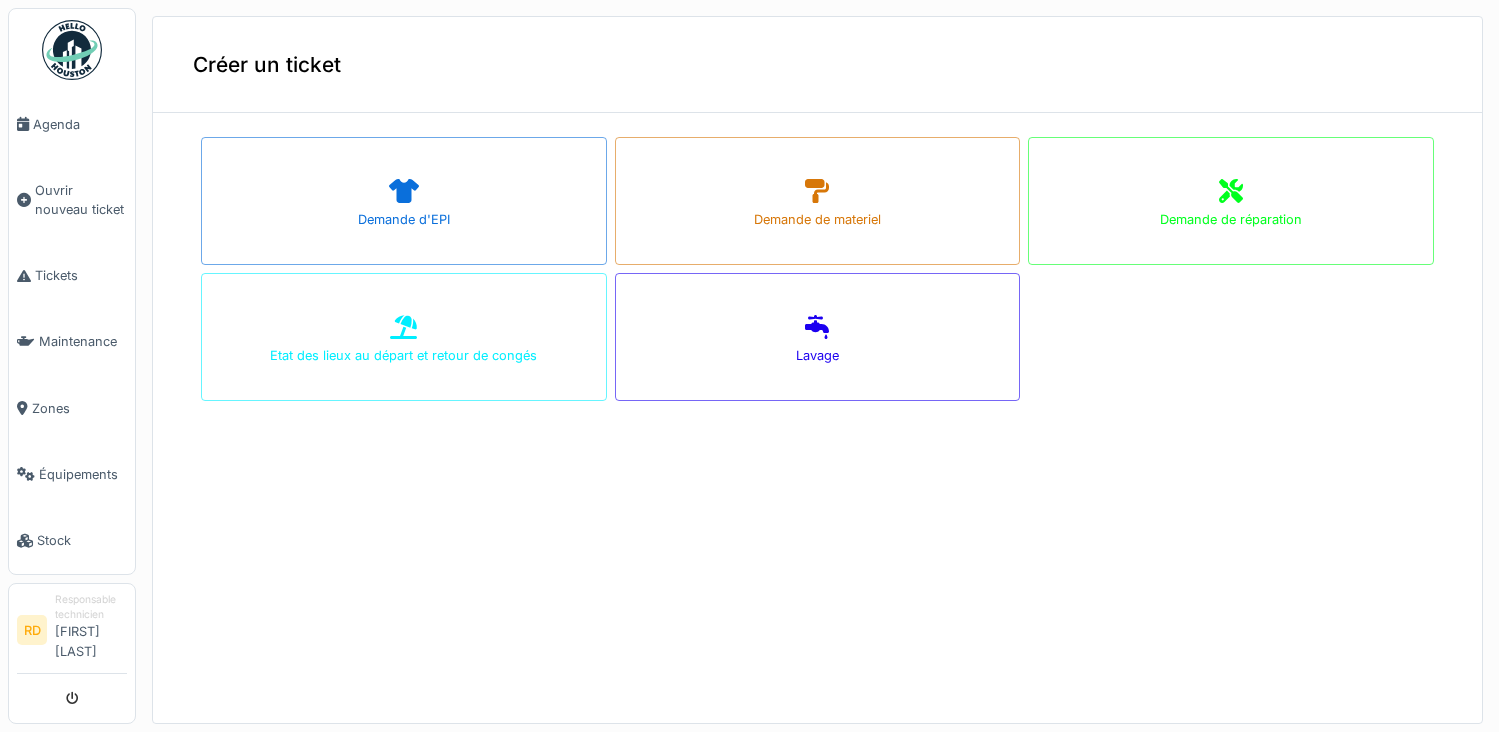 scroll, scrollTop: 0, scrollLeft: 0, axis: both 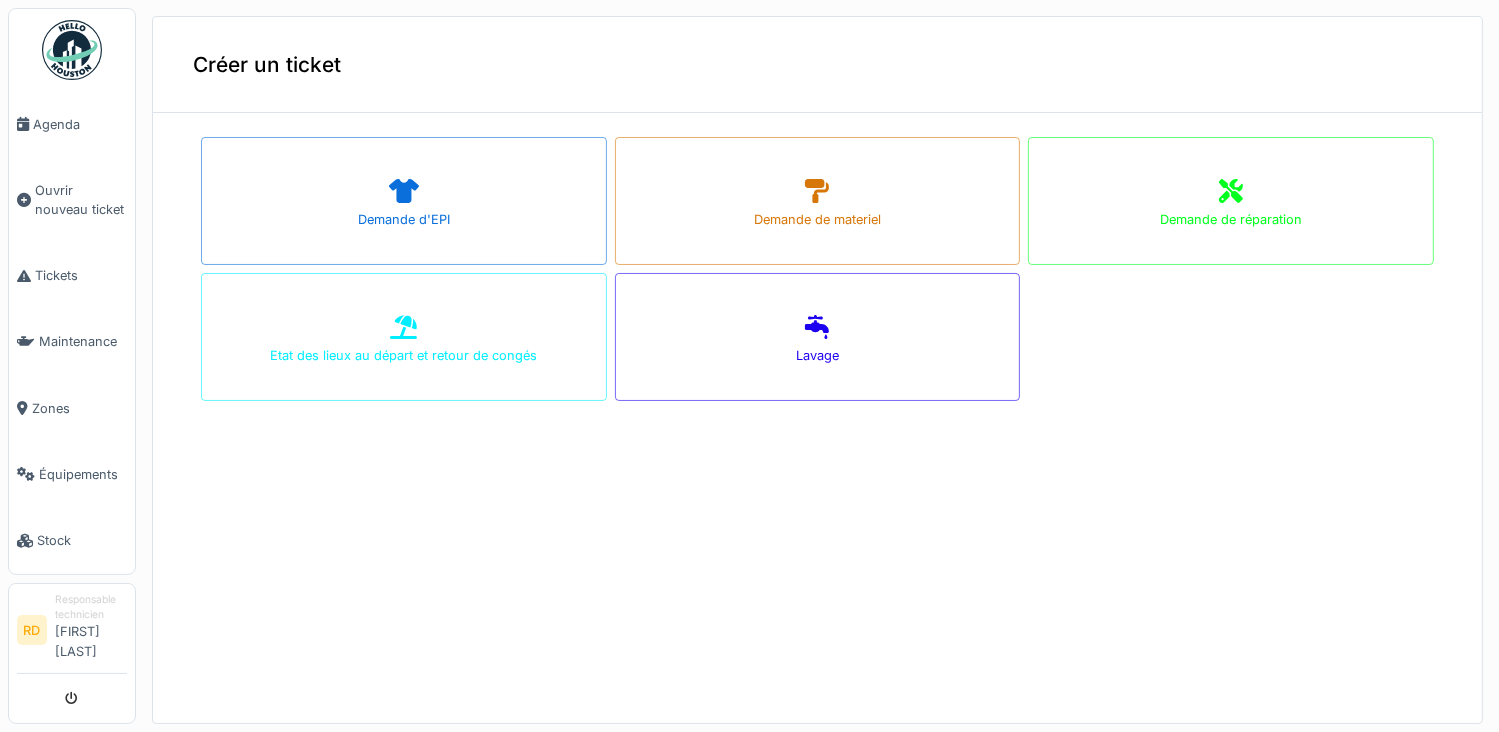 click on "Demande de réparation" at bounding box center (1231, 201) 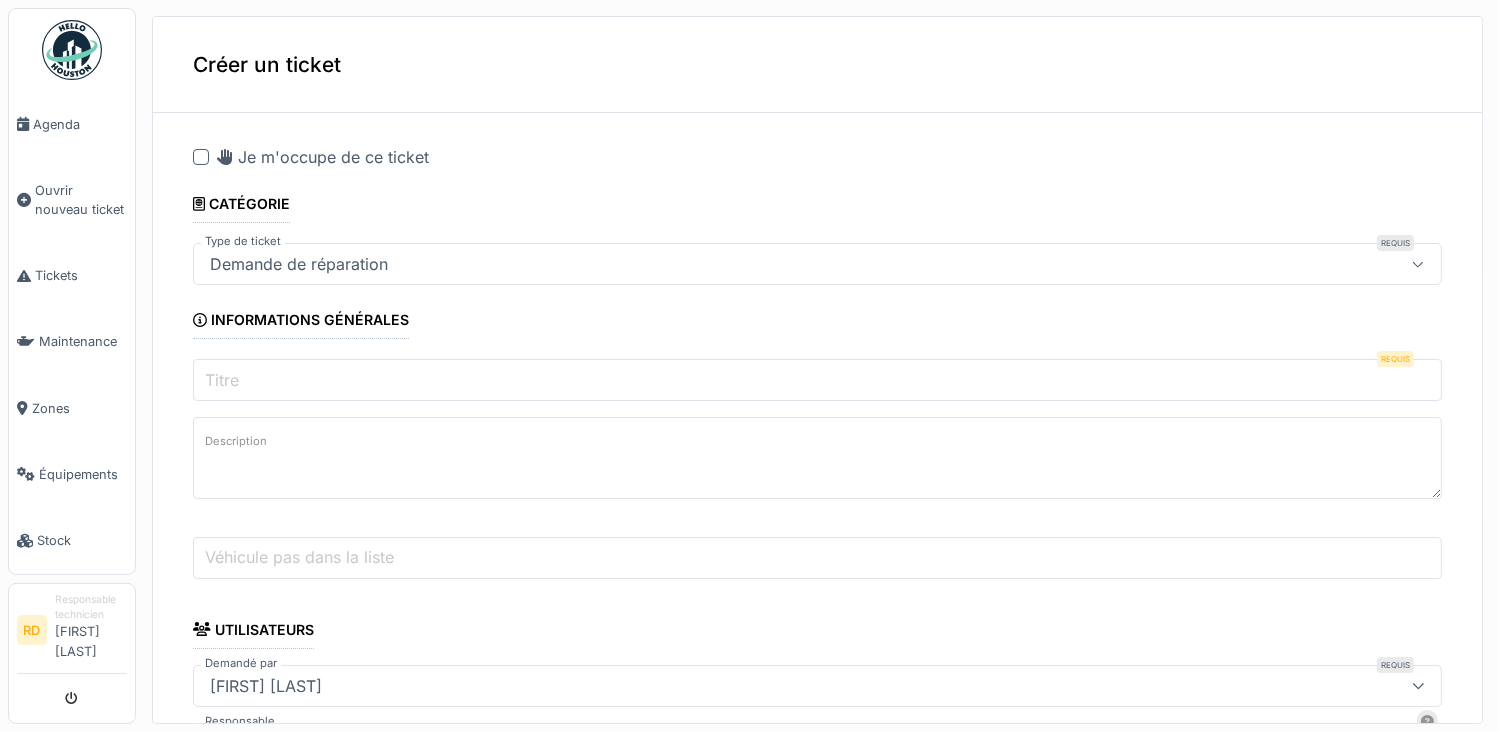 click on "Titre" at bounding box center [817, 380] 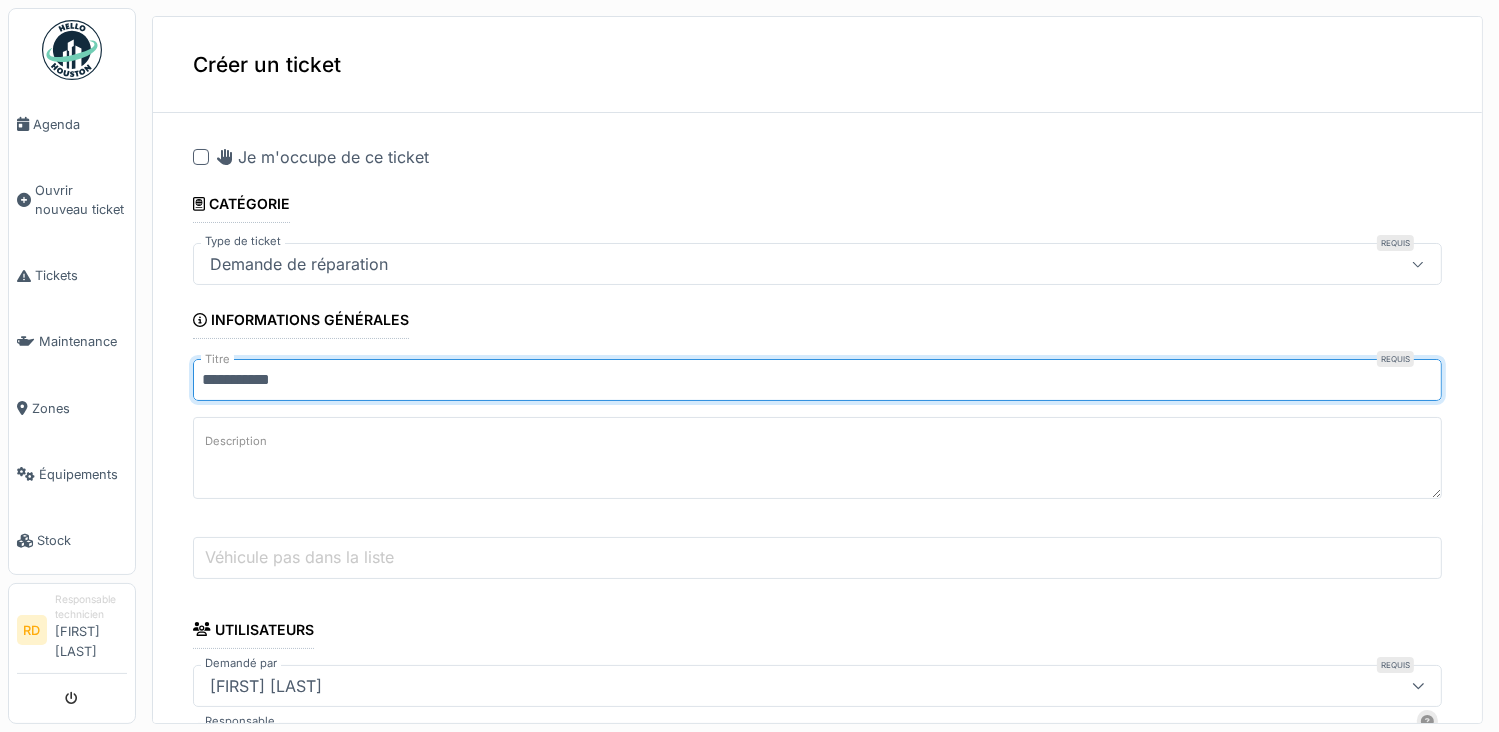 type on "**********" 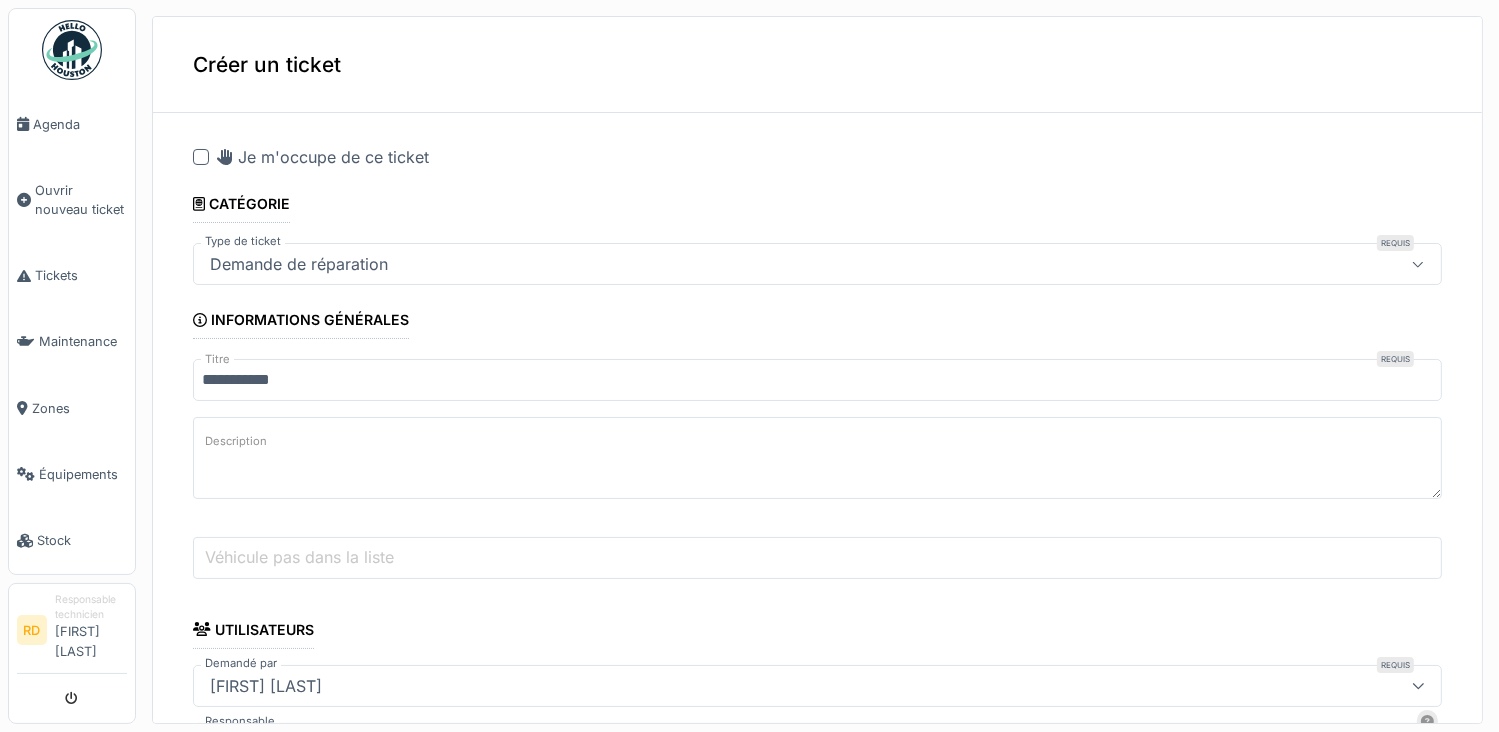 click on "Description" at bounding box center [817, 458] 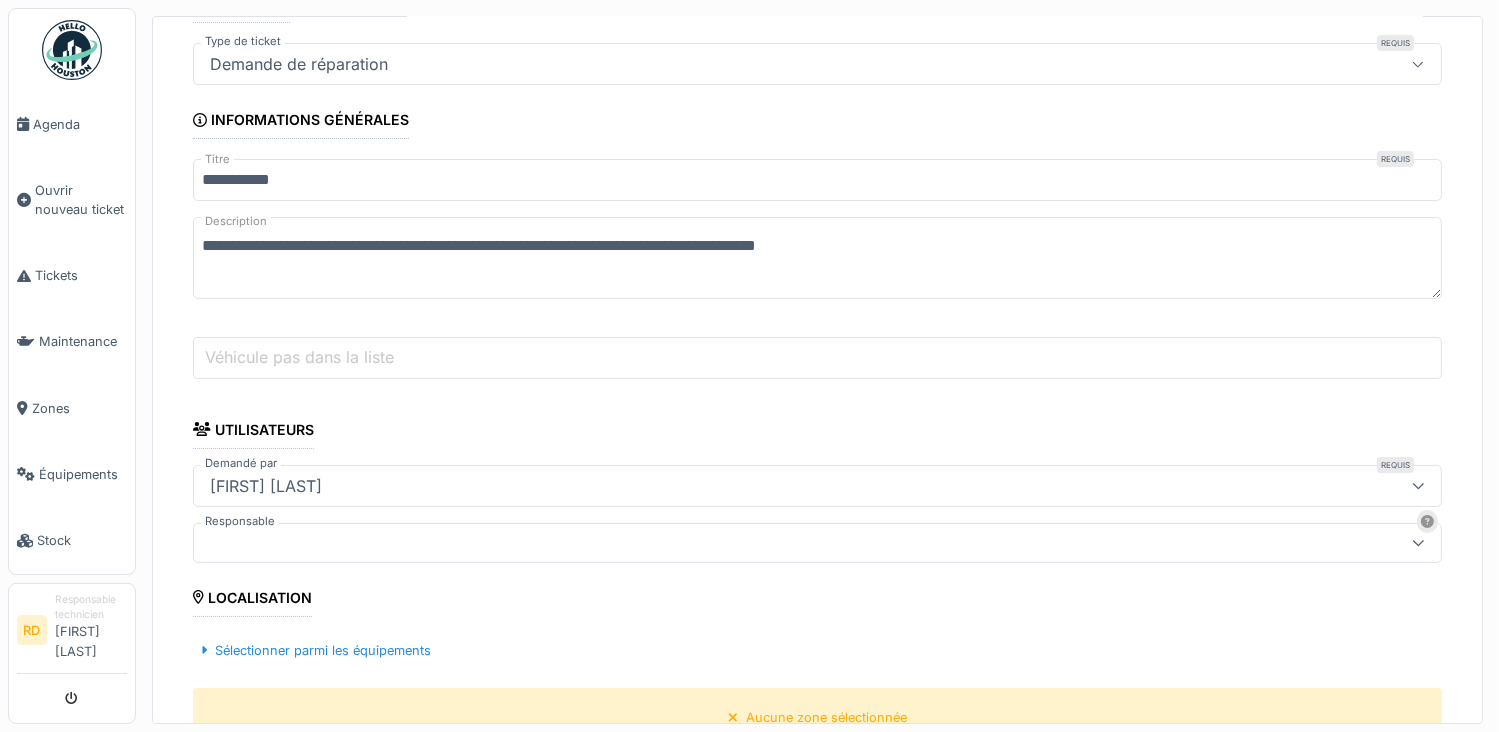 scroll, scrollTop: 400, scrollLeft: 0, axis: vertical 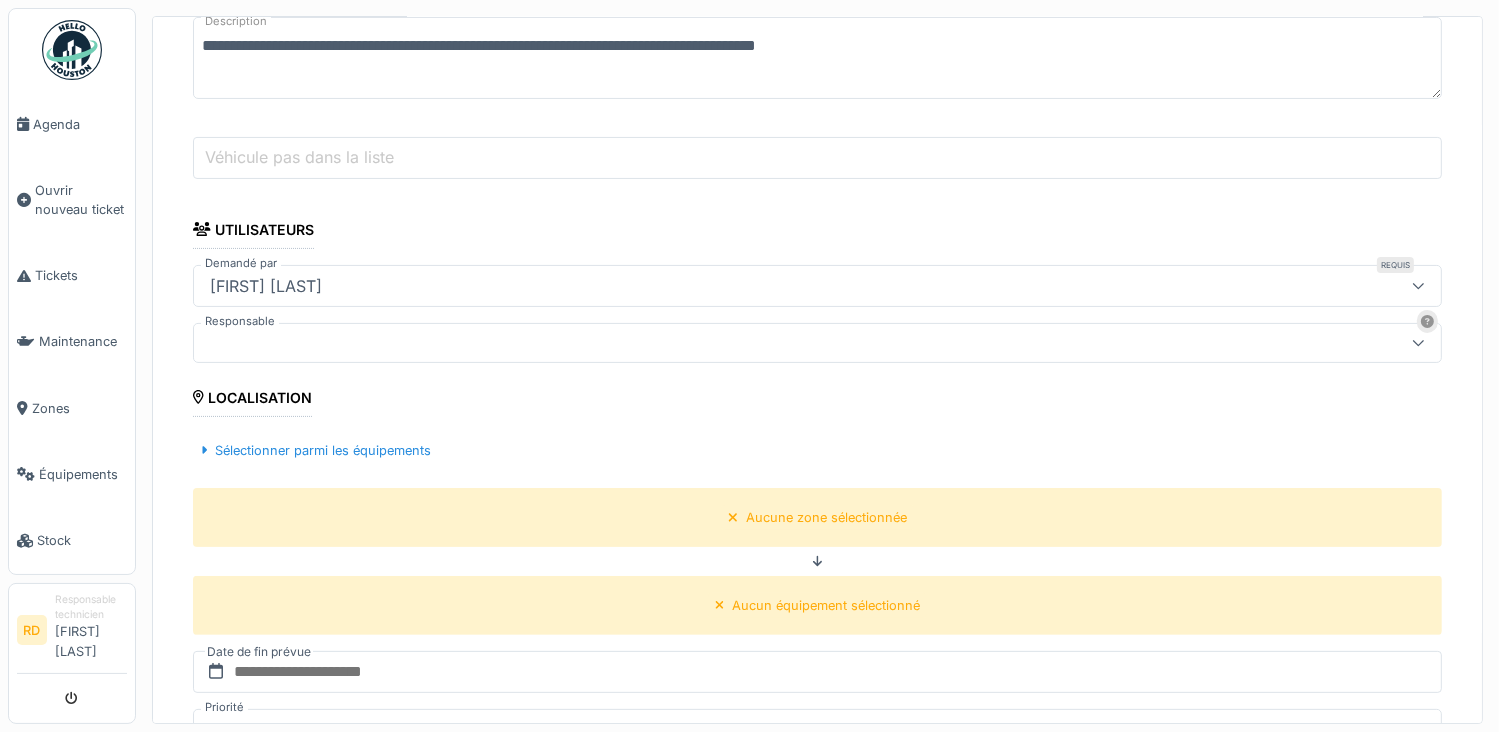 type on "**********" 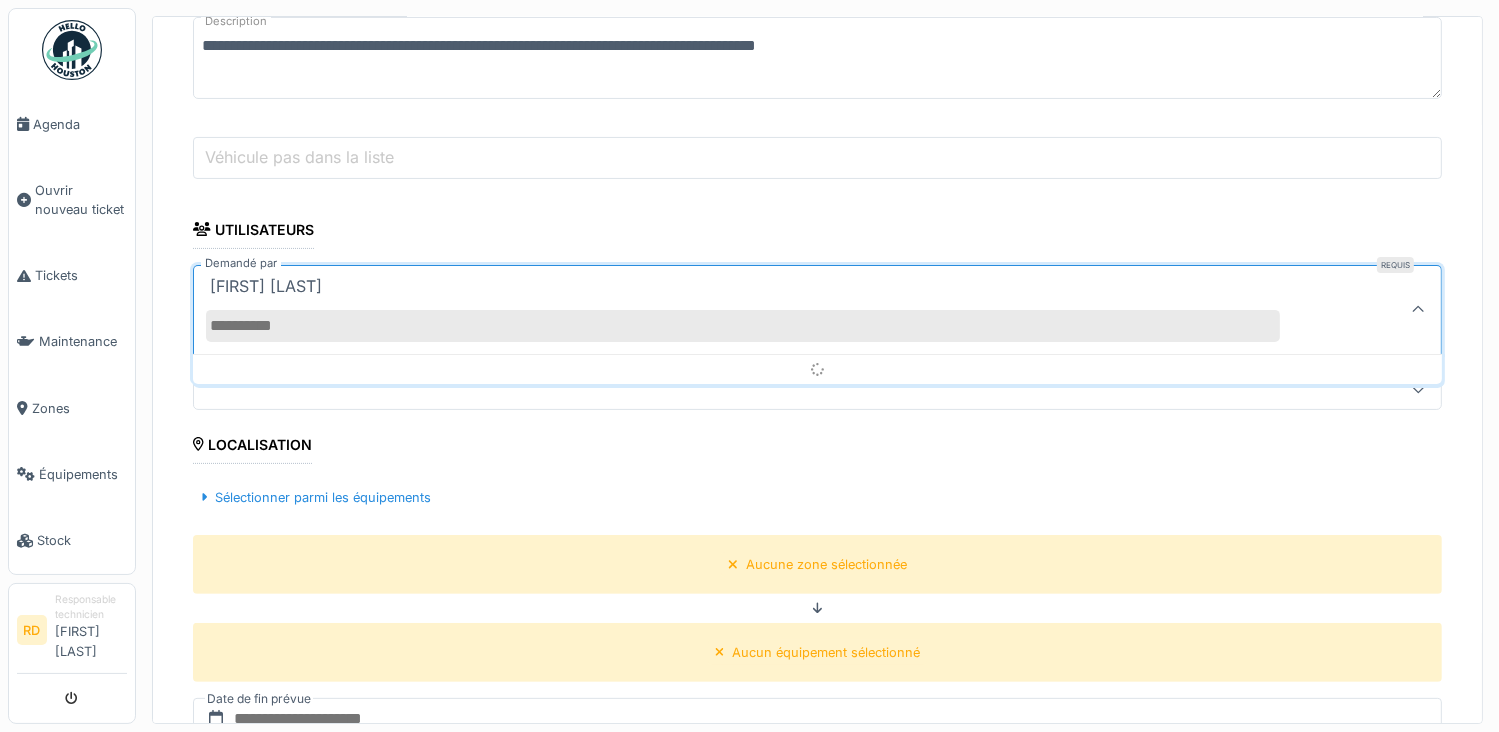 scroll, scrollTop: 4, scrollLeft: 0, axis: vertical 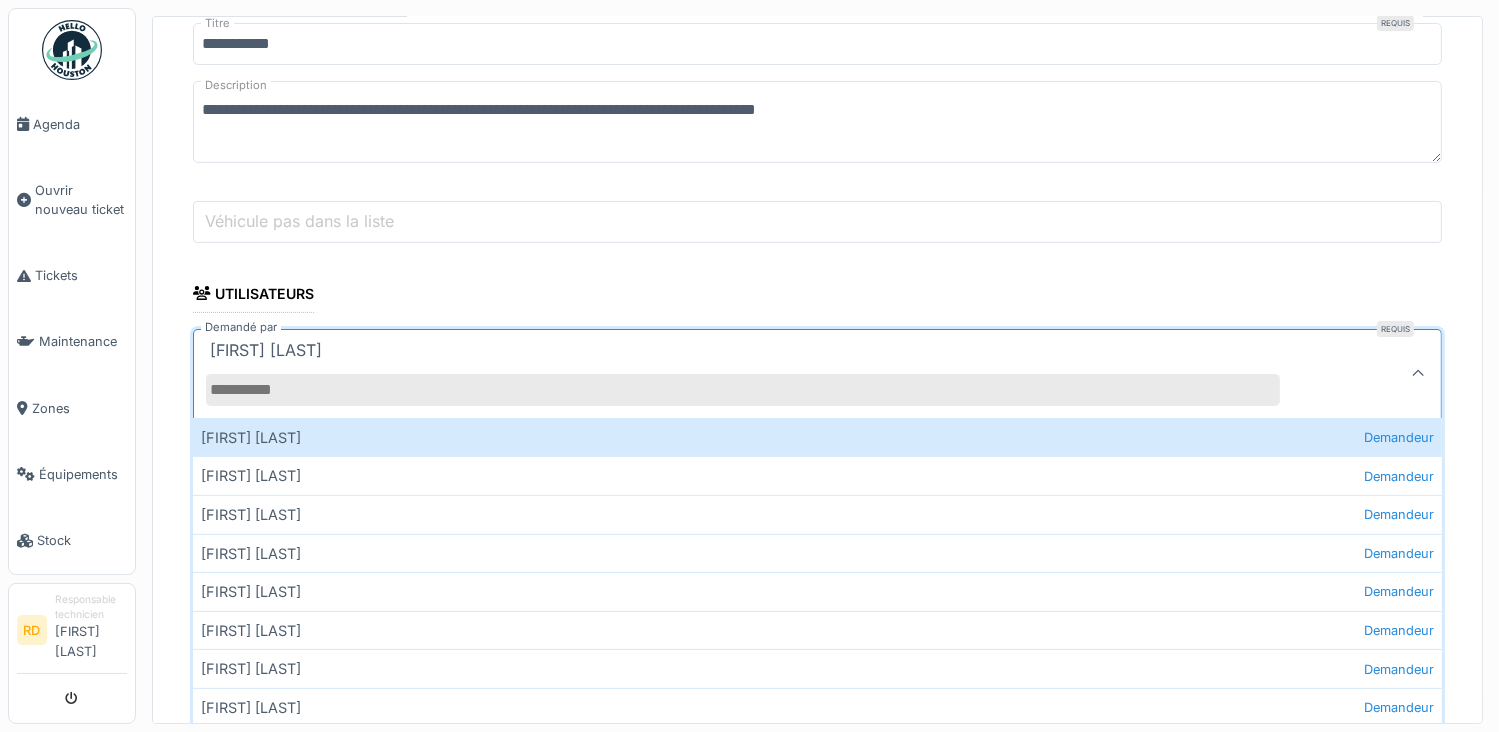 click on "Demandé par" at bounding box center [743, 390] 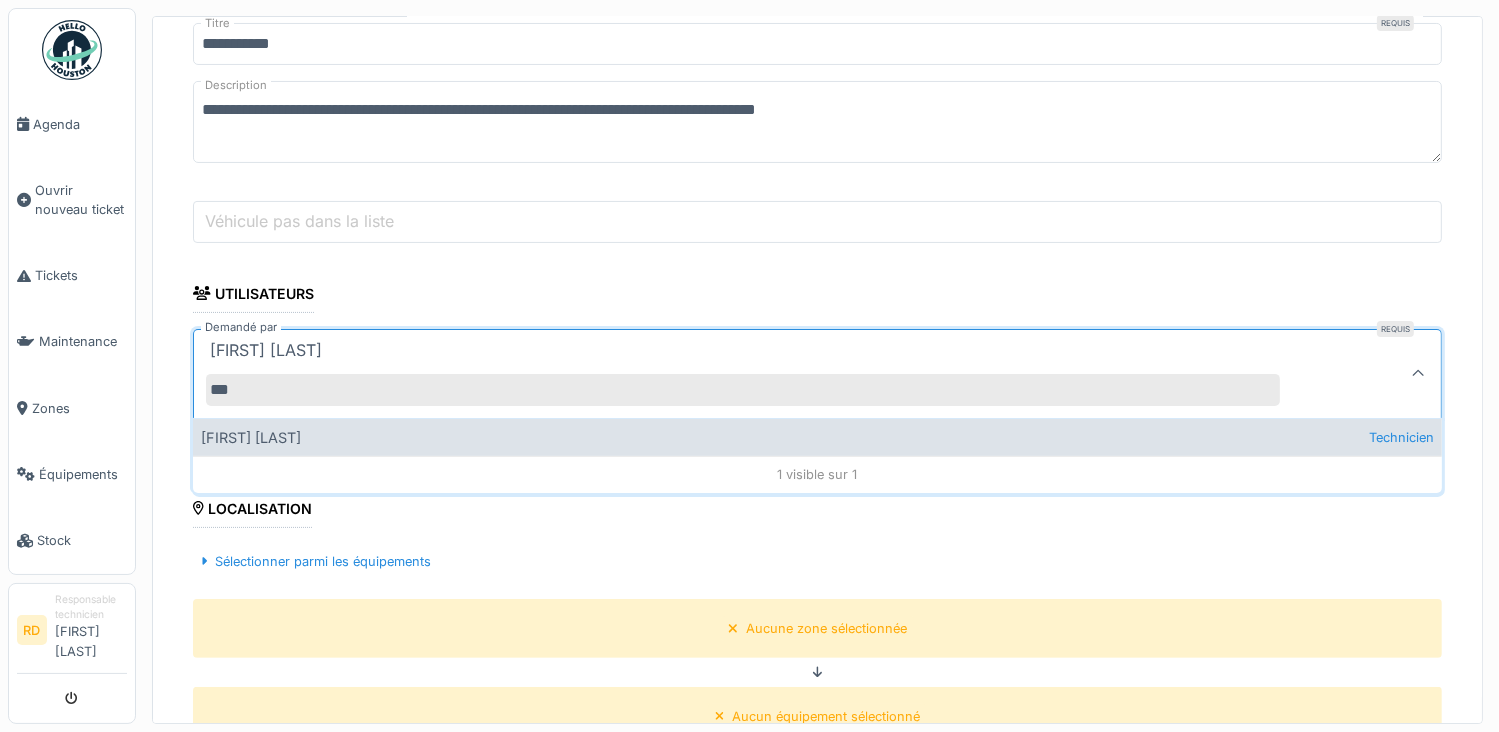 type on "***" 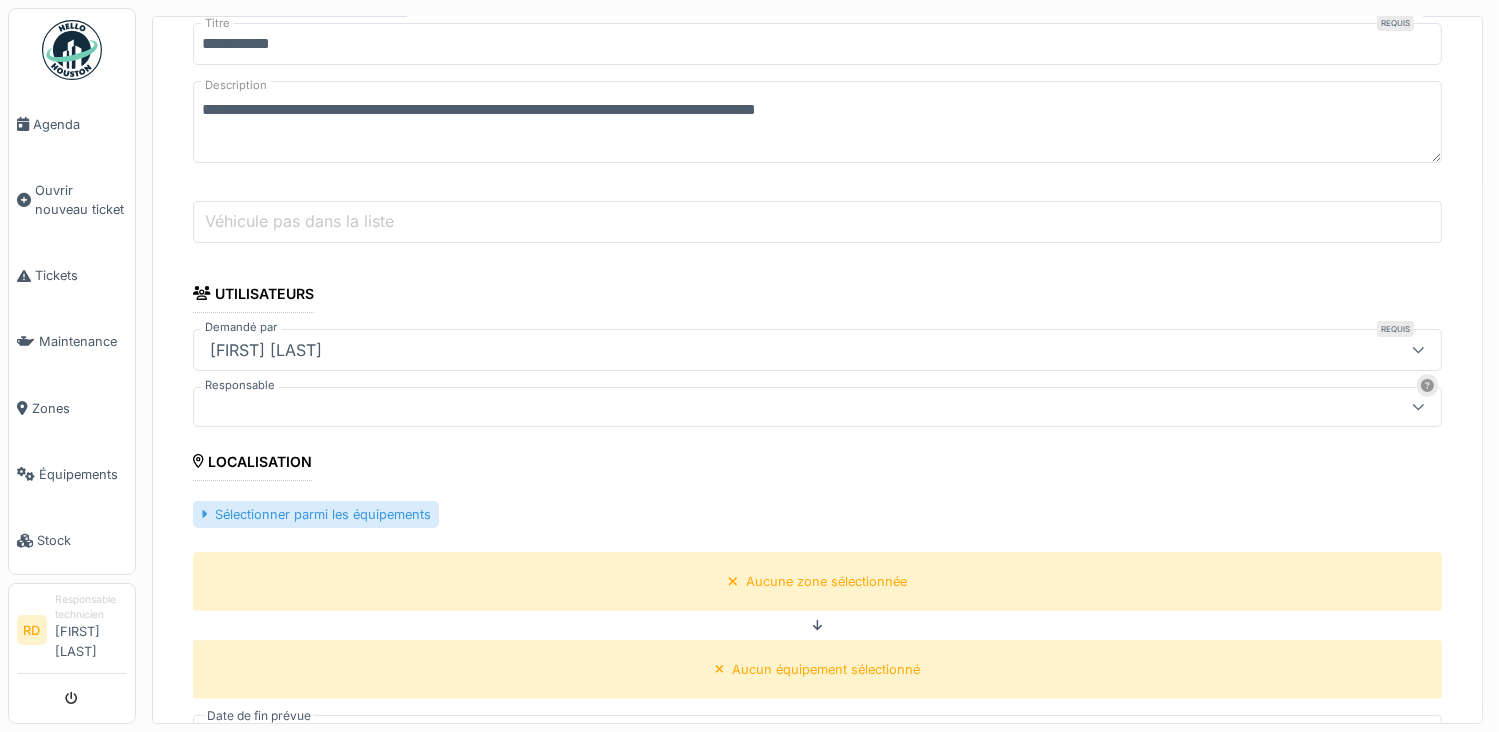 click on "Sélectionner parmi les équipements" at bounding box center [316, 514] 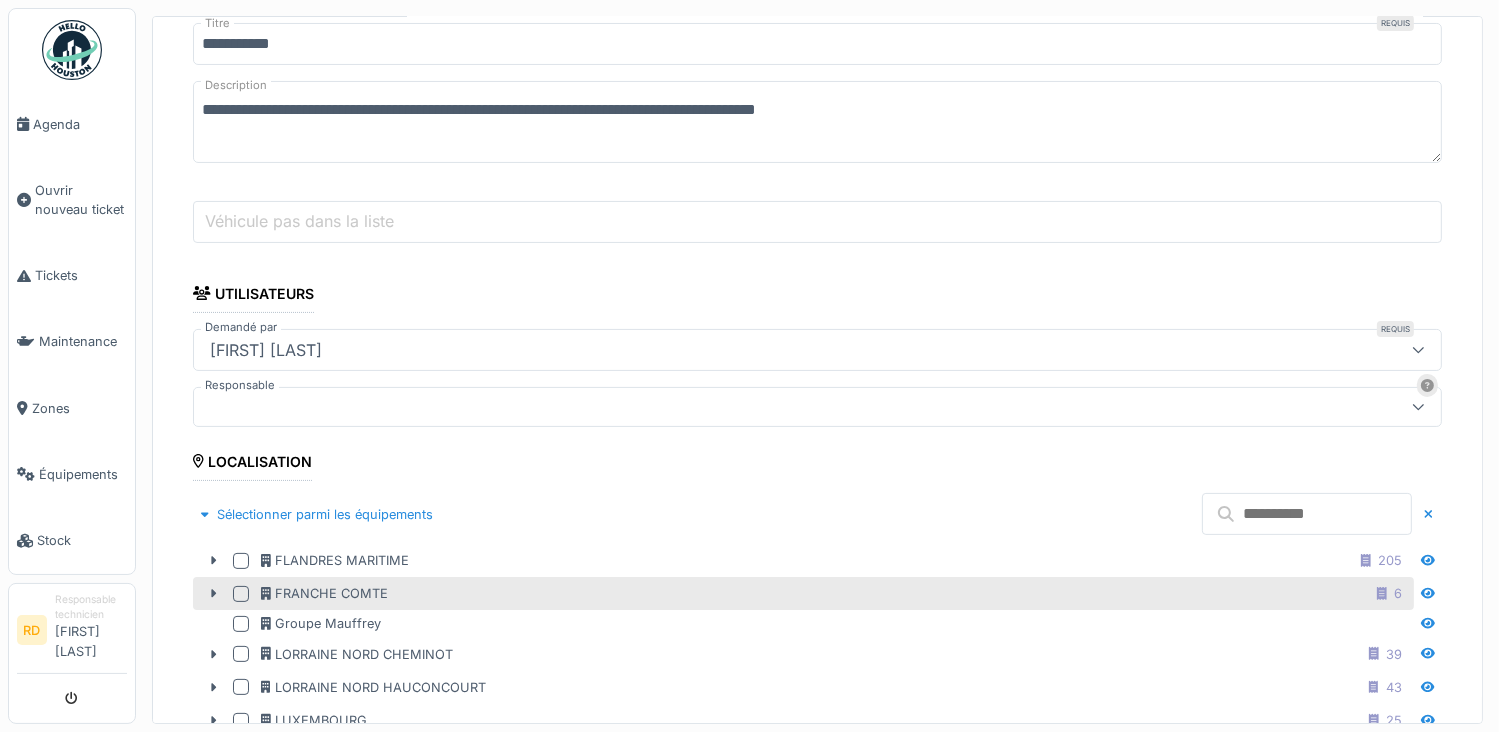 click at bounding box center [241, 594] 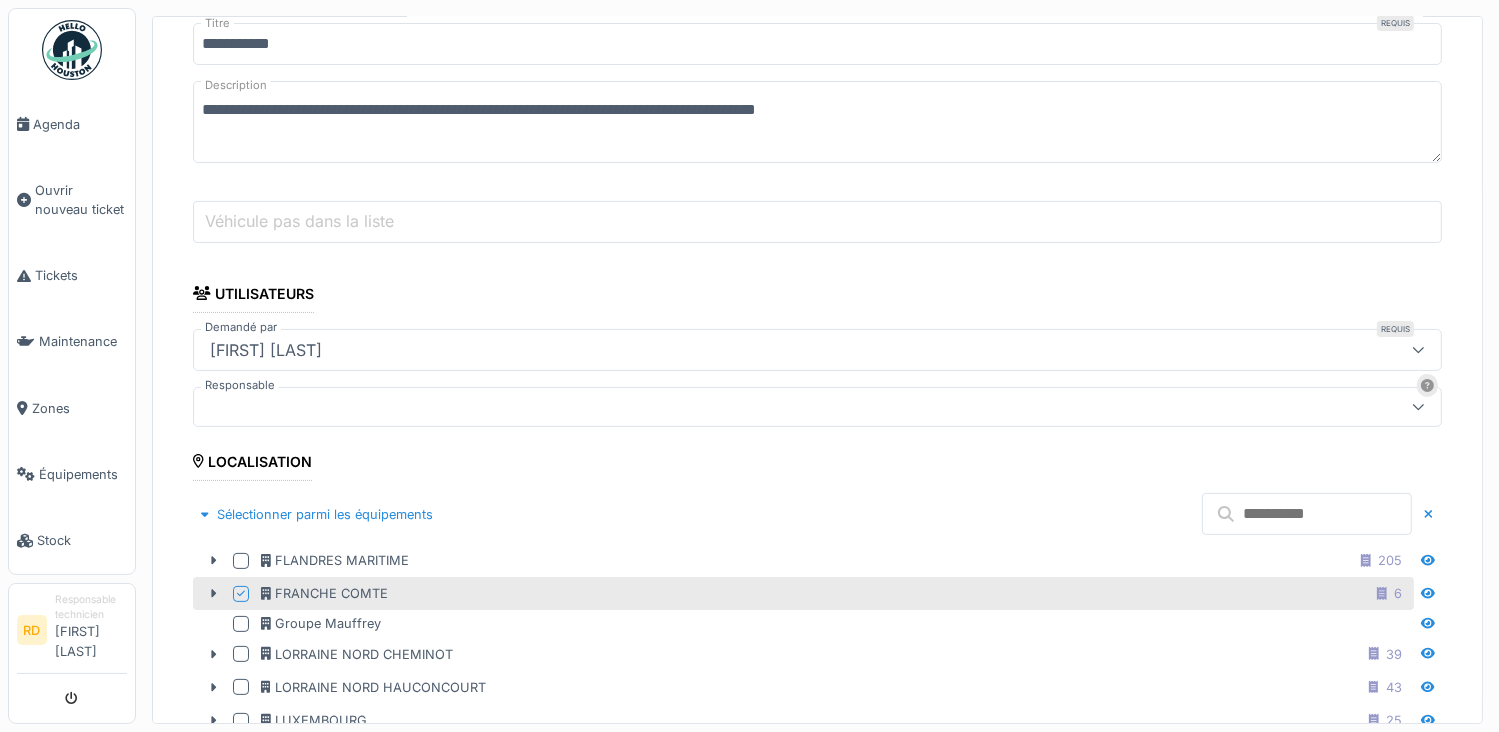 click at bounding box center [1307, 514] 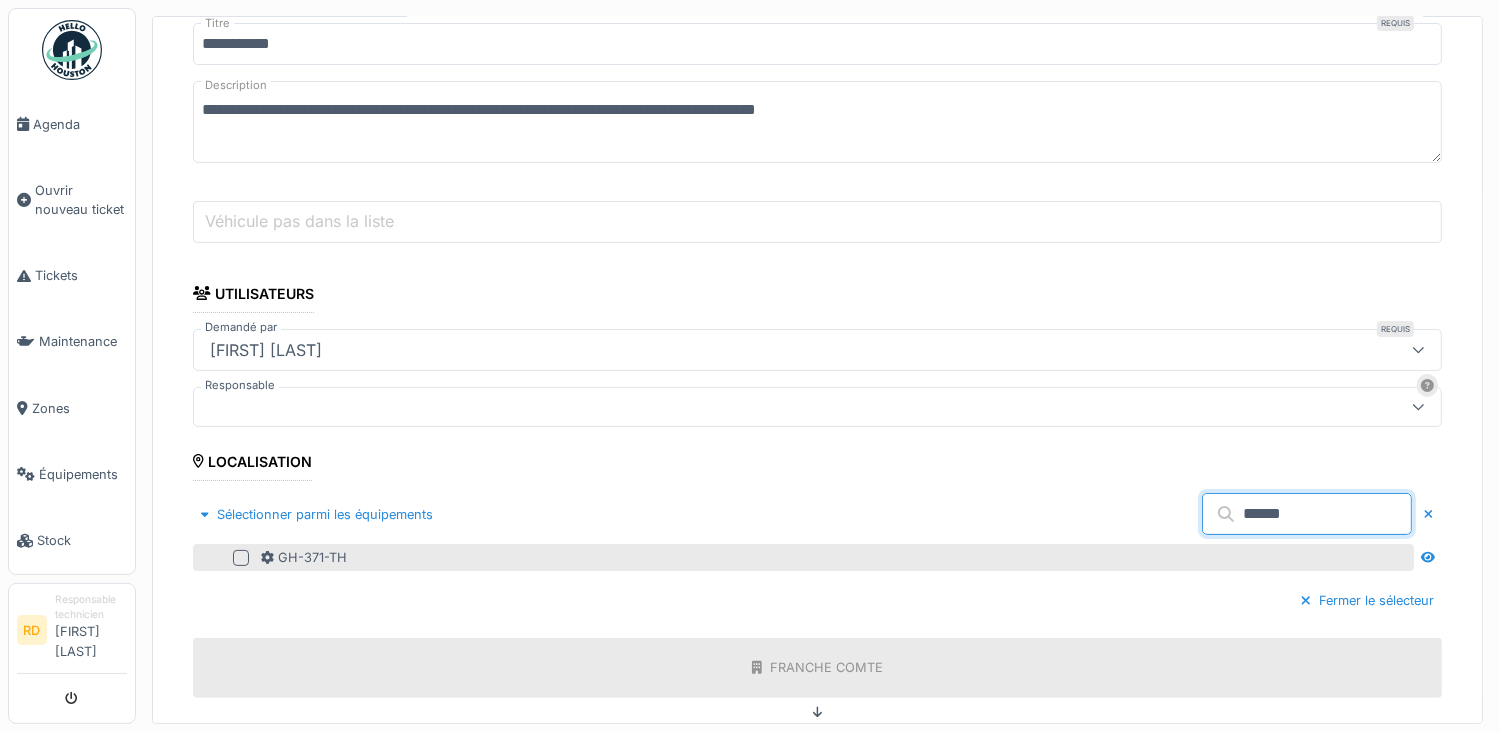 type on "******" 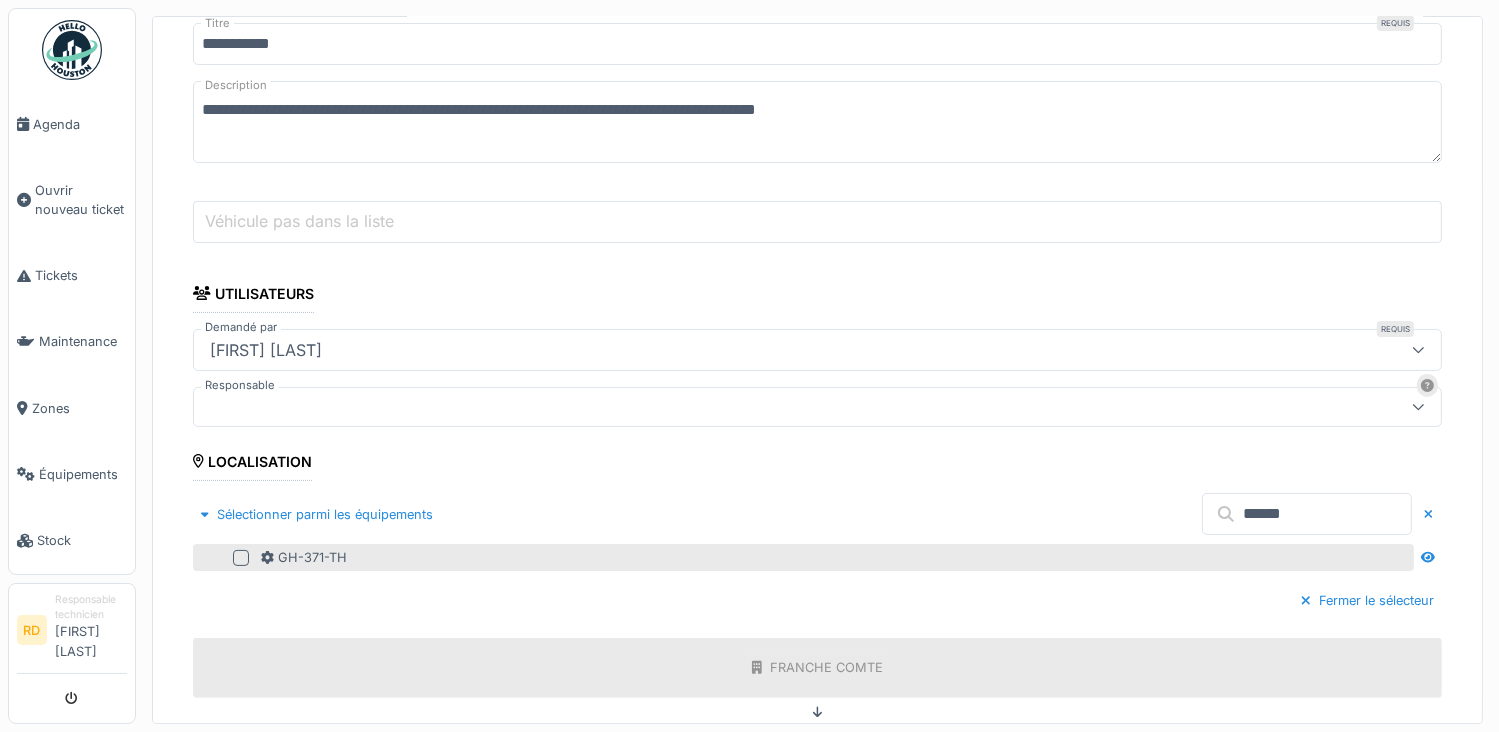 click at bounding box center [241, 558] 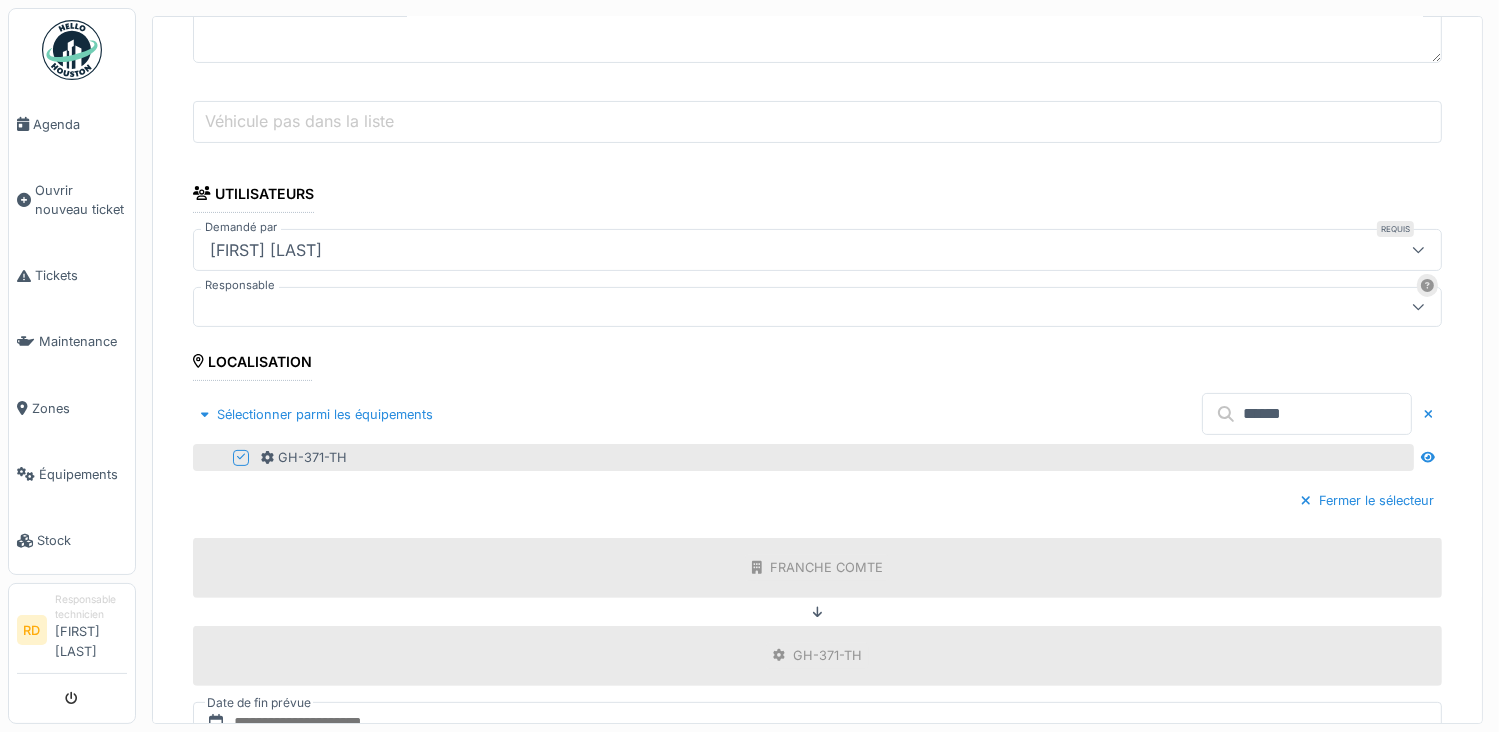 scroll, scrollTop: 736, scrollLeft: 0, axis: vertical 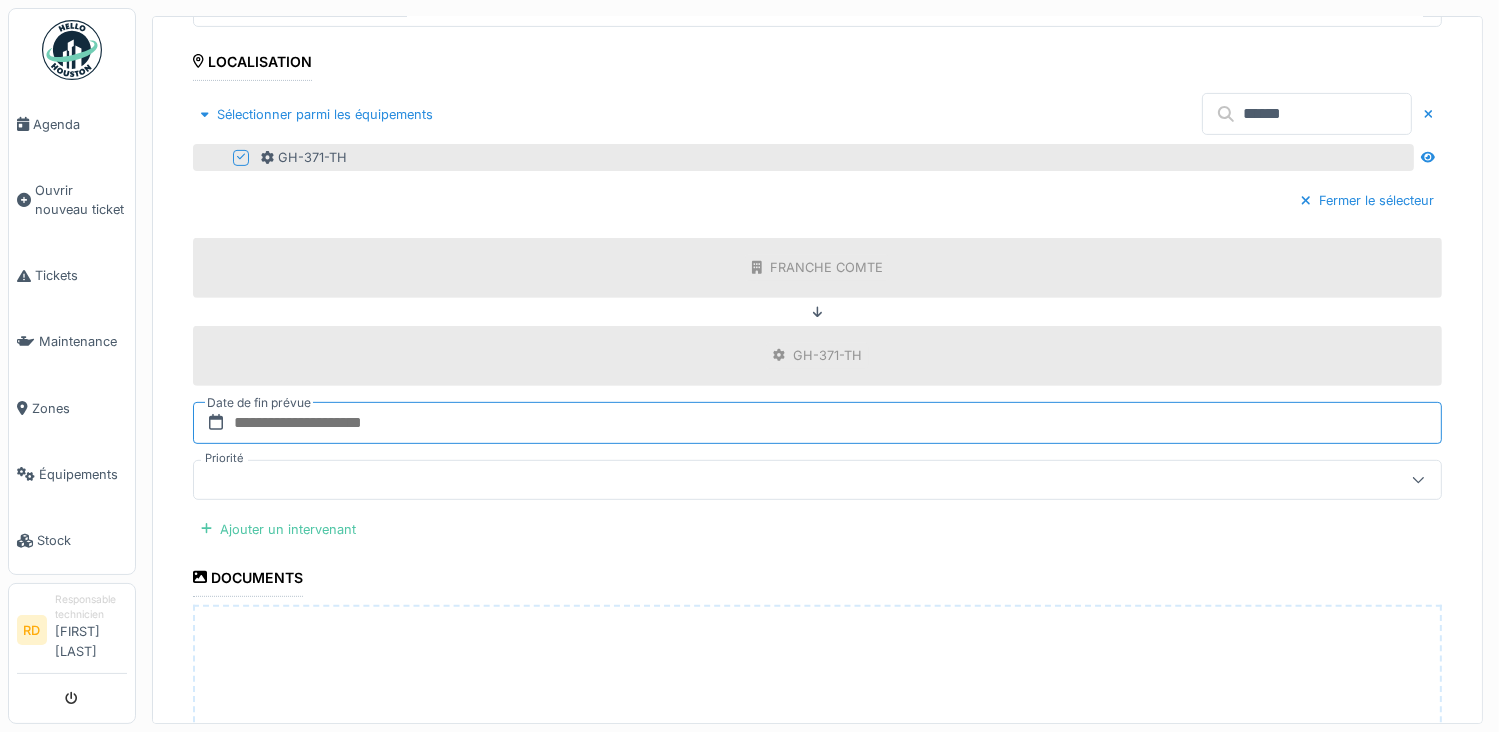 click at bounding box center (817, 423) 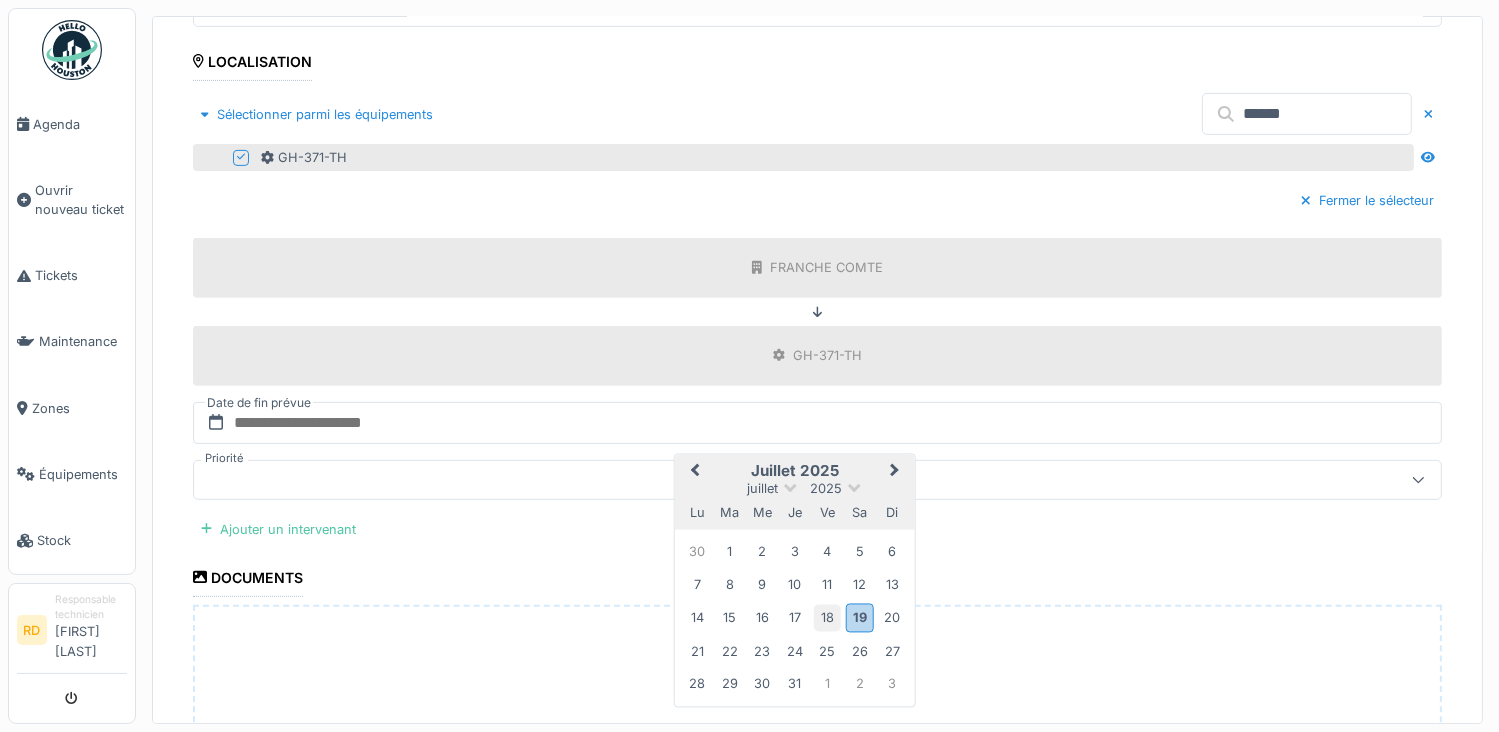 click on "18" at bounding box center (827, 618) 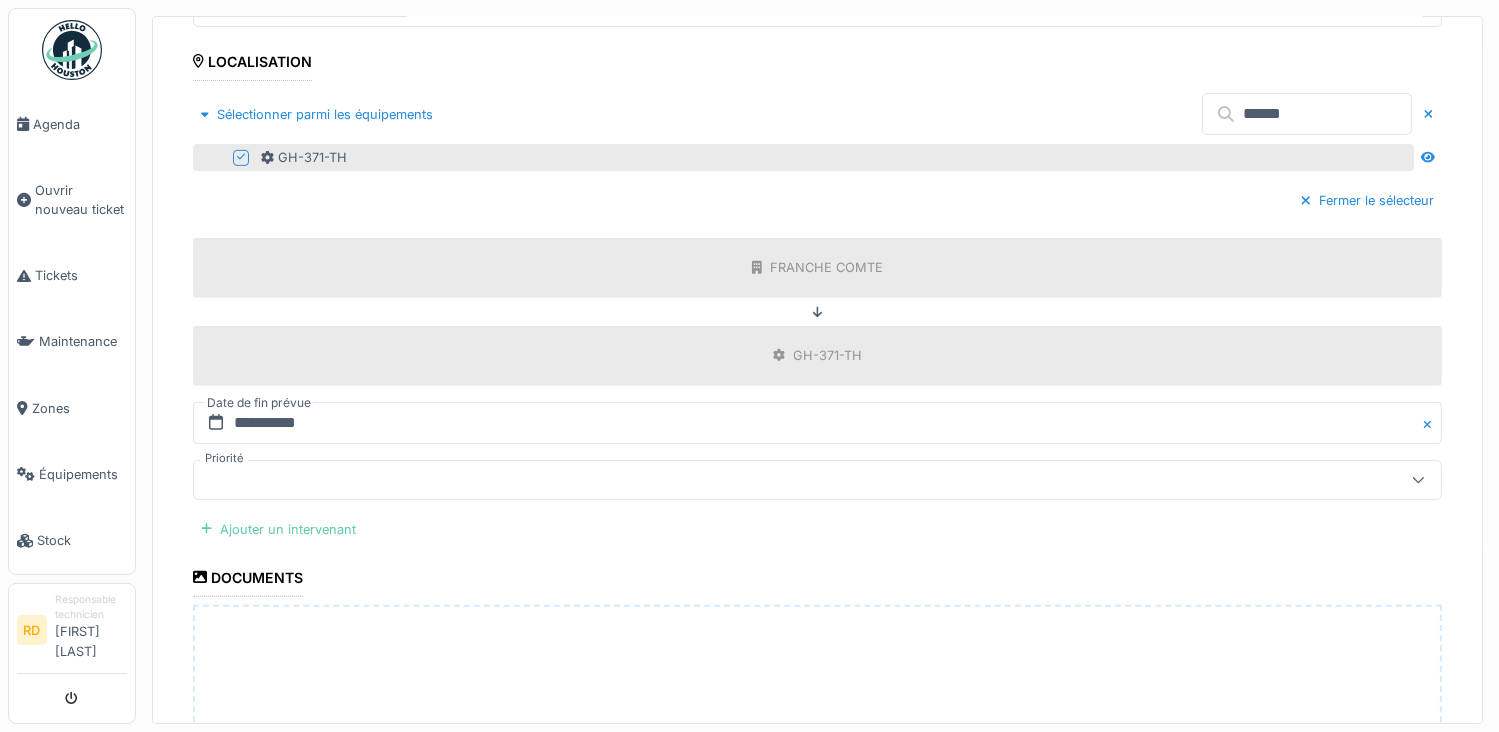 click on "Ajouter un intervenant" at bounding box center [278, 529] 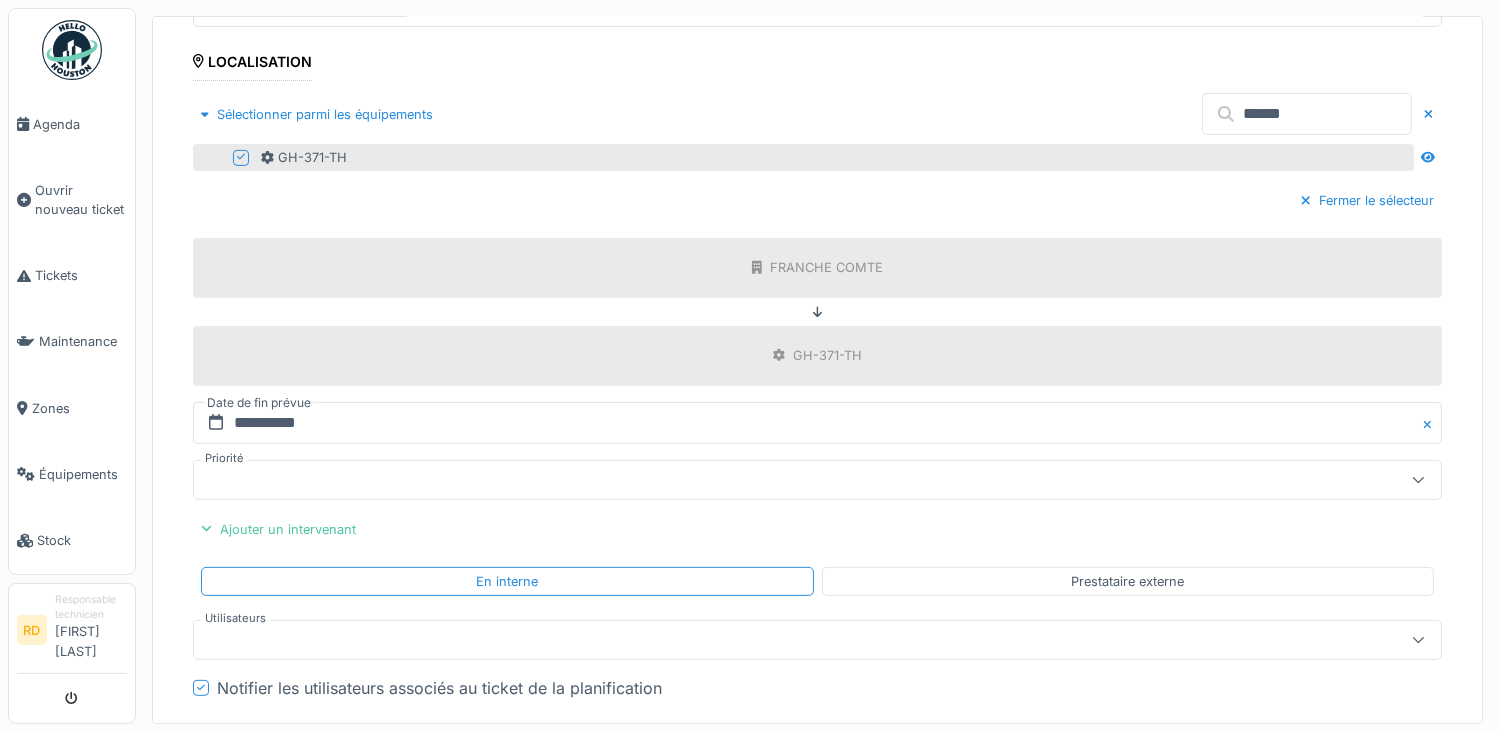 click at bounding box center (755, 640) 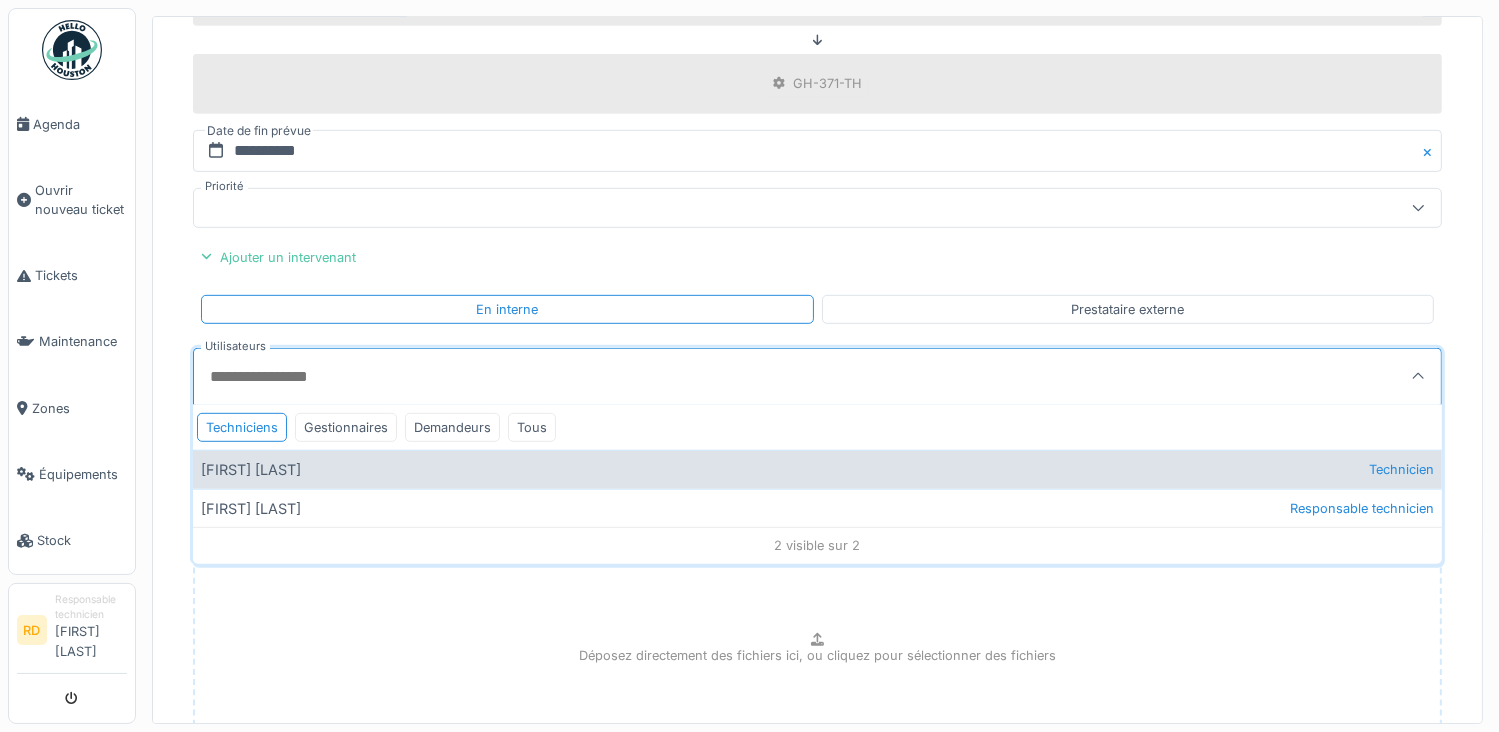 click on "[FIRST] [LAST]   Technicien" at bounding box center [817, 469] 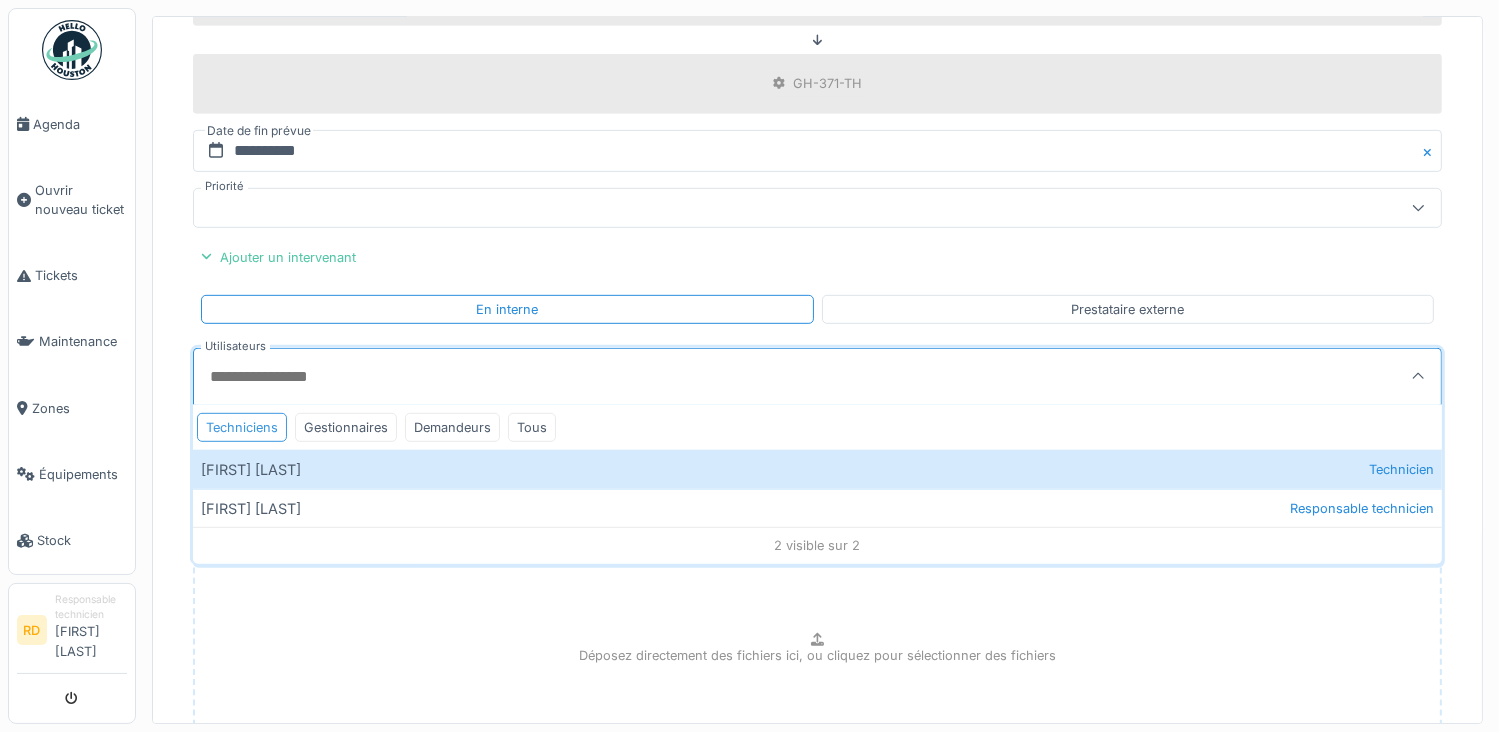 type on "*****" 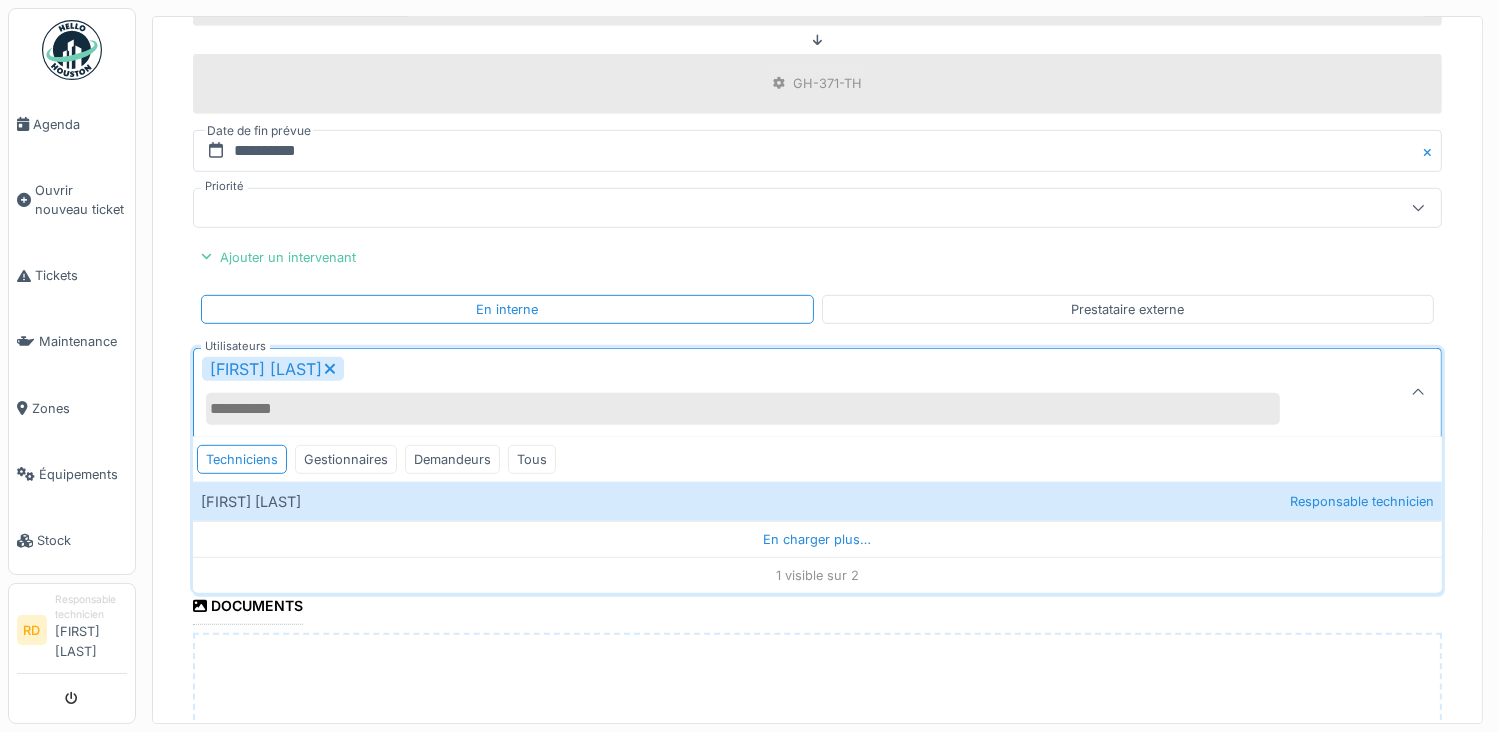 click on "**********" at bounding box center (817, 92) 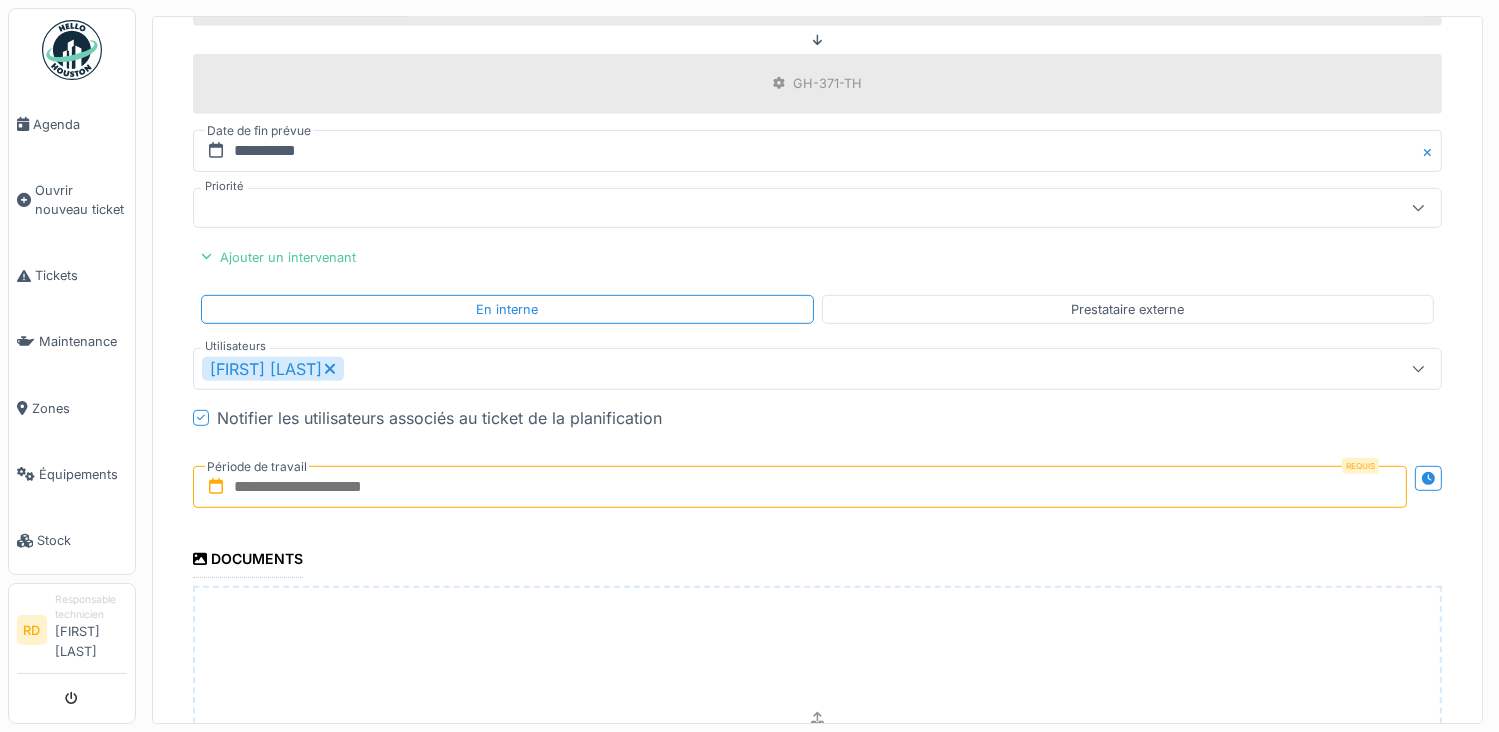 click at bounding box center [800, 487] 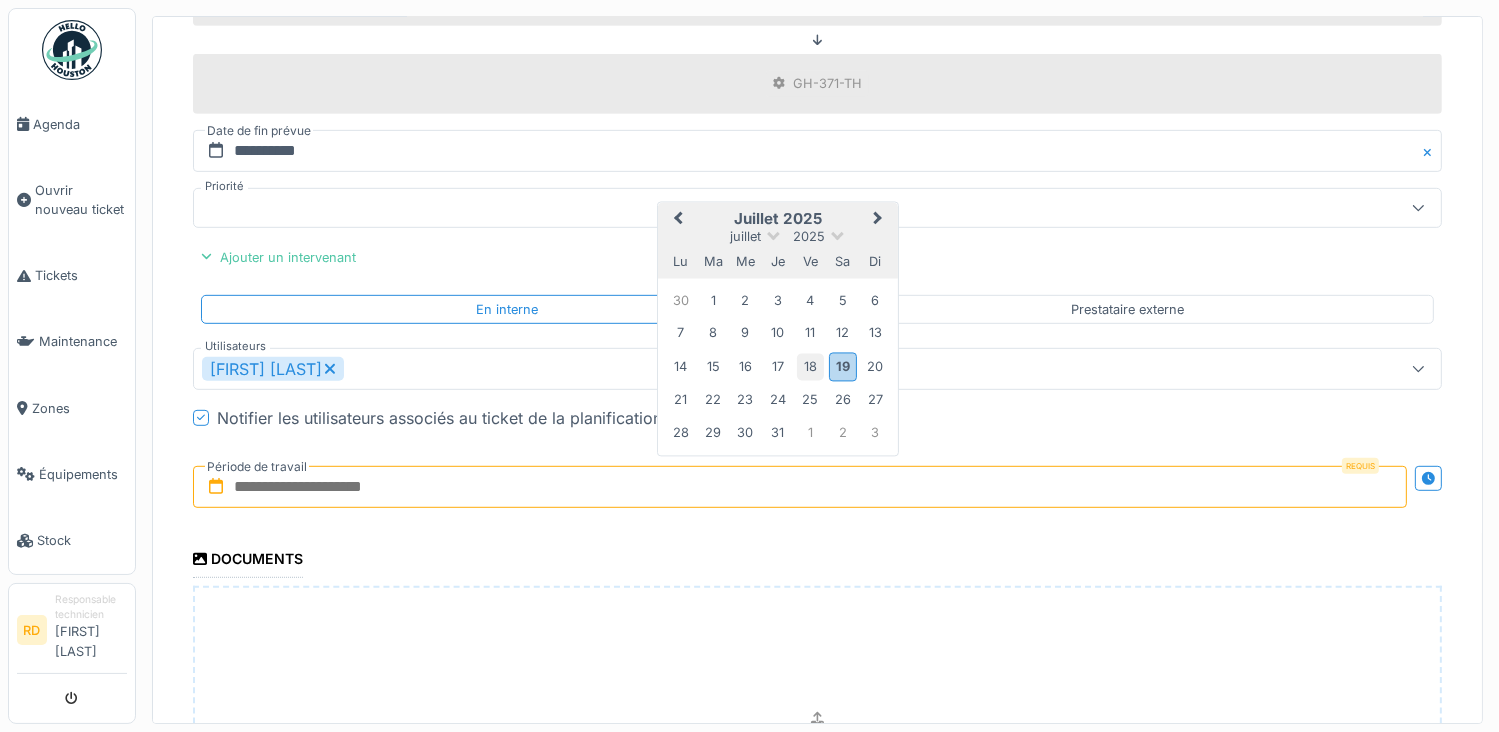 click on "18" at bounding box center [810, 366] 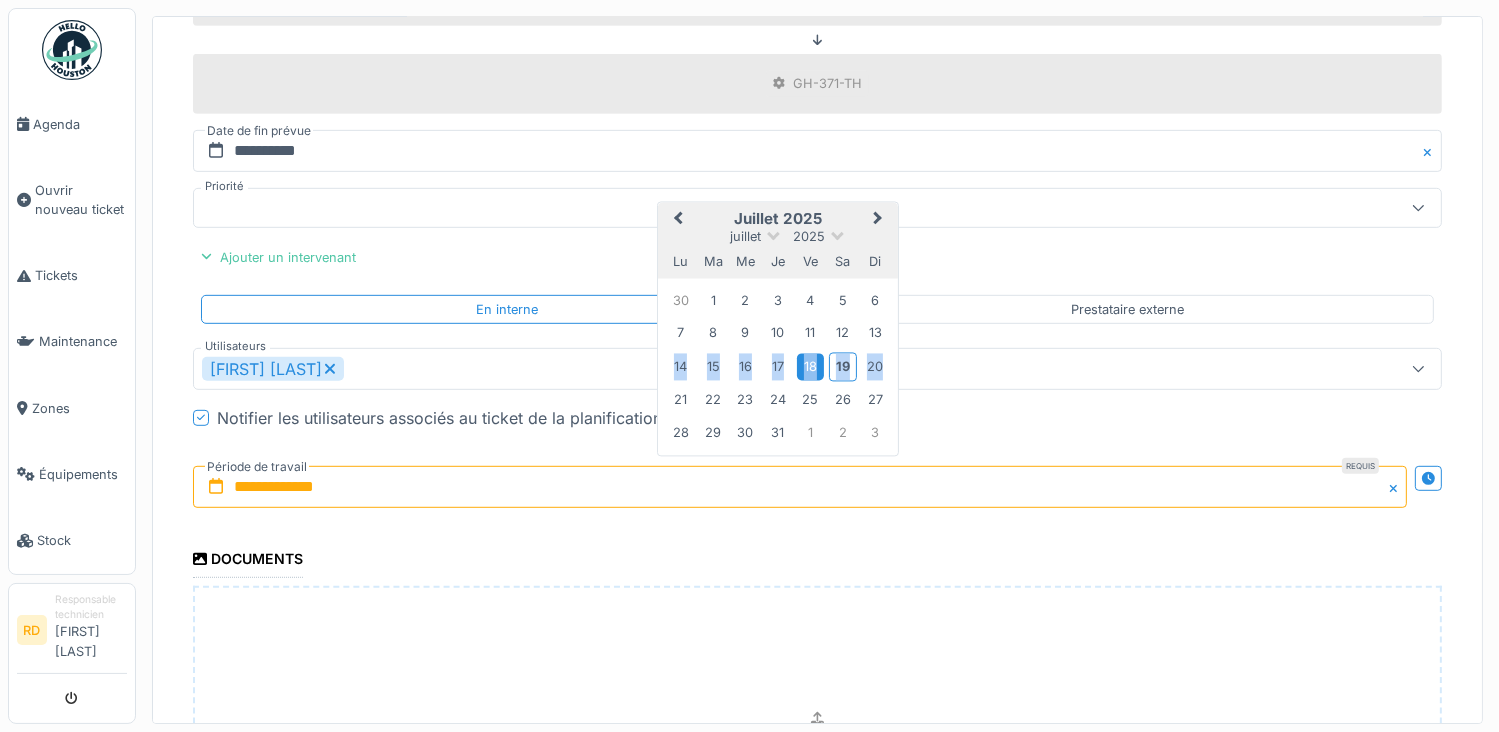 click on "18" at bounding box center [810, 366] 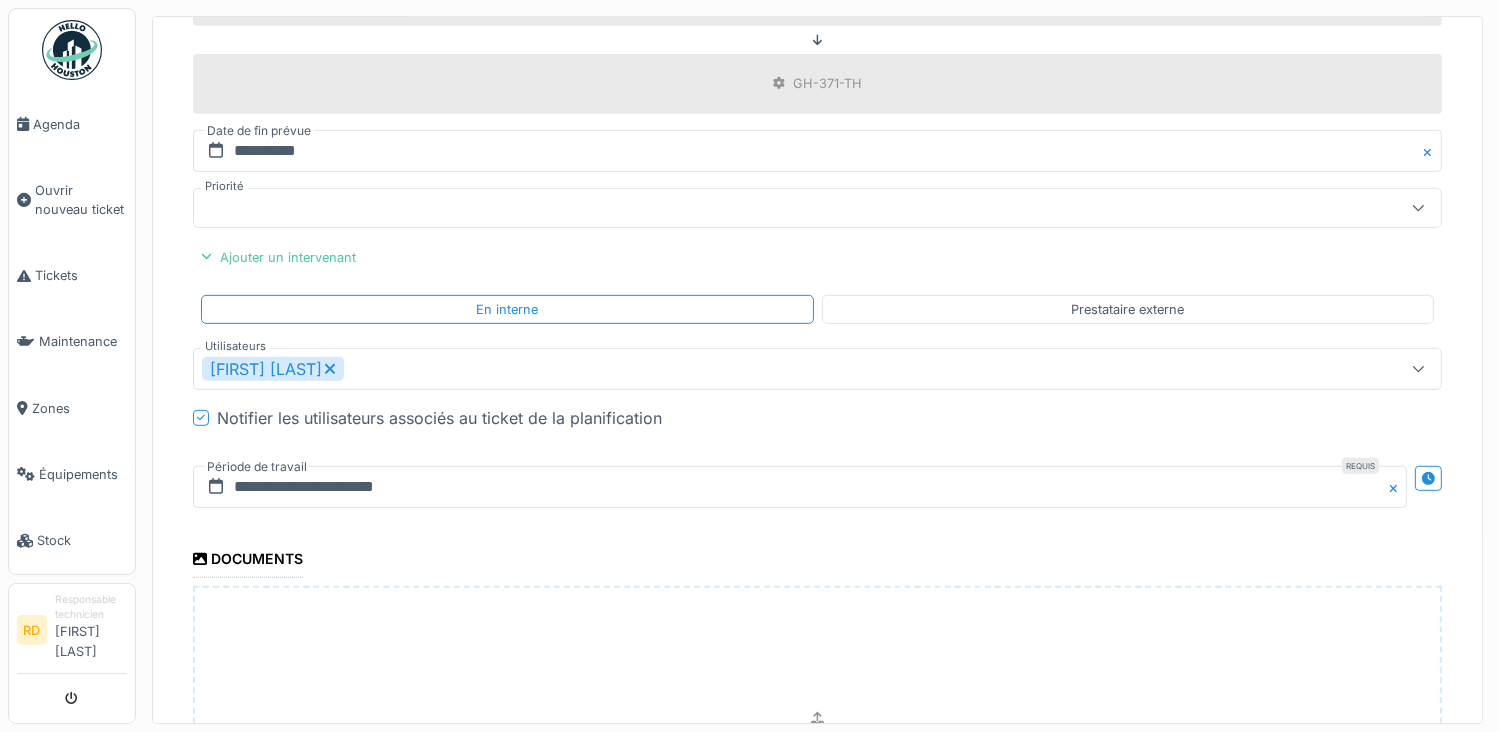scroll, scrollTop: 1293, scrollLeft: 0, axis: vertical 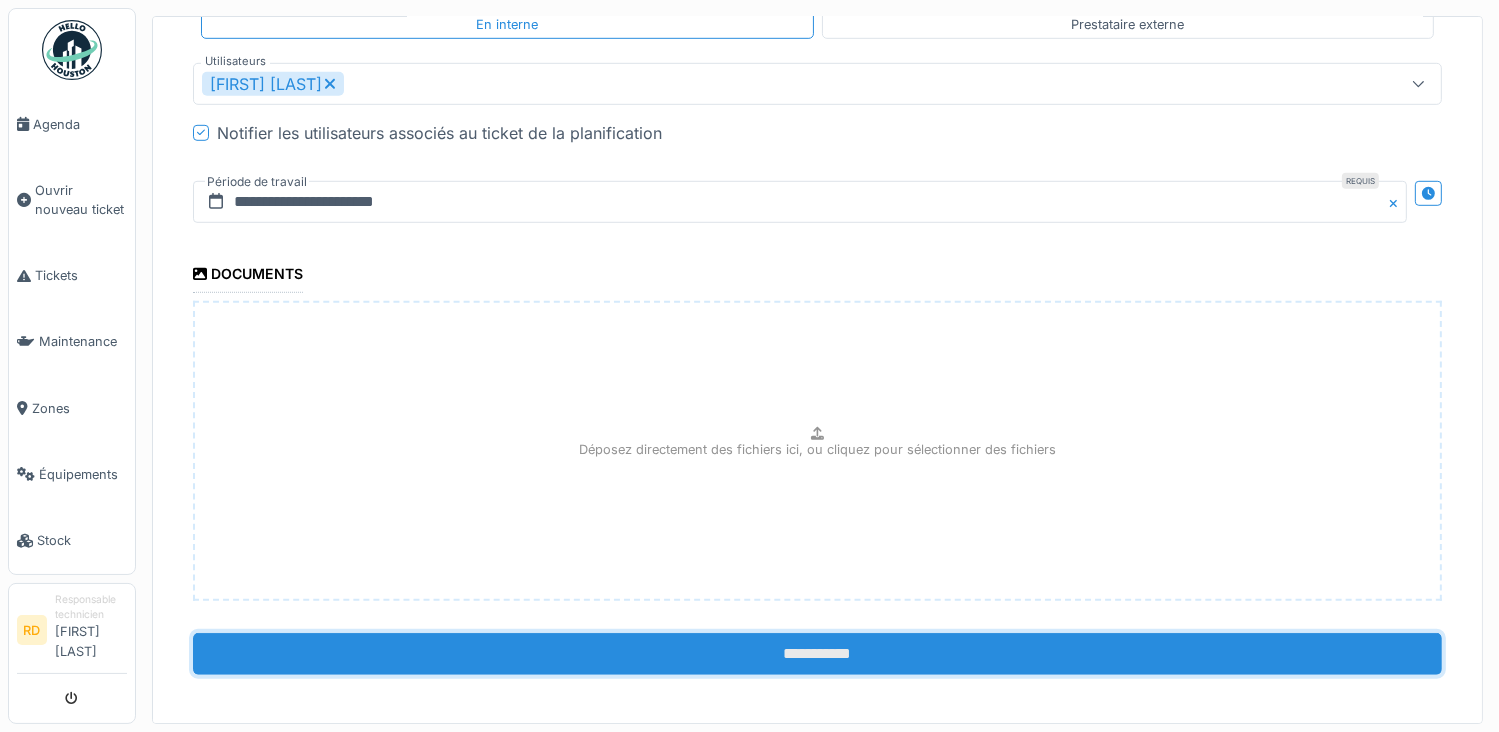 click on "**********" at bounding box center [817, 654] 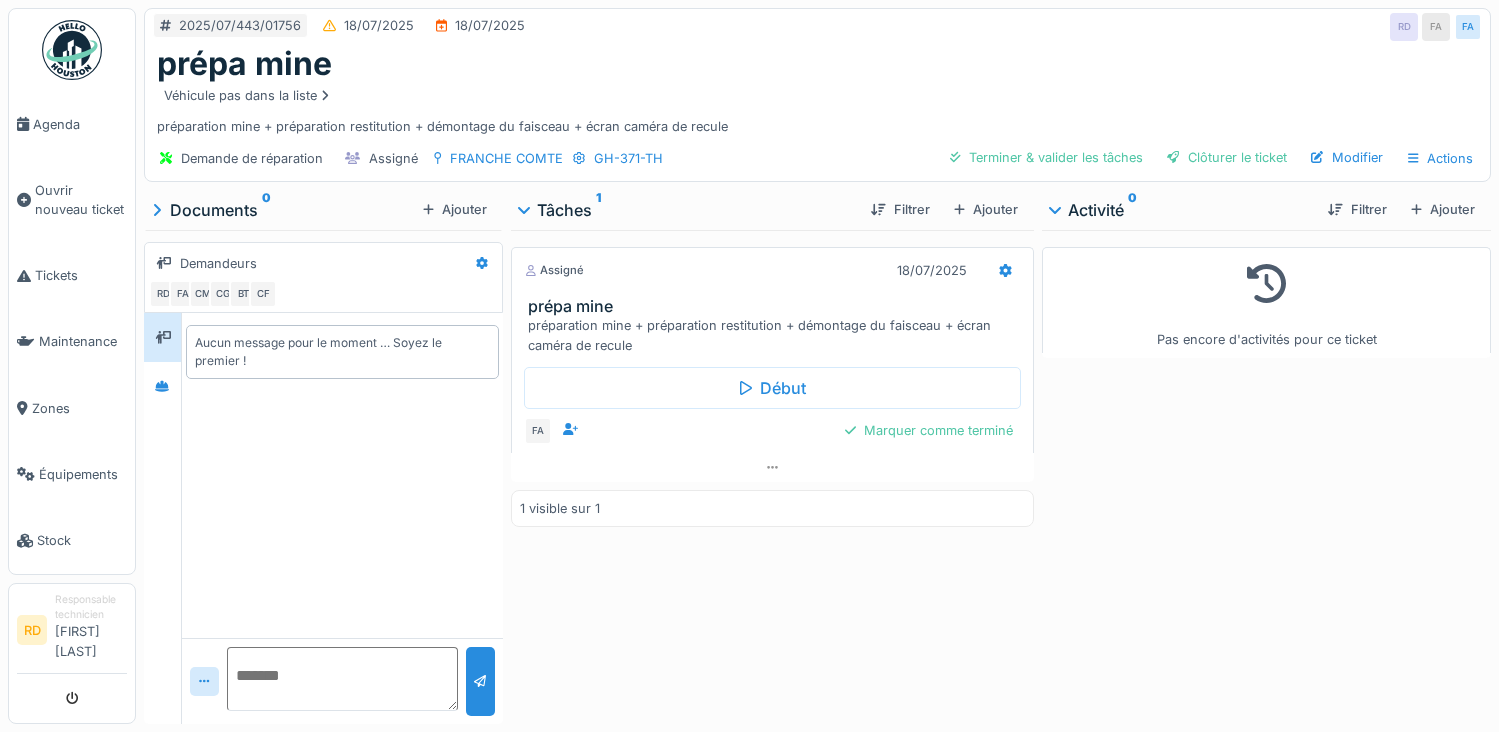 scroll, scrollTop: 0, scrollLeft: 0, axis: both 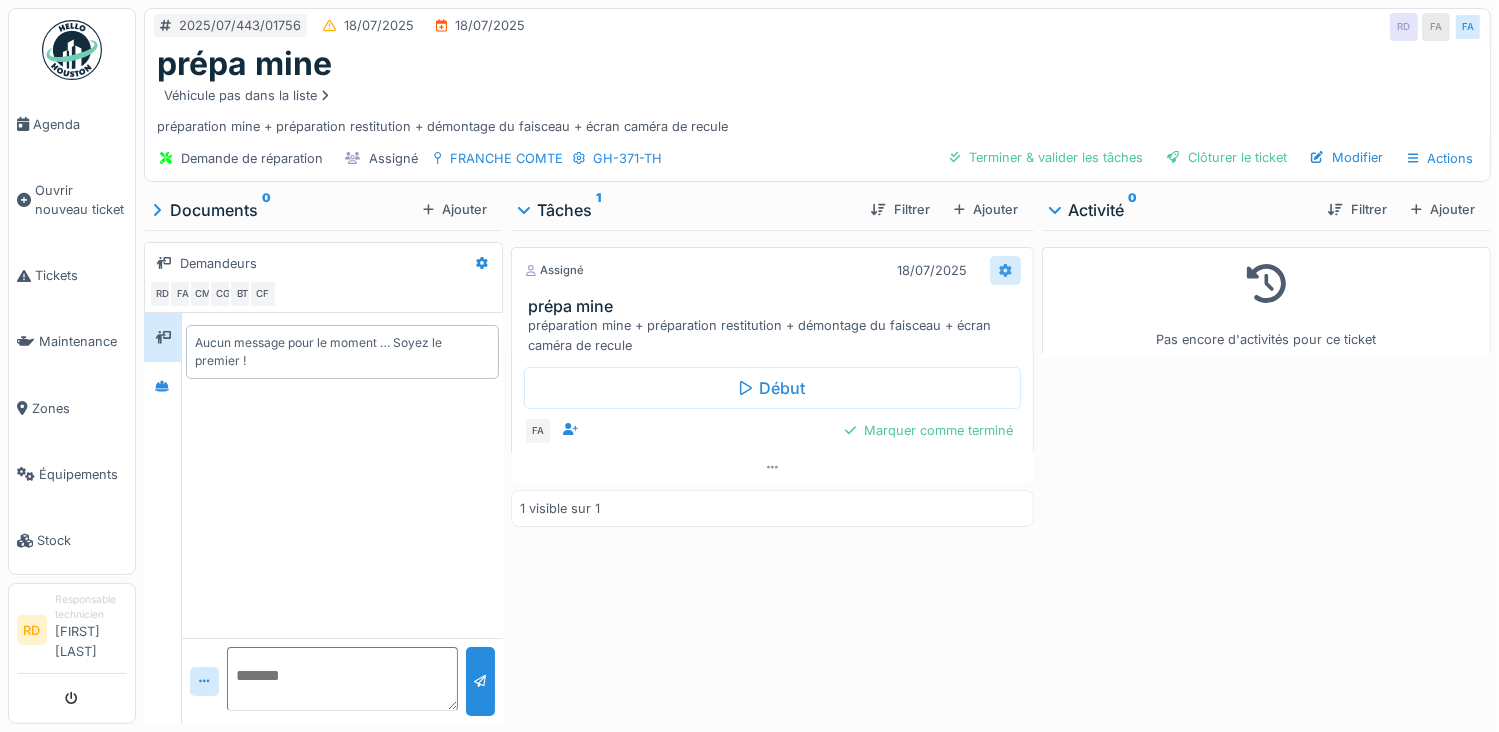 click 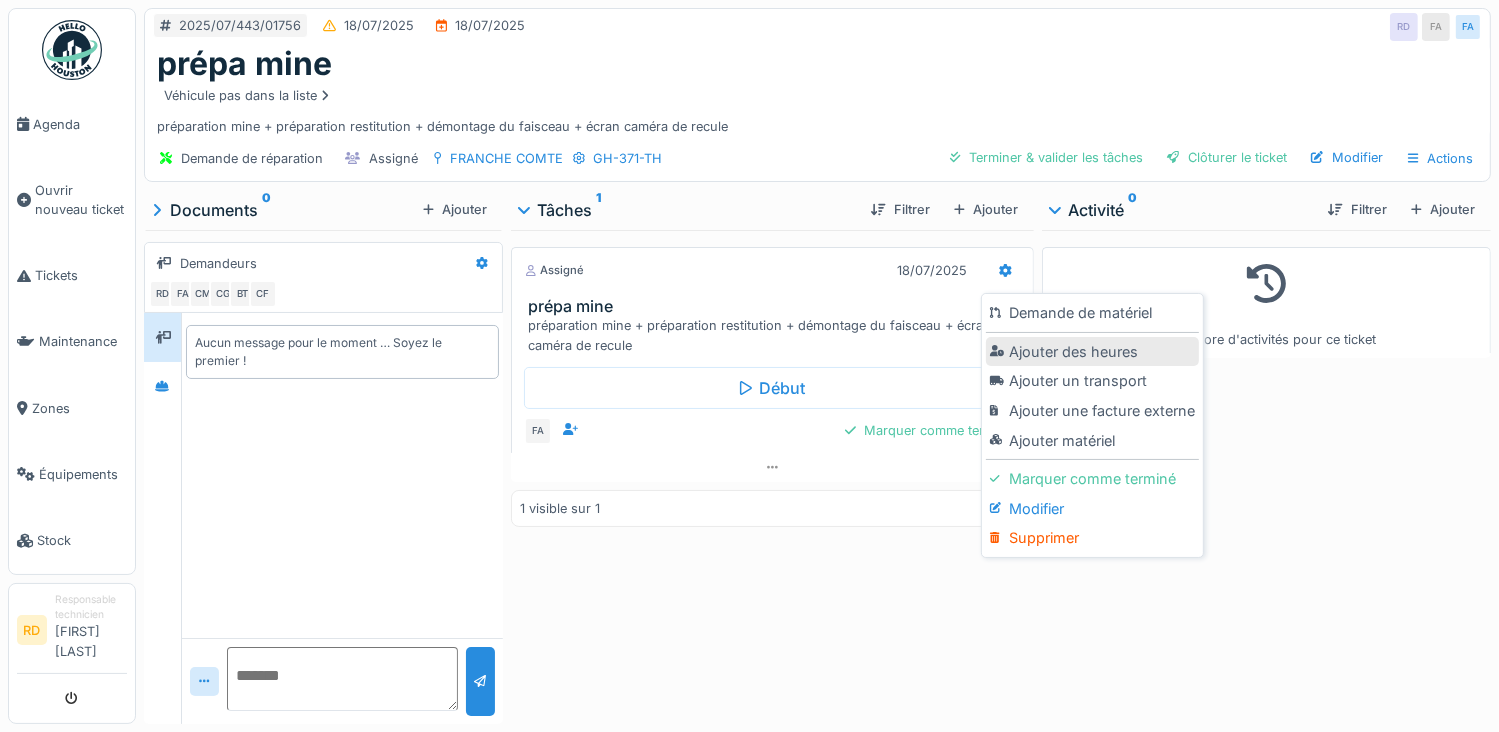 click on "Ajouter des heures" at bounding box center (1092, 352) 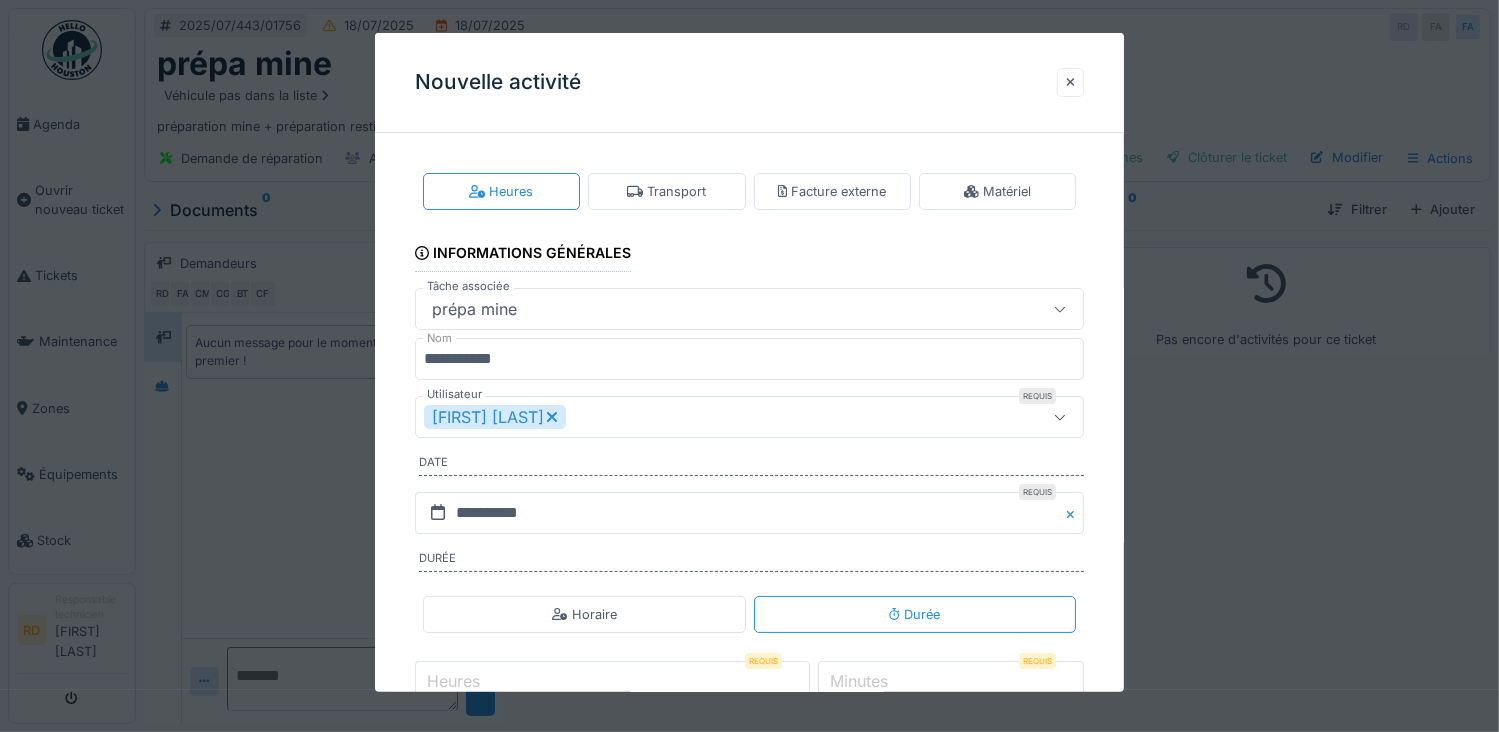 click 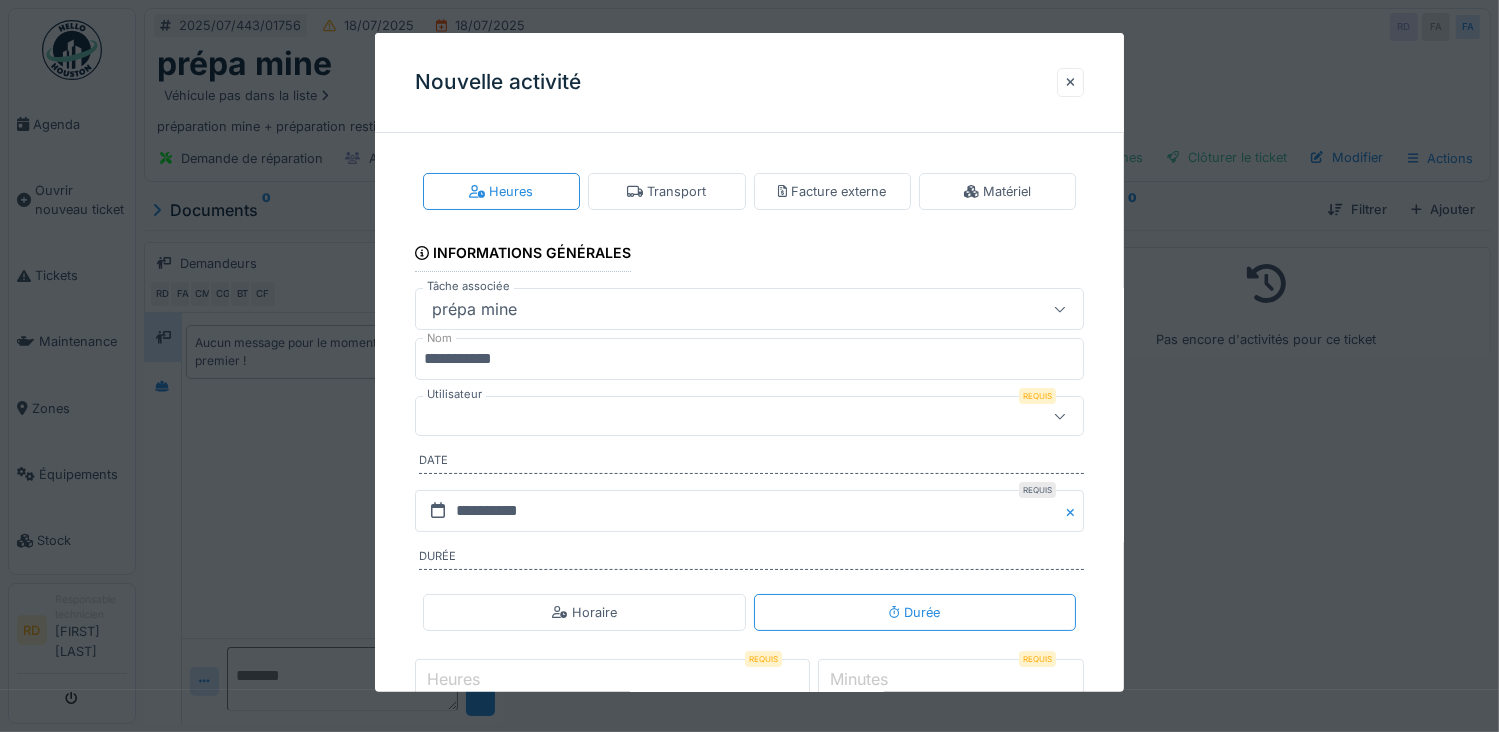 click at bounding box center [716, 416] 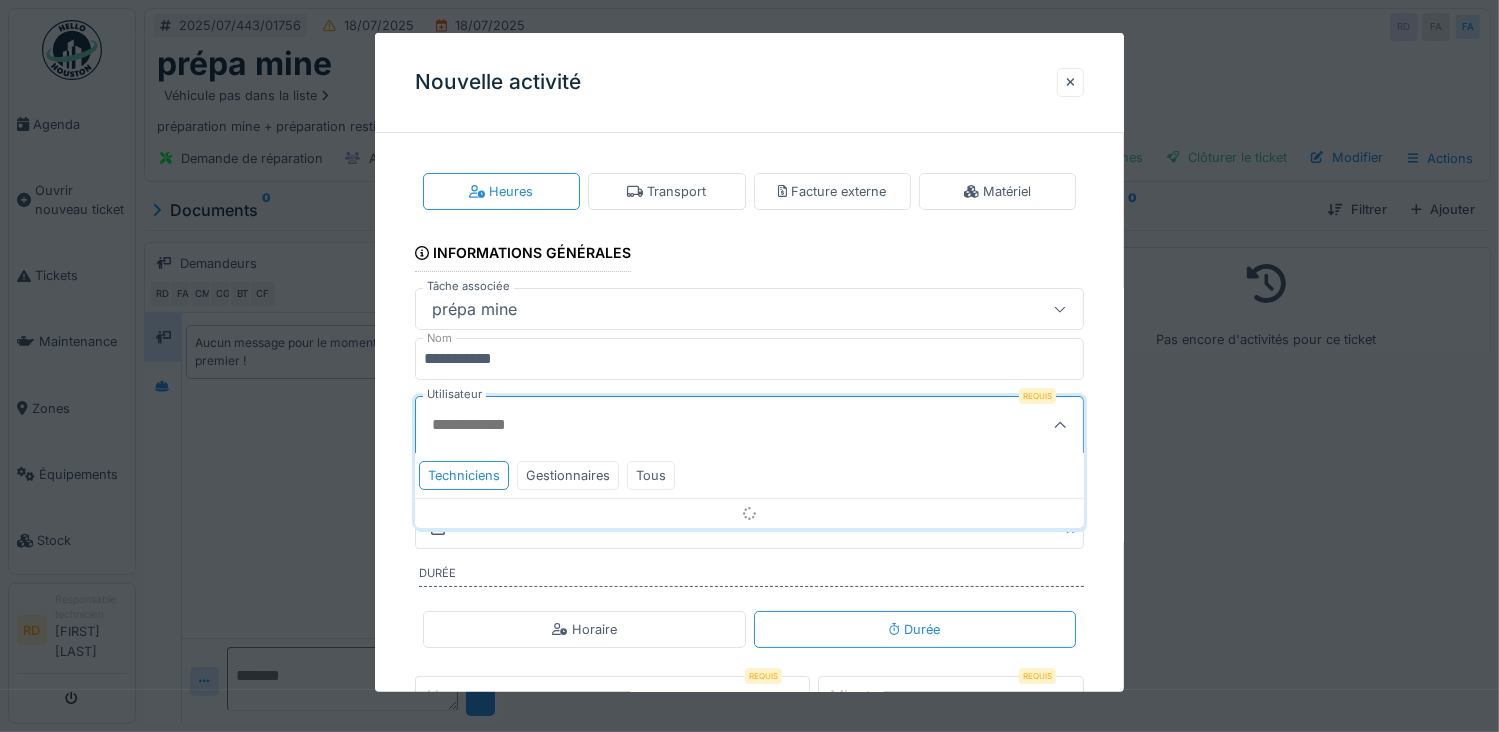 scroll, scrollTop: 60, scrollLeft: 0, axis: vertical 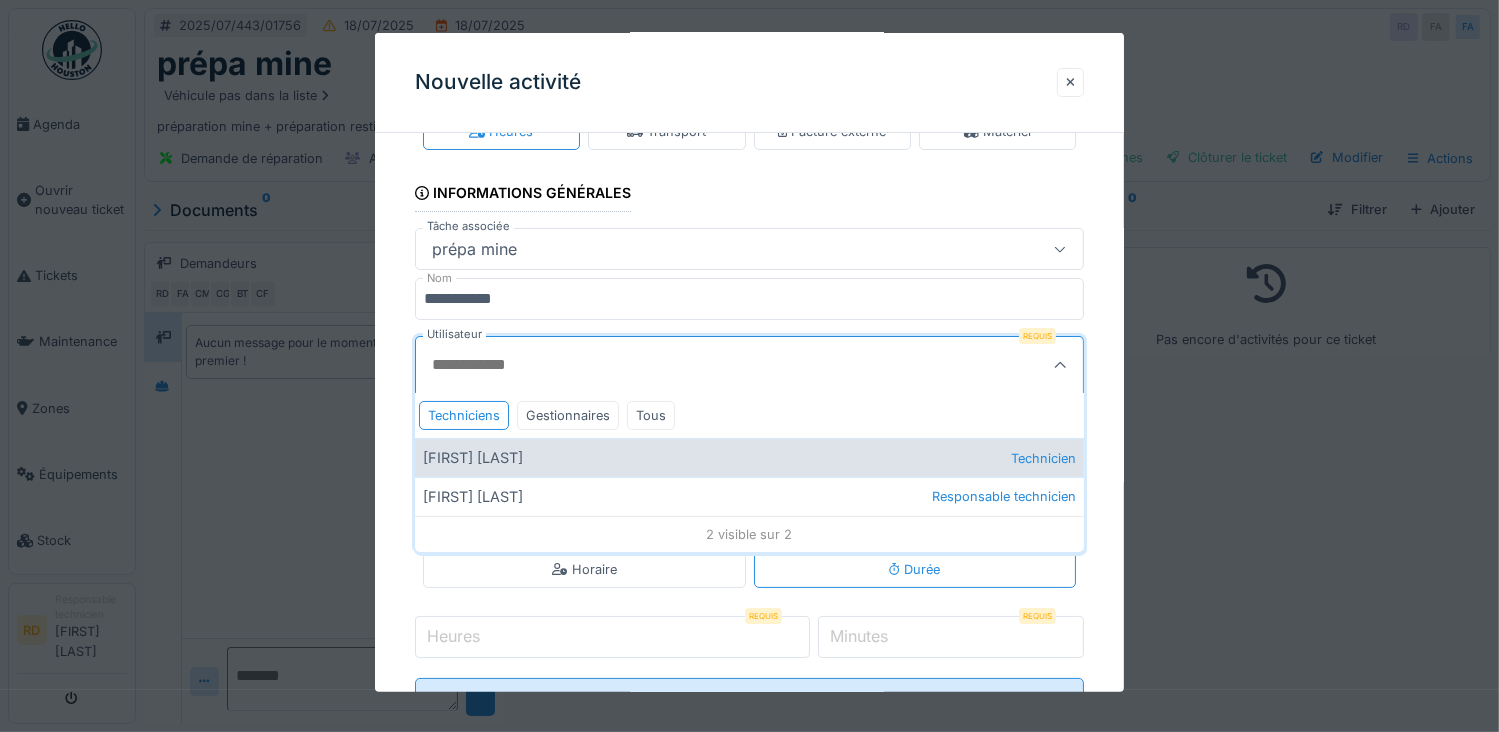 click on "[FIRST] [LAST]   Technicien" at bounding box center [750, 457] 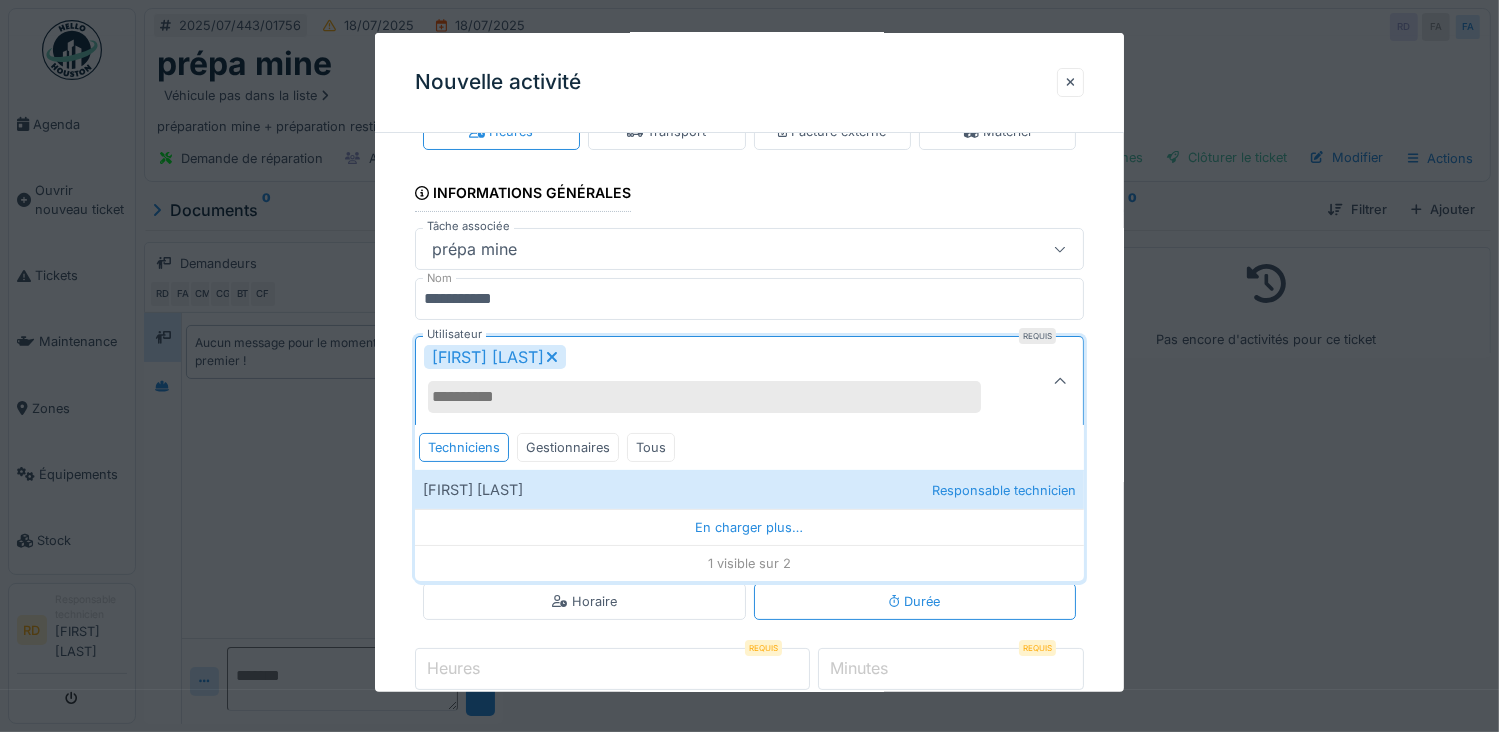 click on "**********" at bounding box center [750, 448] 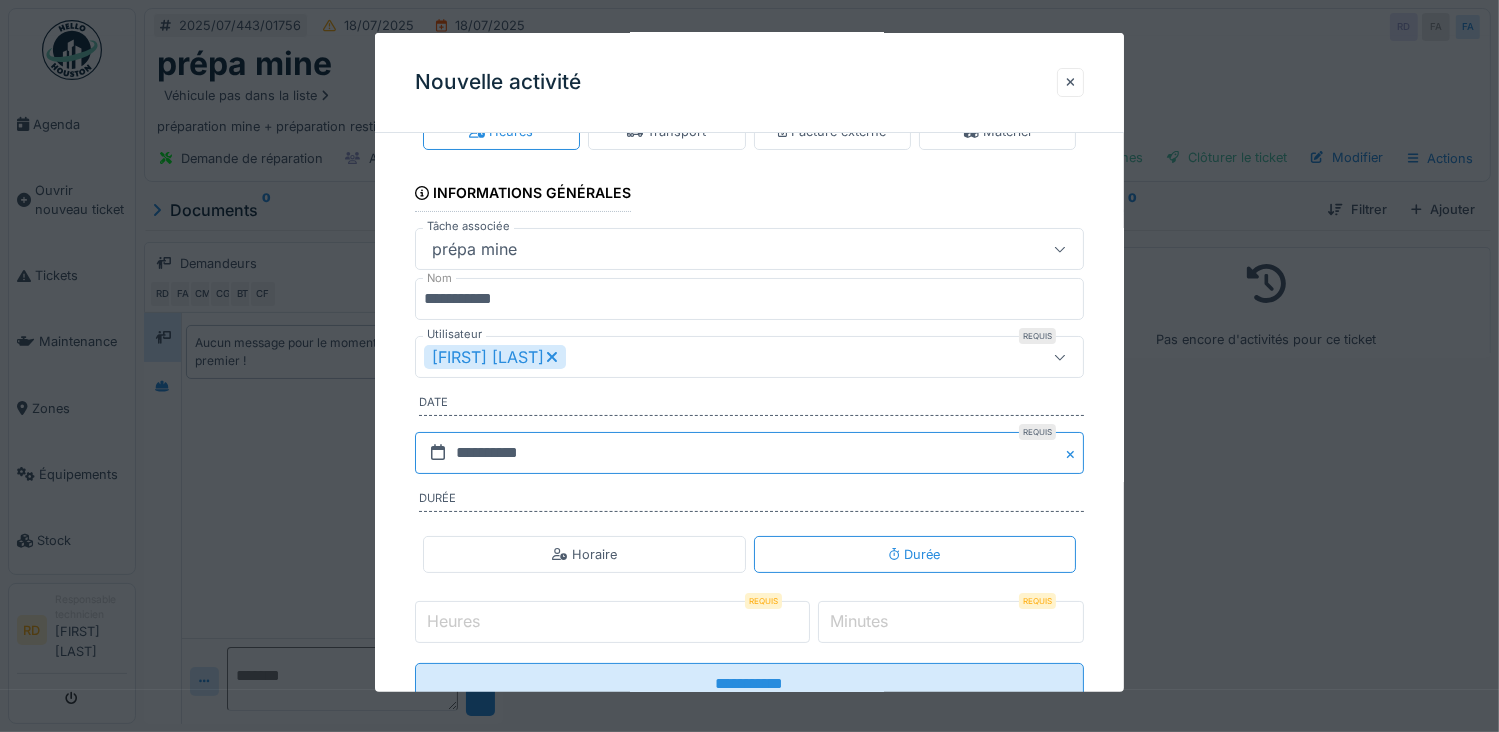 click on "**********" at bounding box center [750, 453] 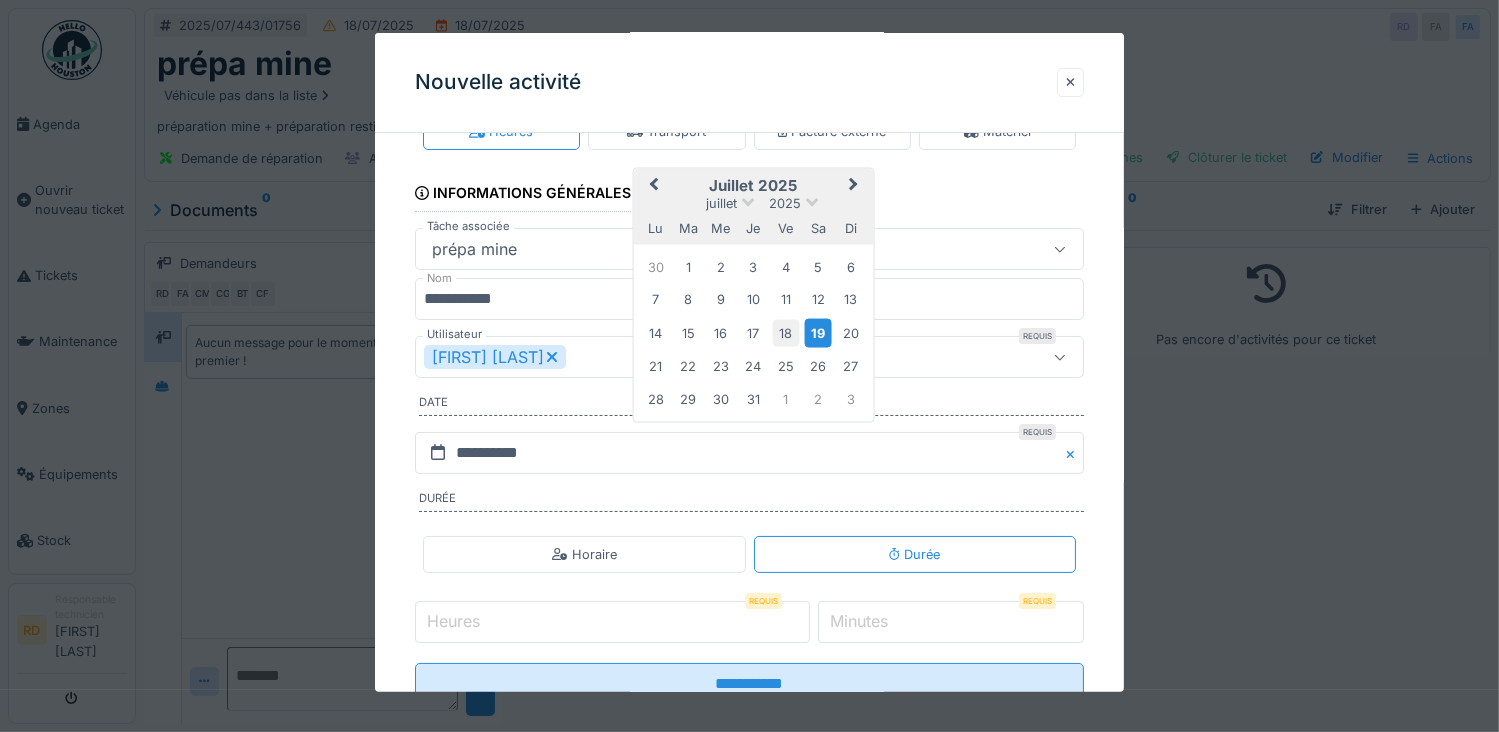 click on "18" at bounding box center (785, 332) 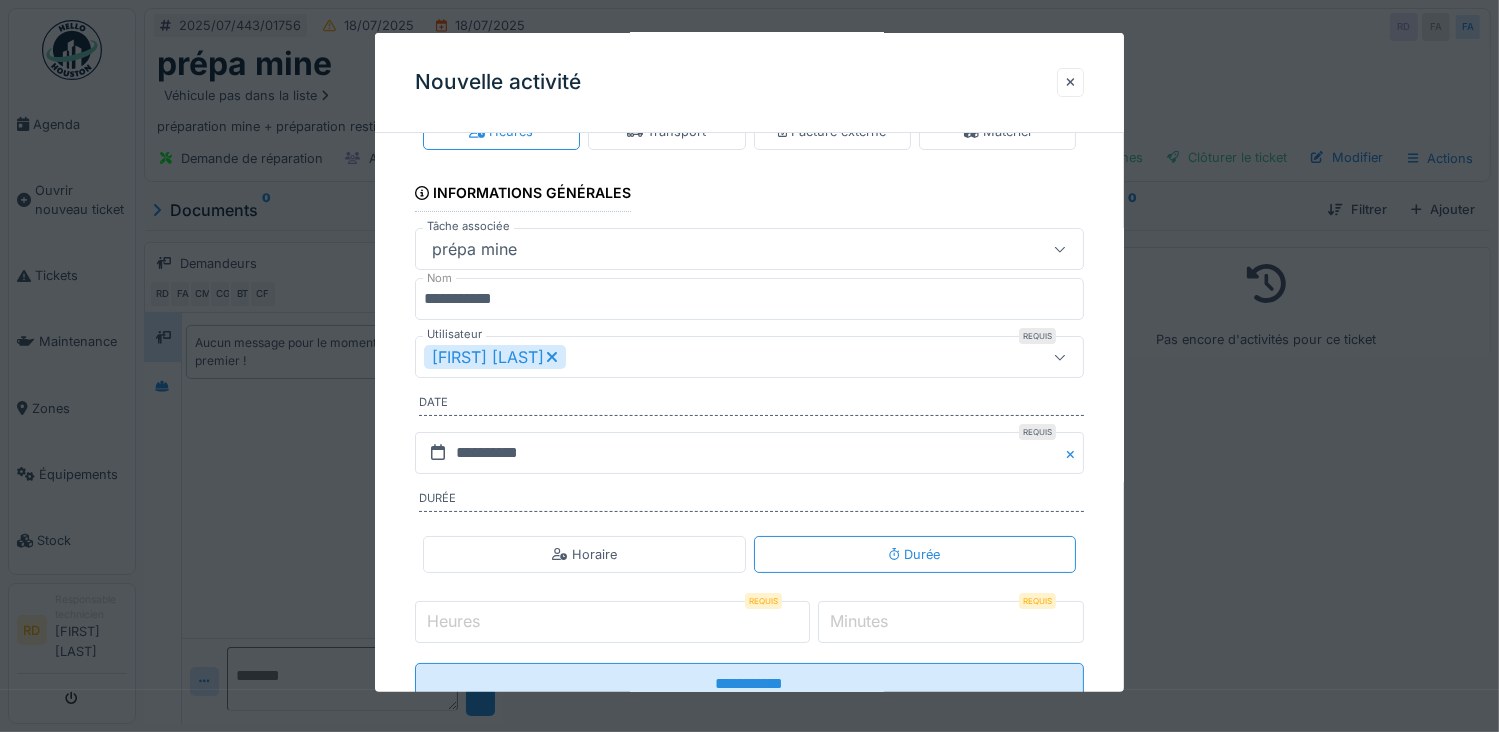 click on "Heures" at bounding box center [612, 622] 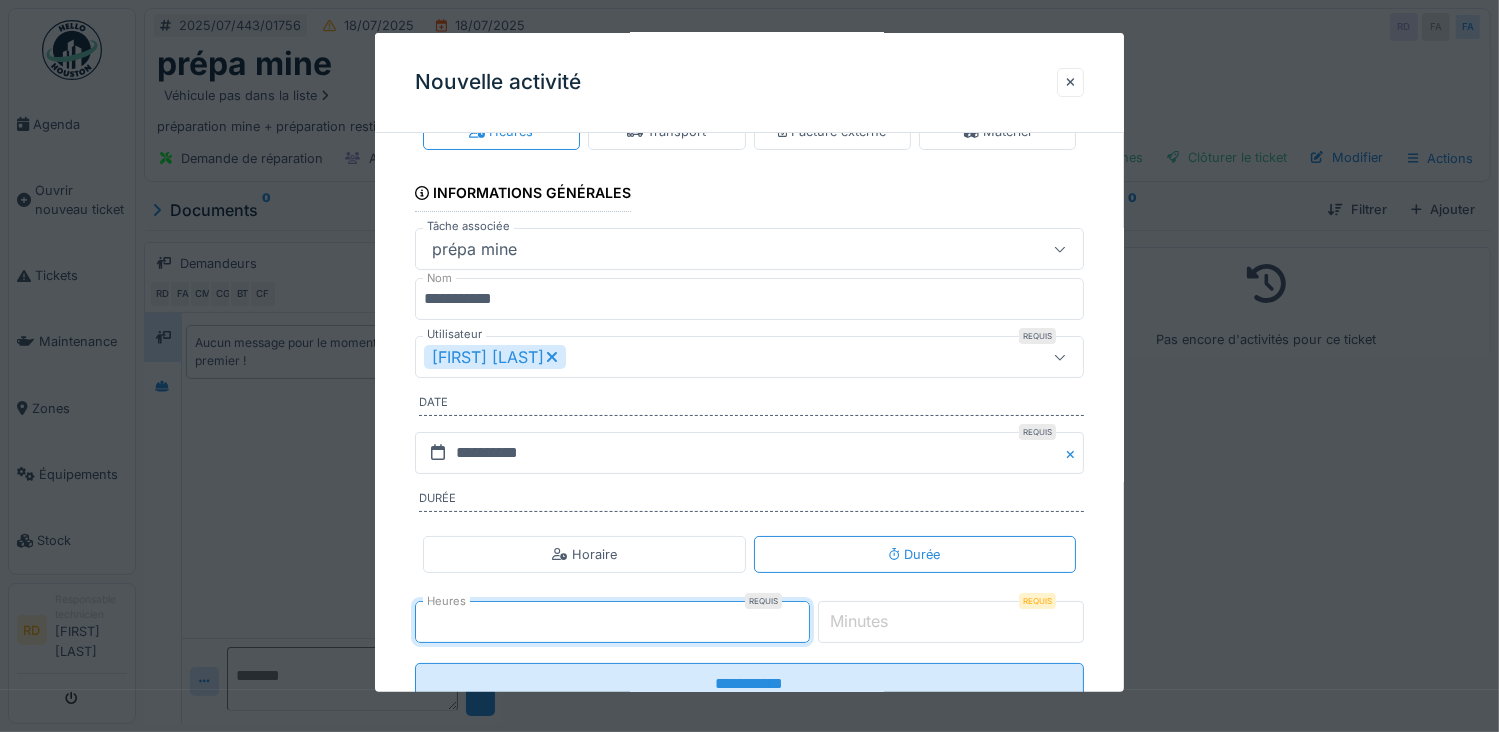 type on "*" 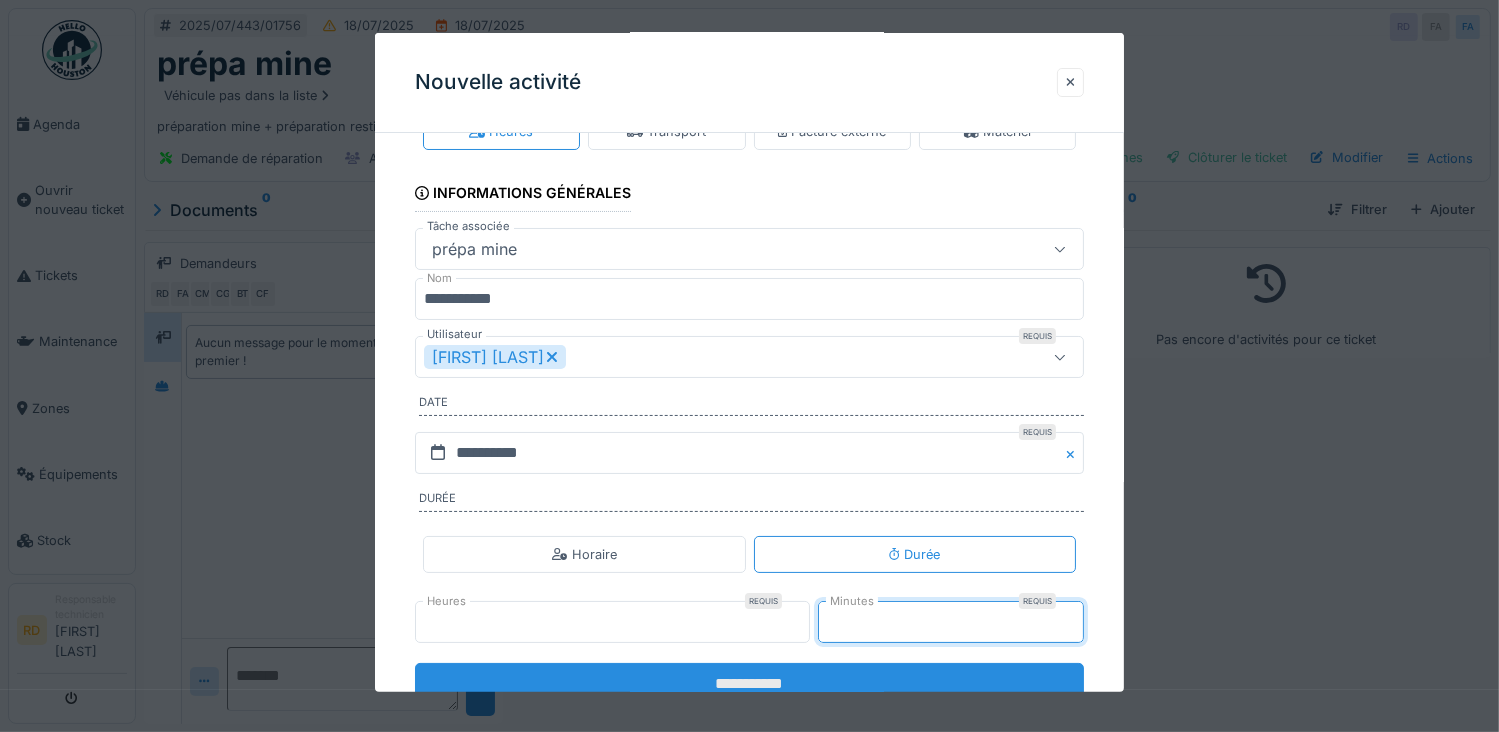 type on "**" 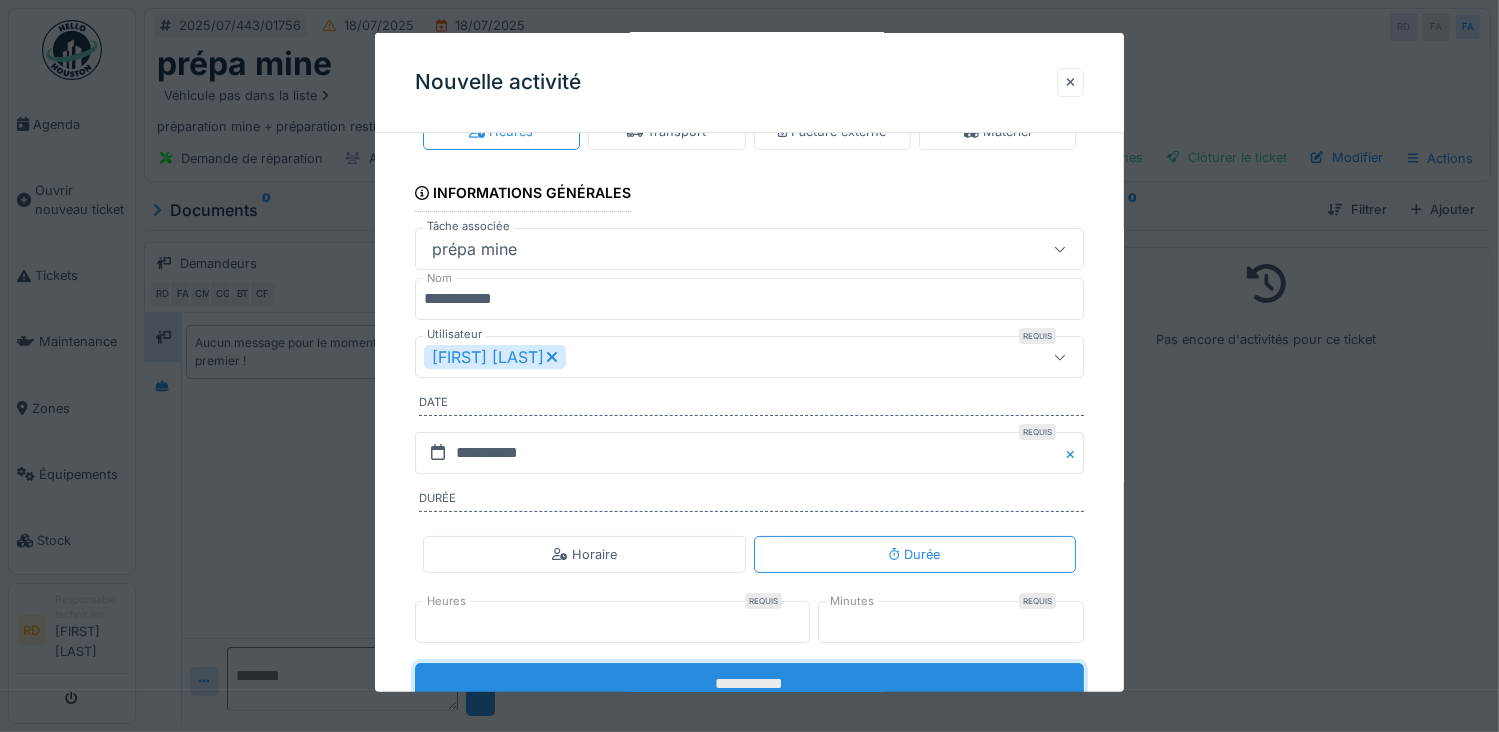 click on "**********" at bounding box center [750, 684] 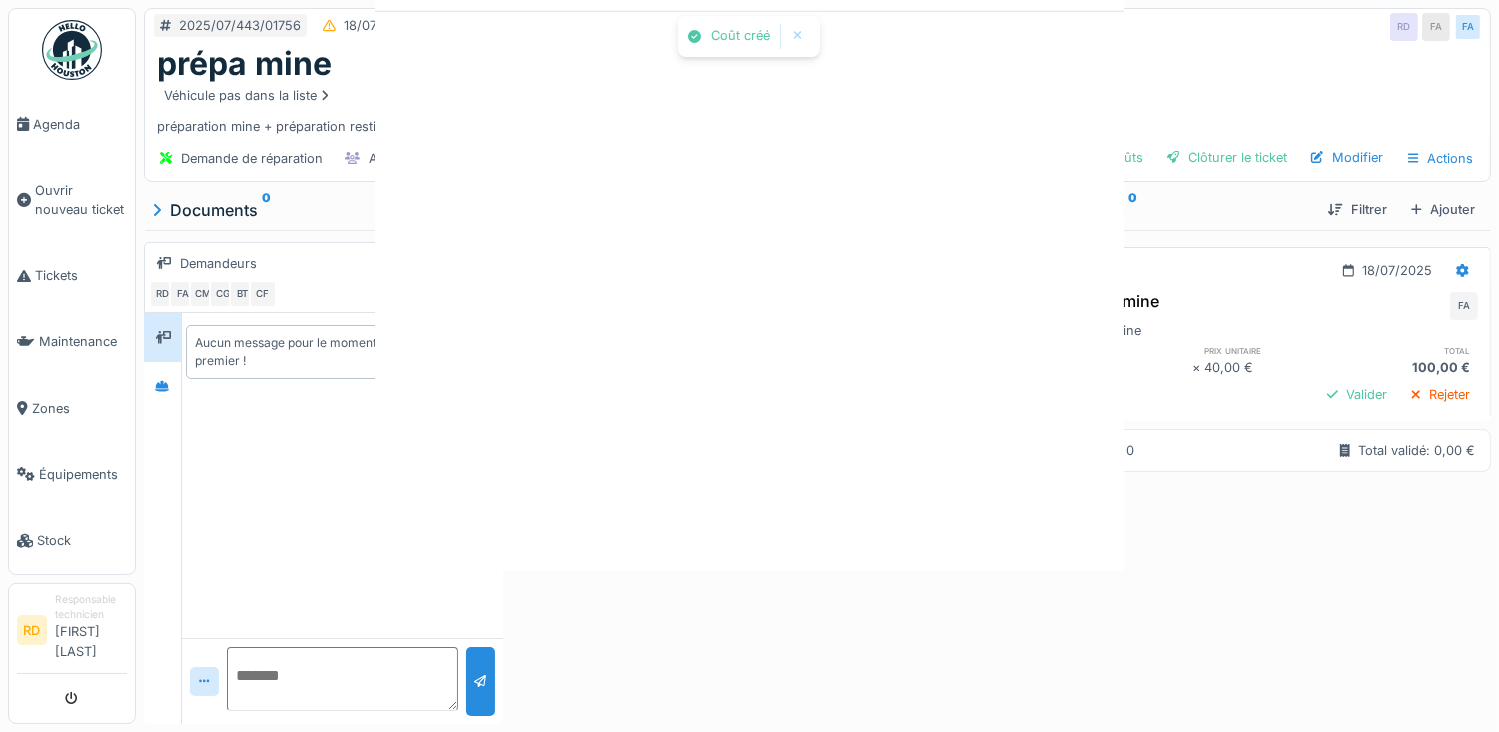 scroll, scrollTop: 0, scrollLeft: 0, axis: both 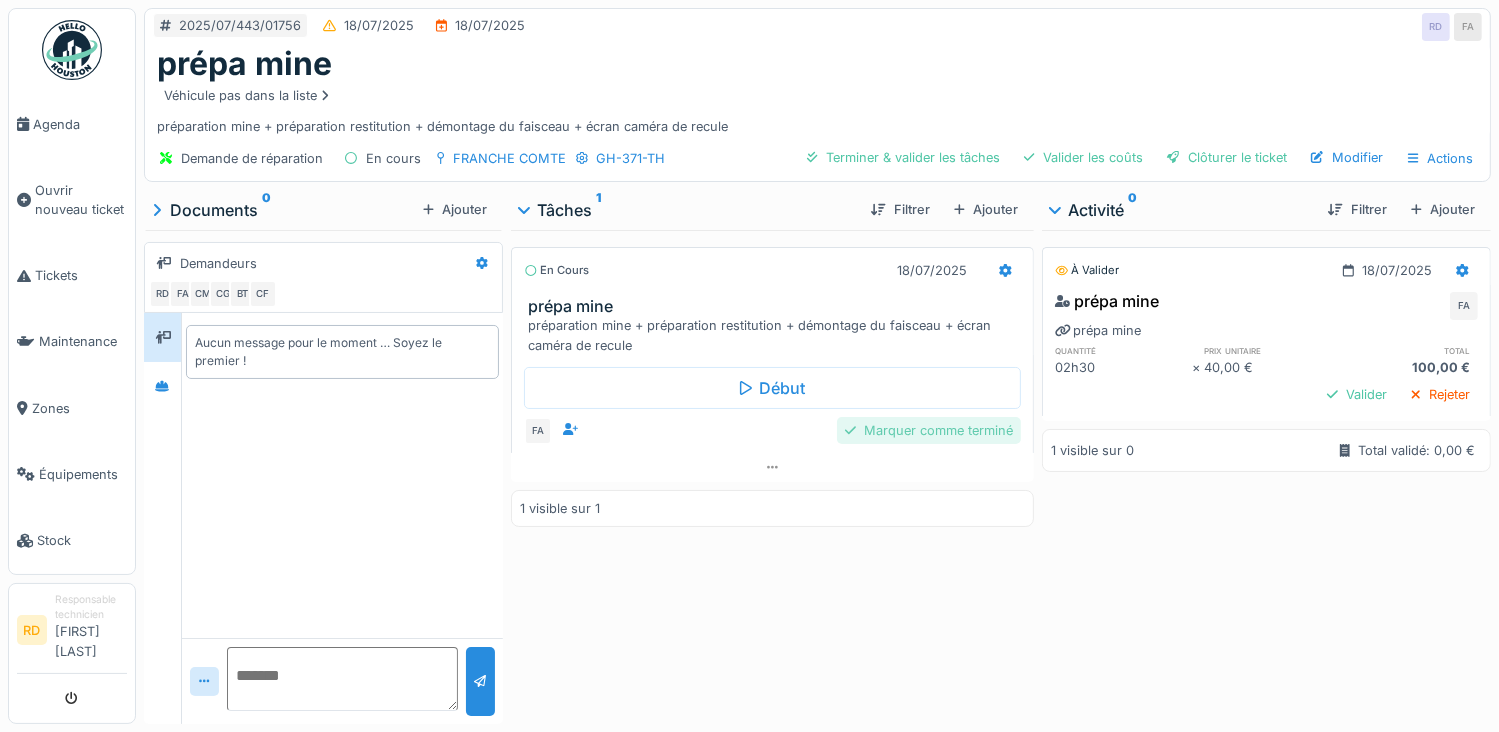 click on "Marquer comme terminé" at bounding box center (929, 430) 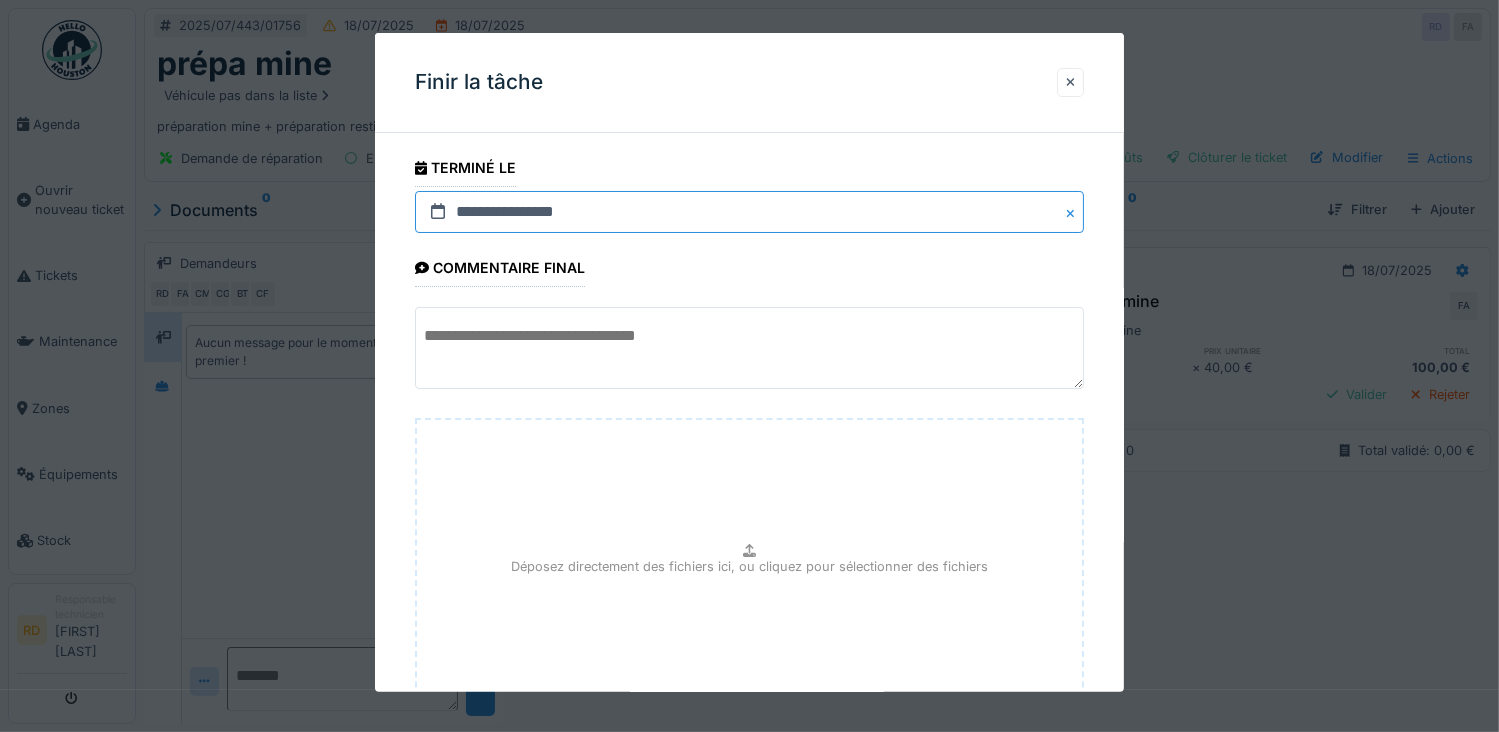 click on "**********" at bounding box center (750, 212) 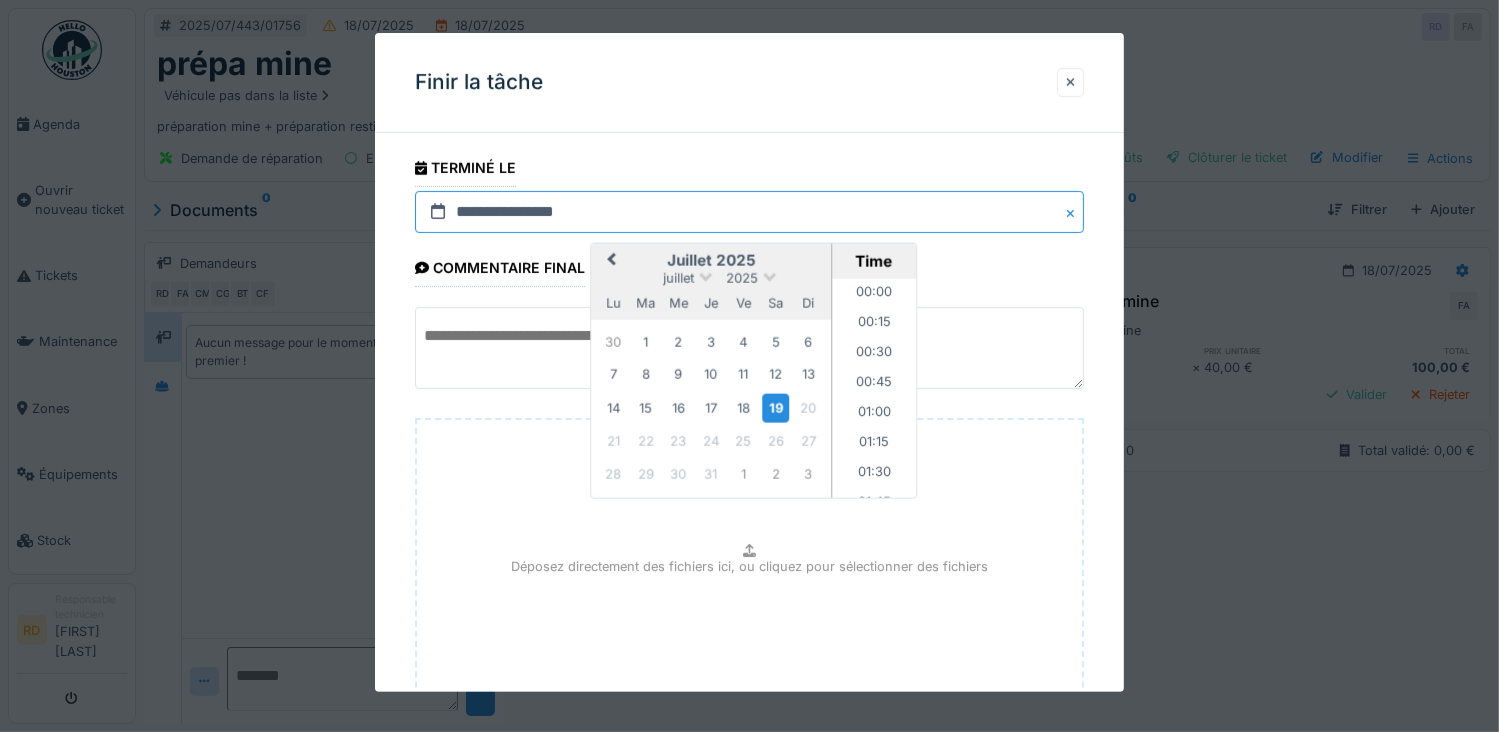 scroll, scrollTop: 805, scrollLeft: 0, axis: vertical 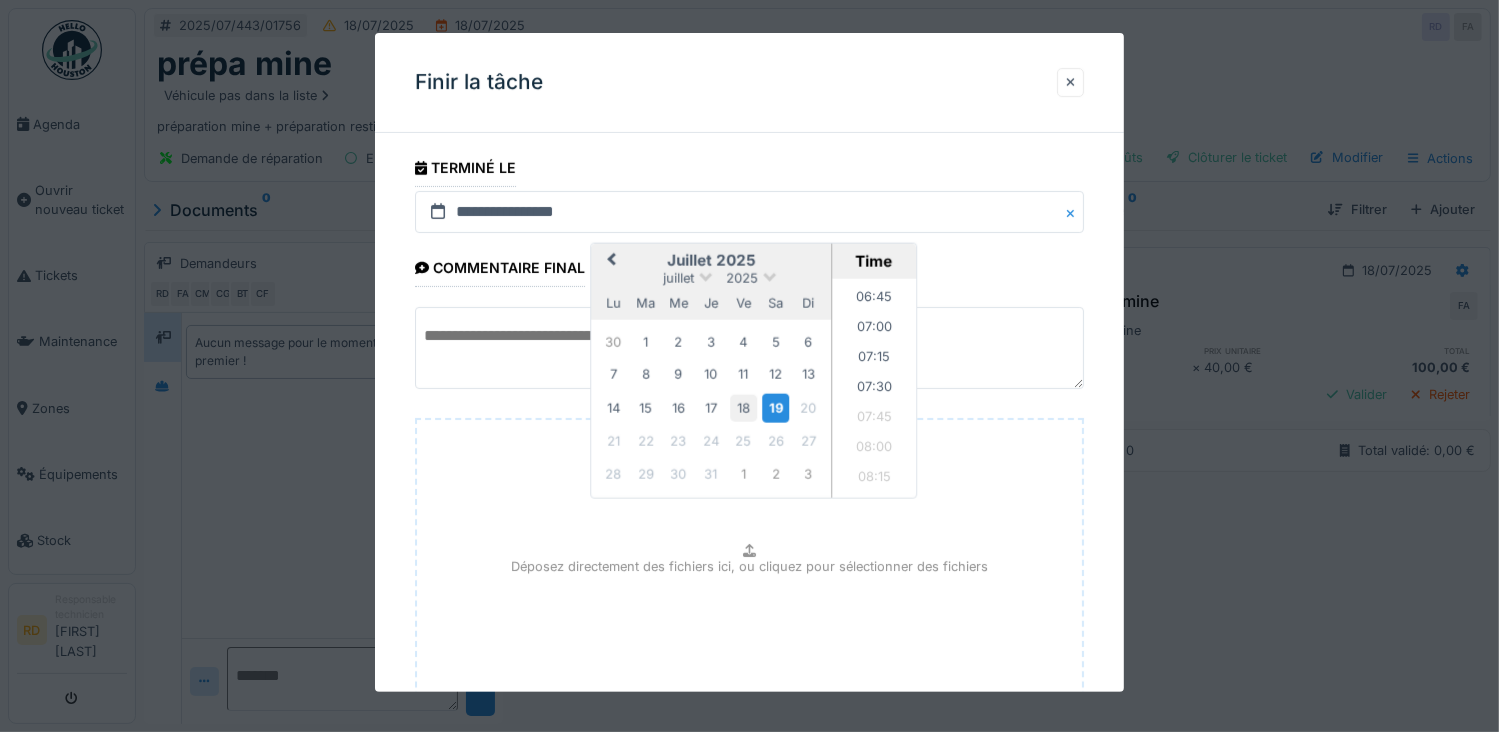 click on "18" at bounding box center (743, 407) 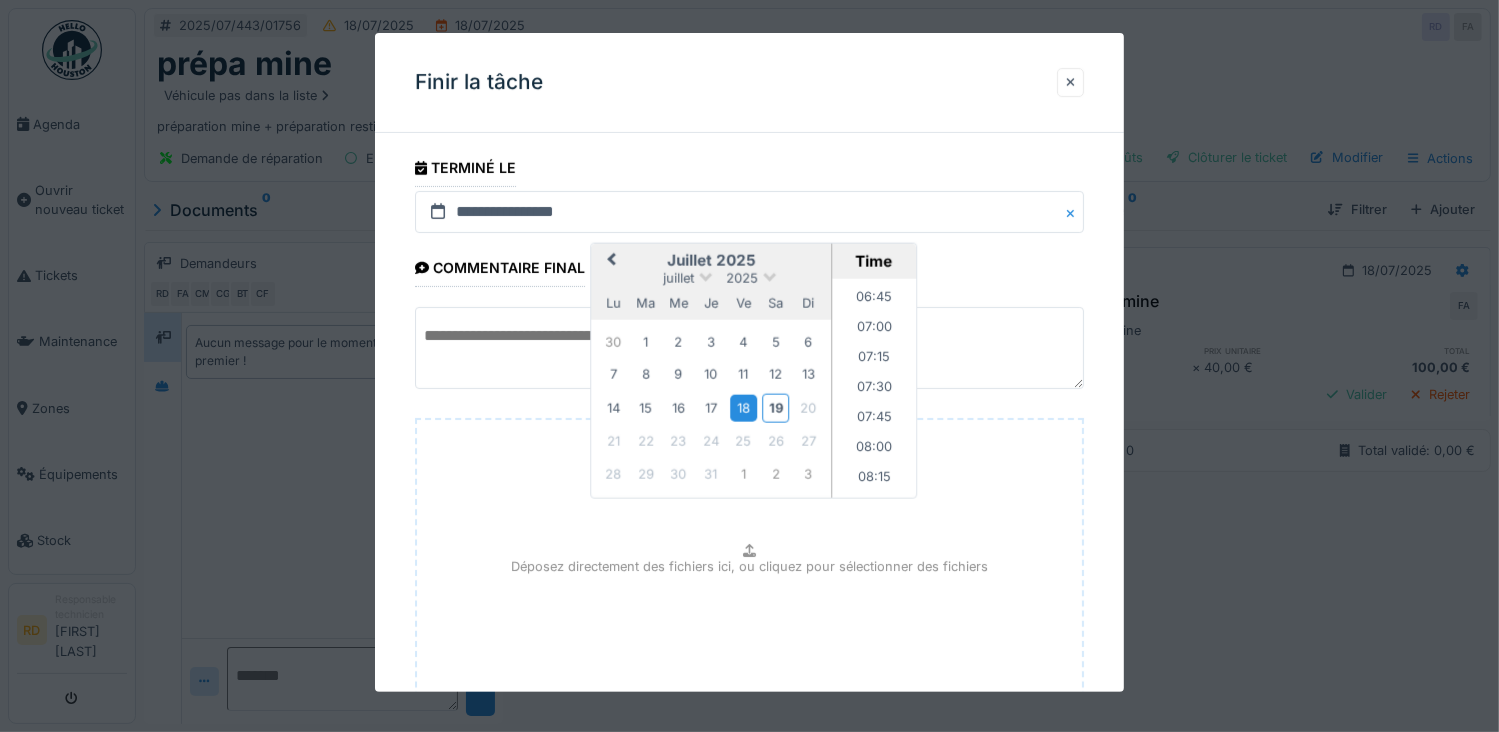 click at bounding box center (750, 348) 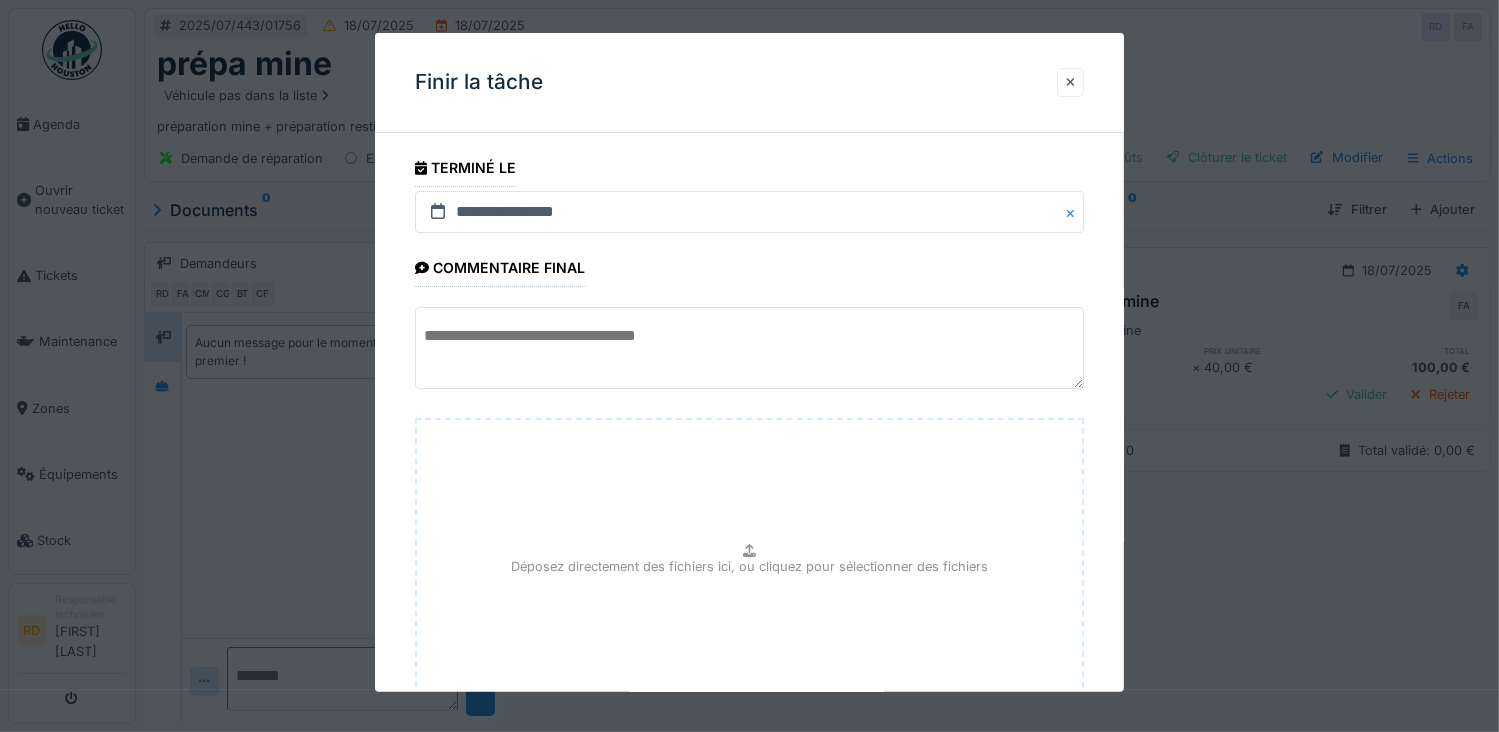 click at bounding box center (750, 348) 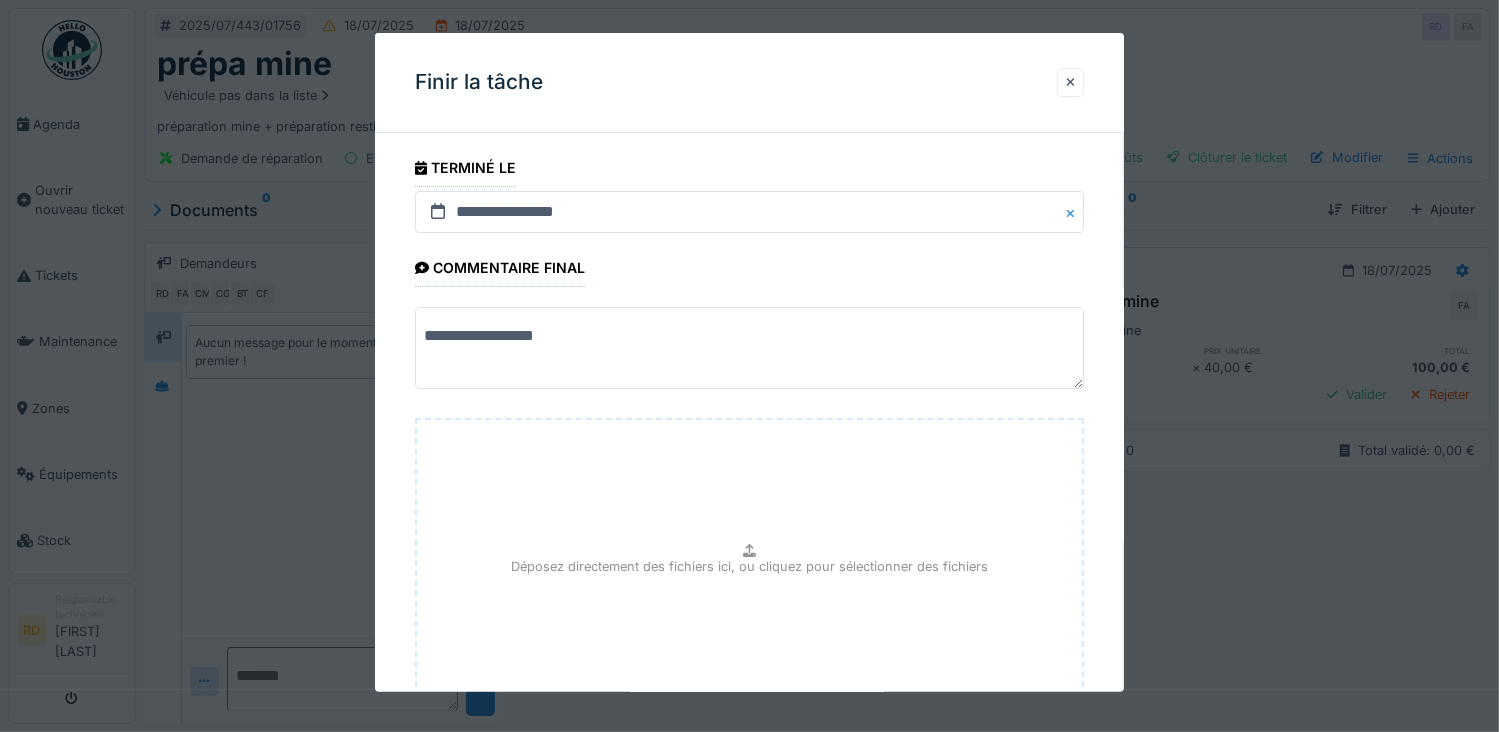 scroll, scrollTop: 15, scrollLeft: 0, axis: vertical 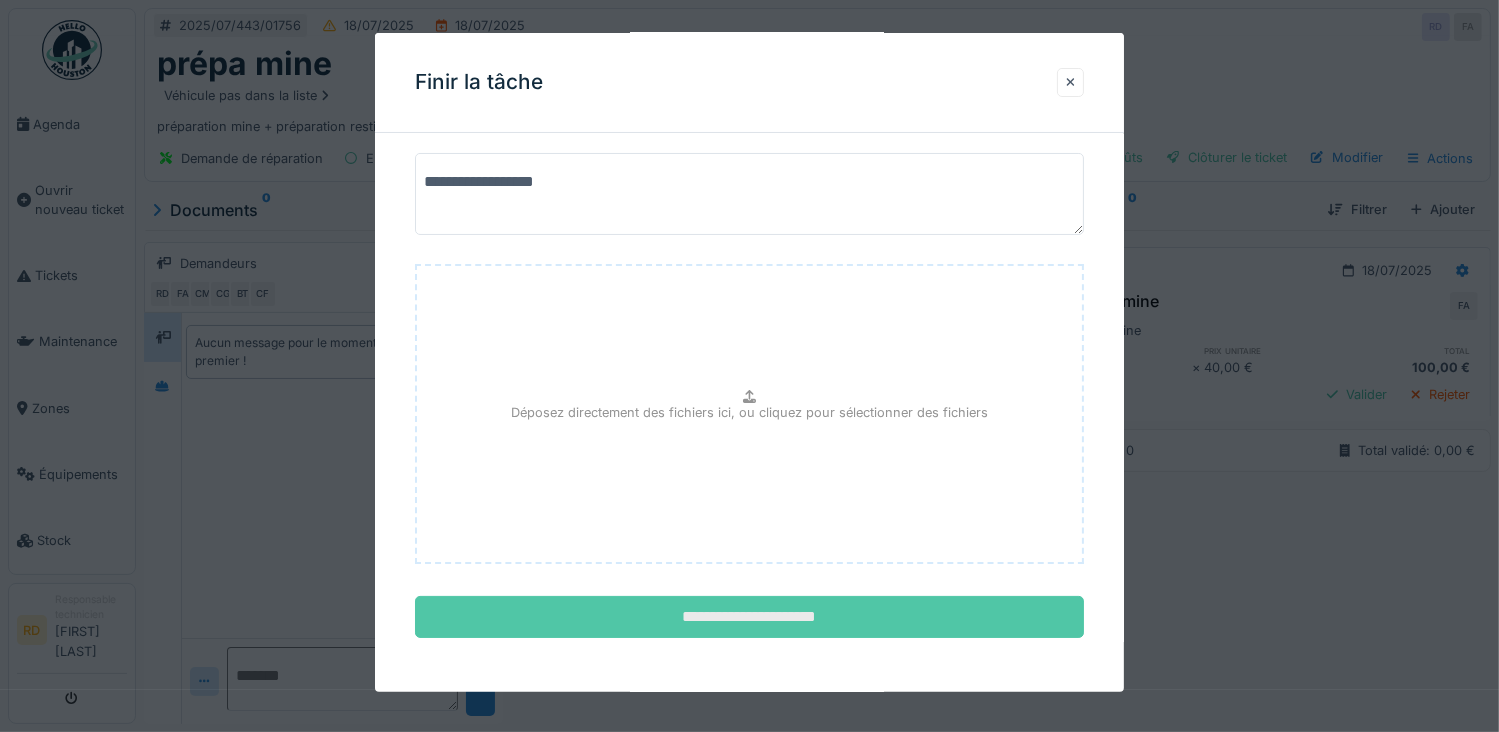 type on "**********" 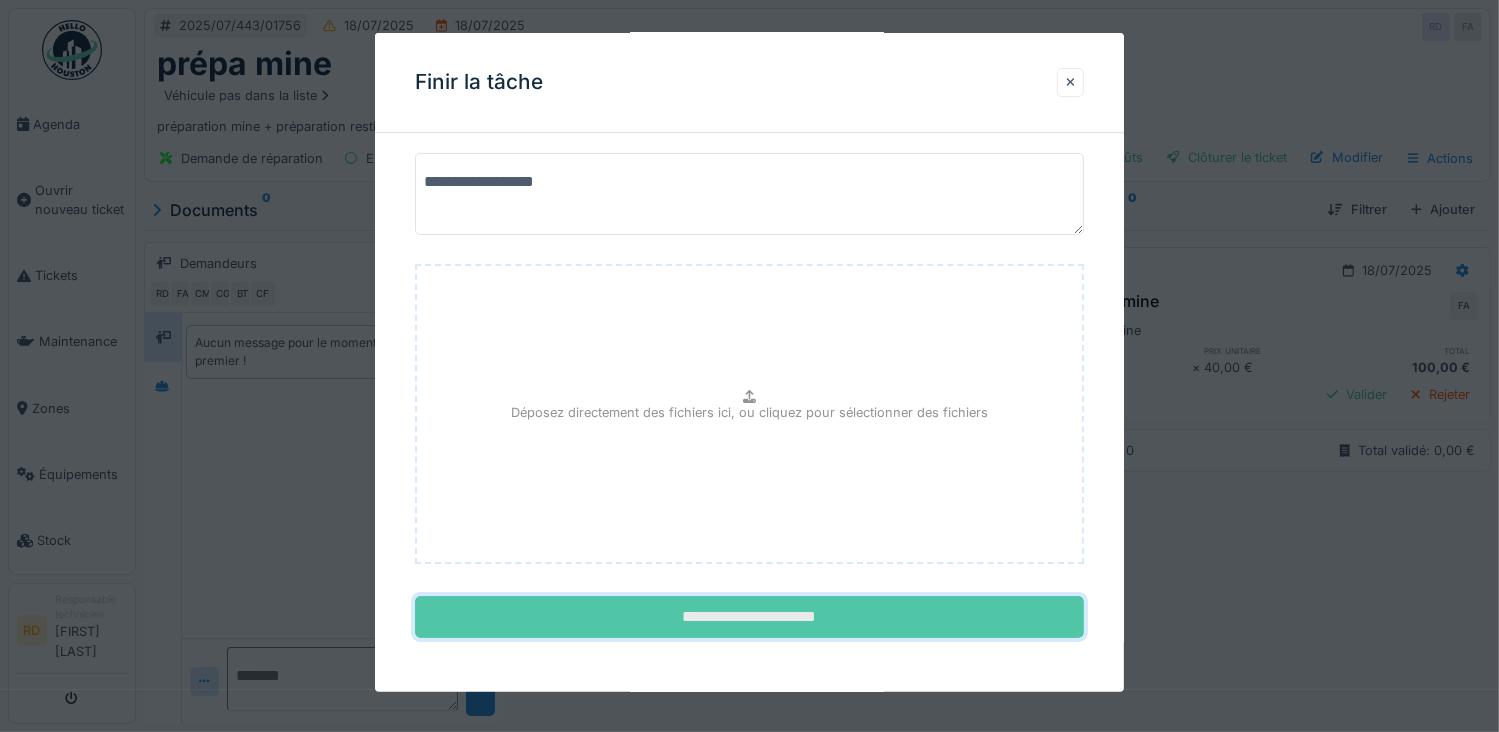 click on "**********" at bounding box center (750, 617) 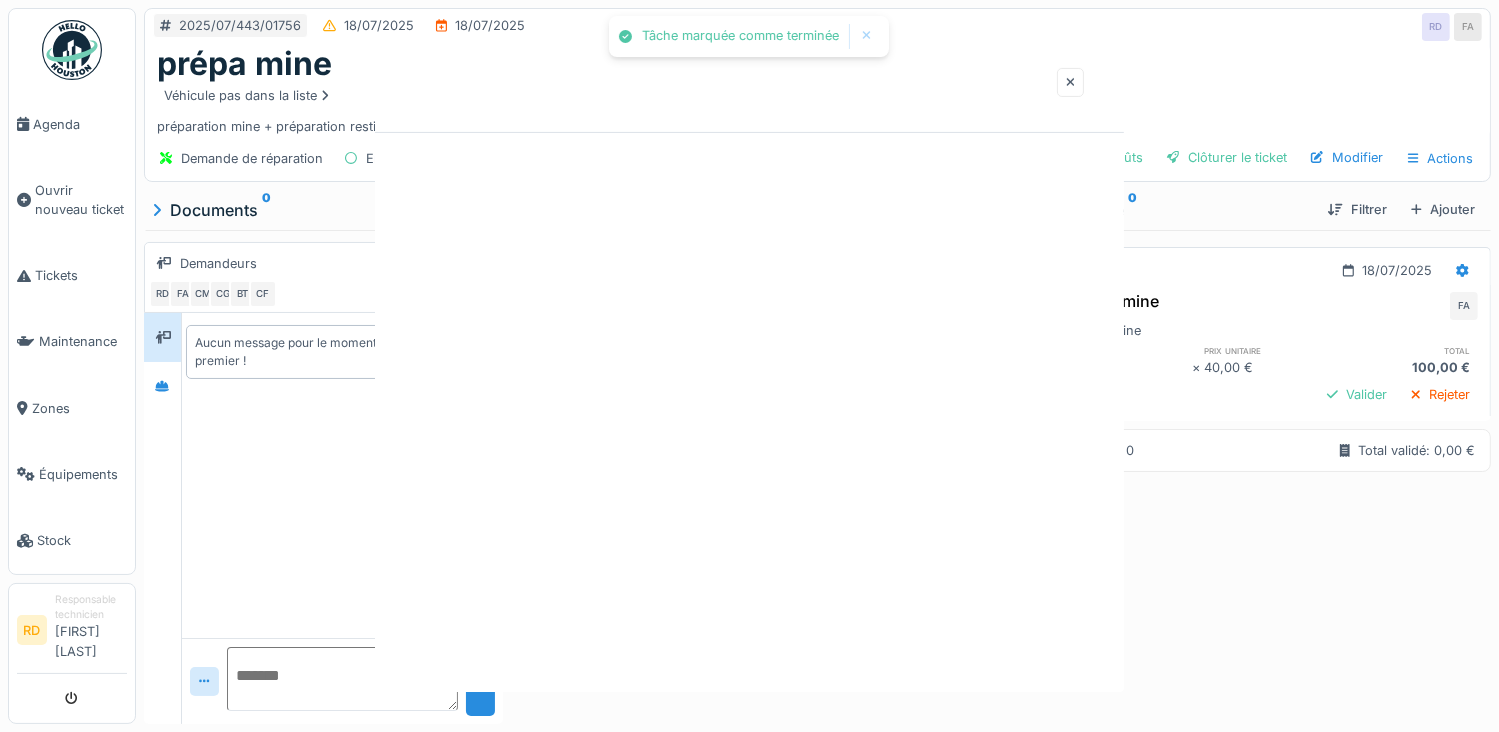 scroll, scrollTop: 0, scrollLeft: 0, axis: both 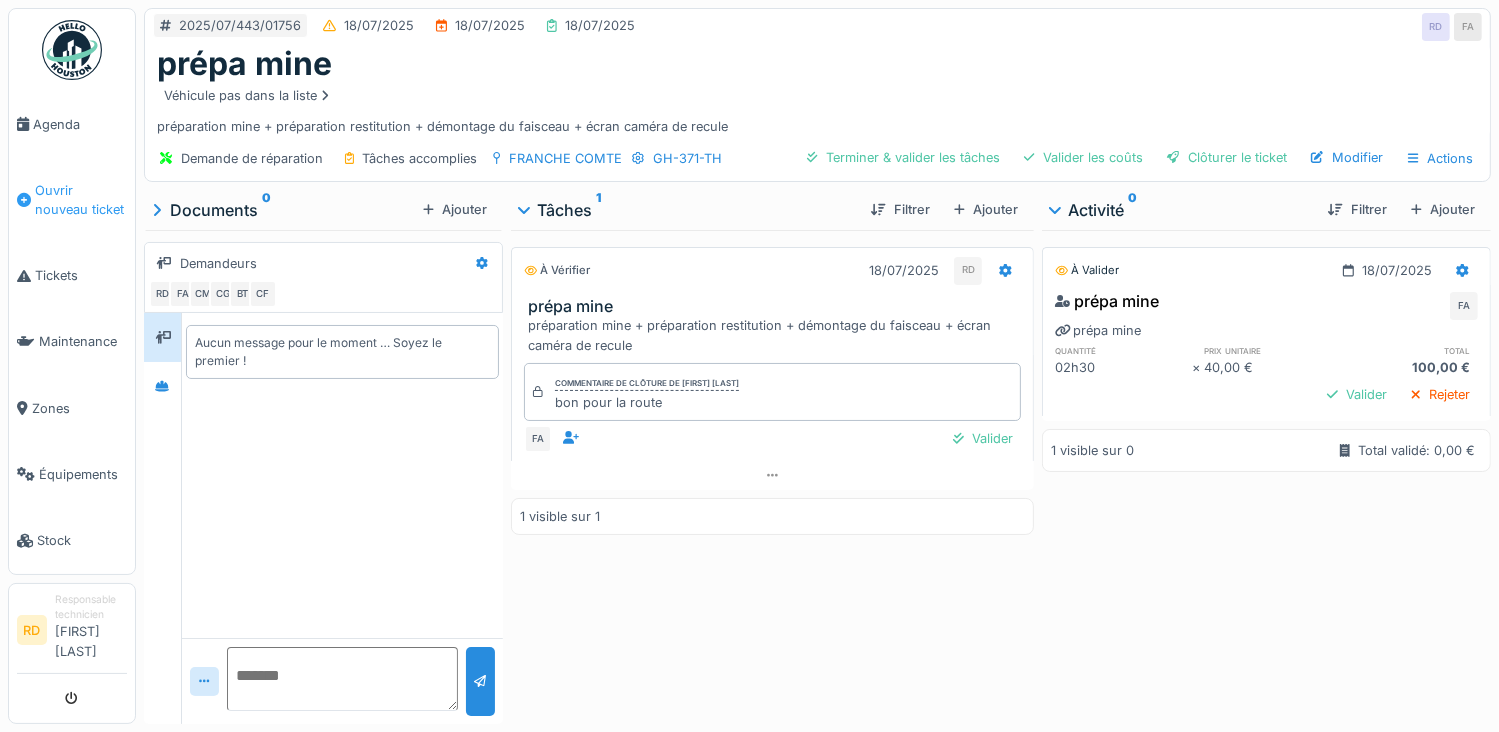 click on "Ouvrir nouveau ticket" at bounding box center (81, 200) 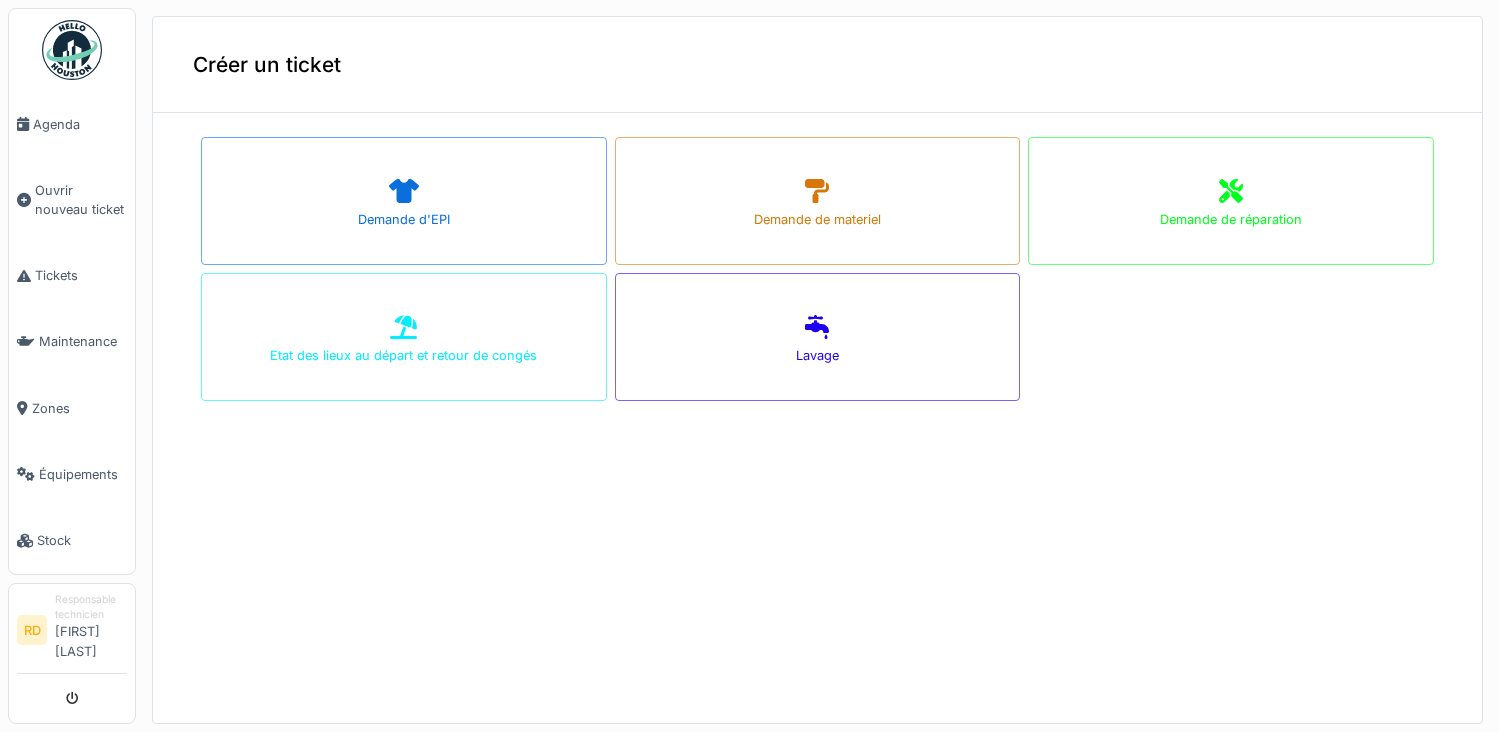 scroll, scrollTop: 0, scrollLeft: 0, axis: both 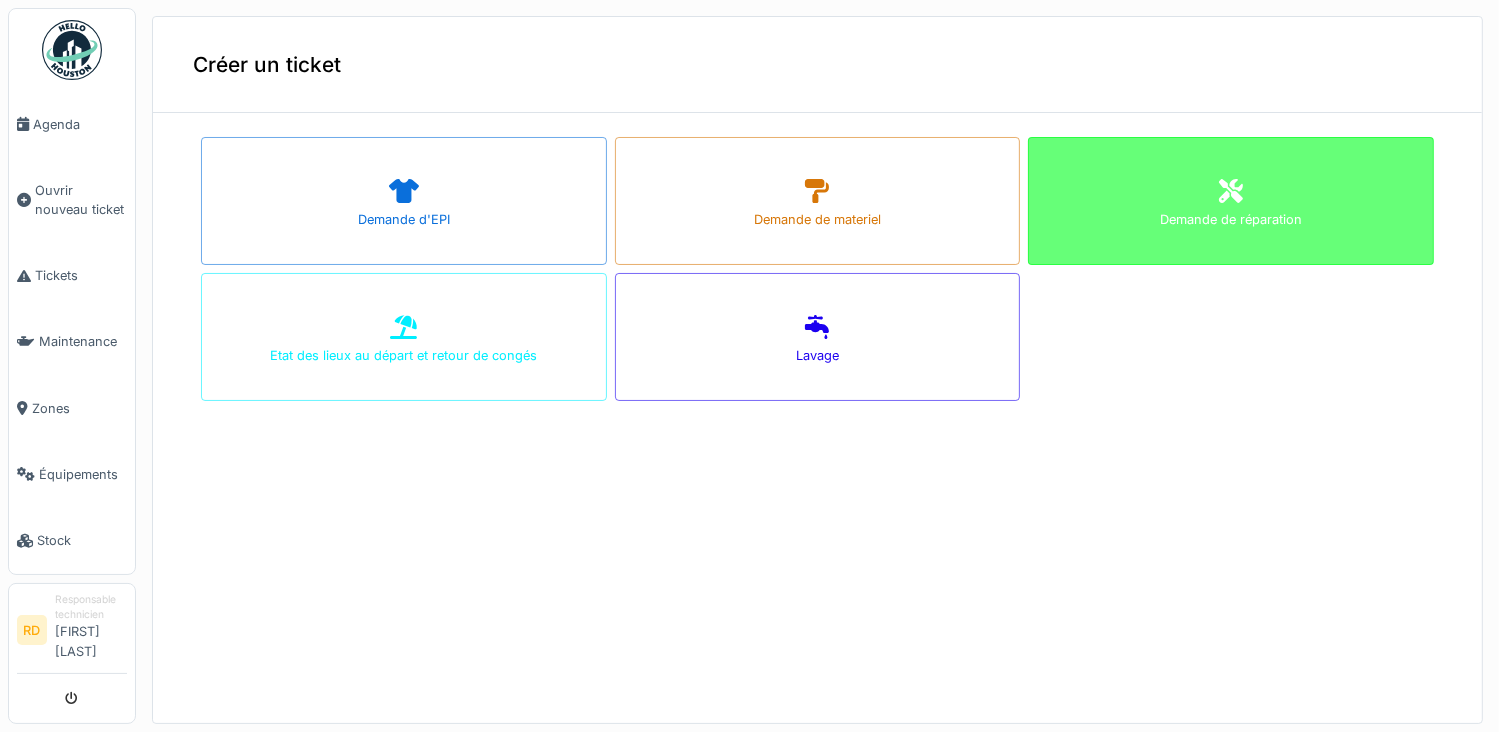 click on "Demande de réparation" at bounding box center [1231, 219] 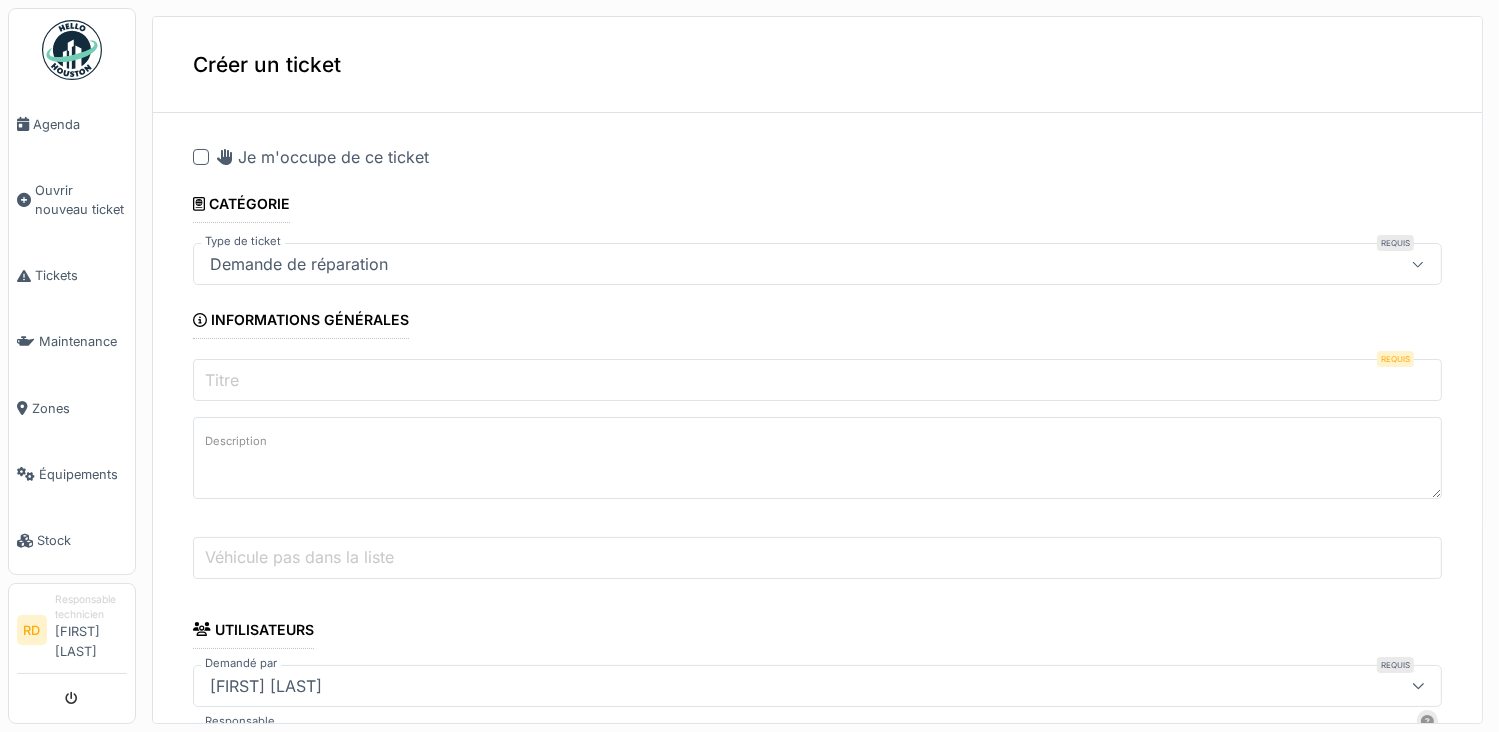 click on "Titre" at bounding box center [817, 380] 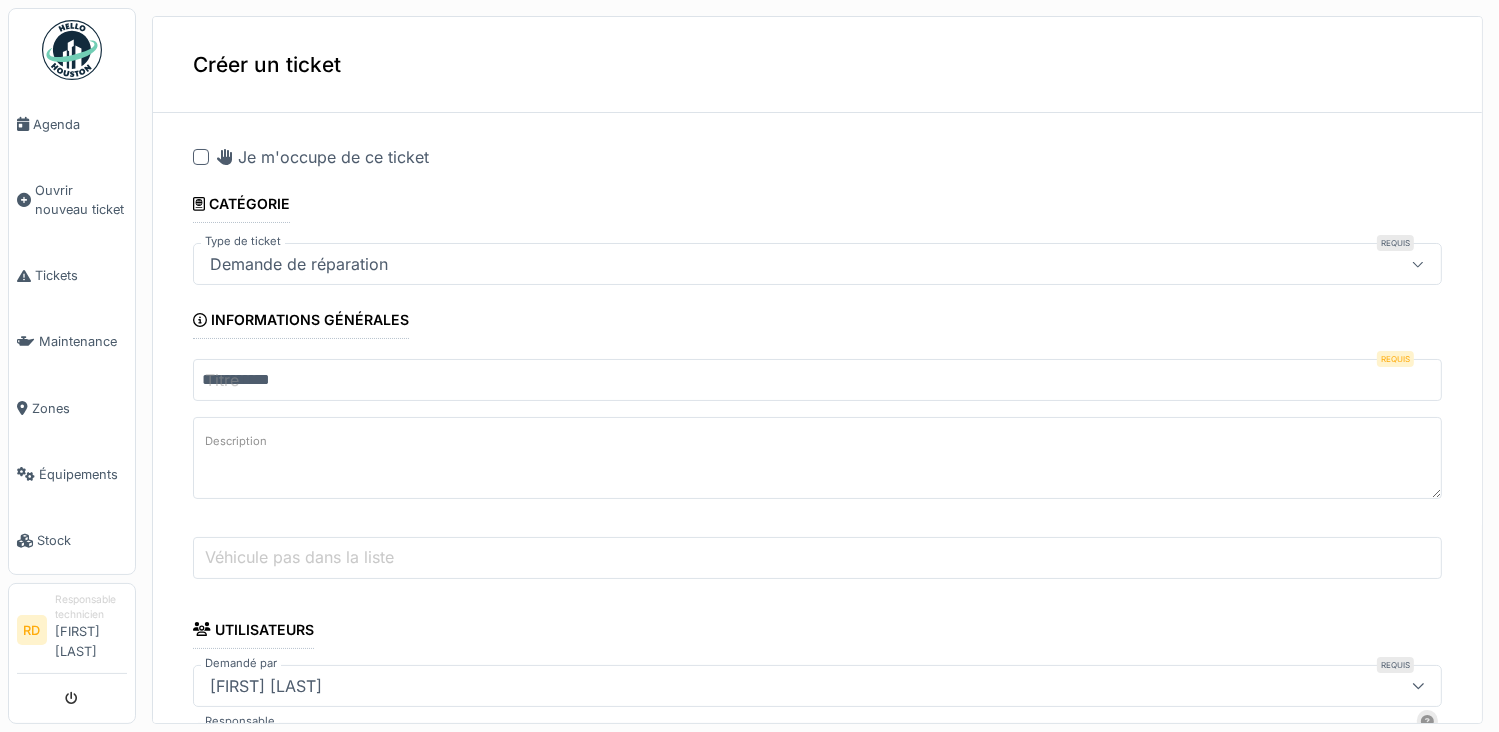 type on "**********" 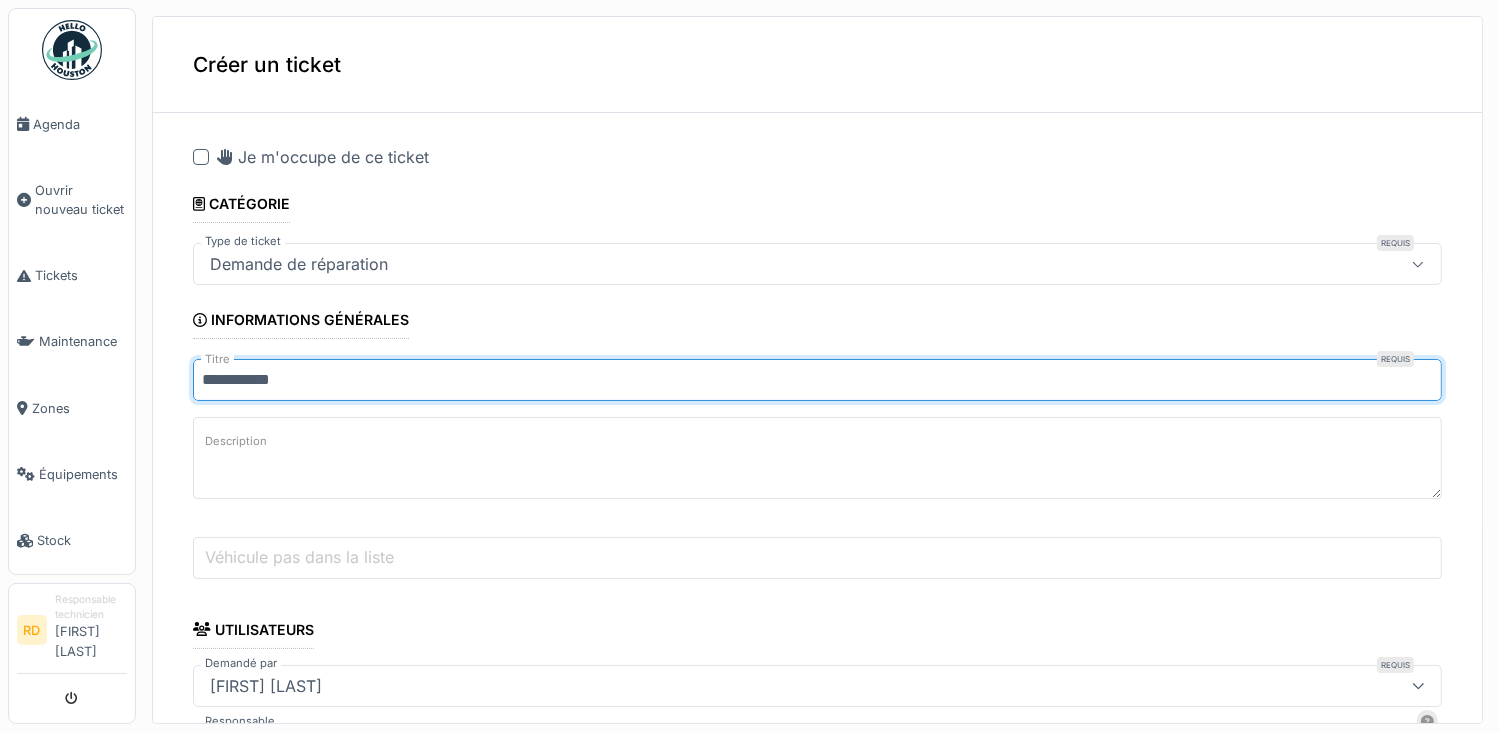 click on "Description" at bounding box center (817, 458) 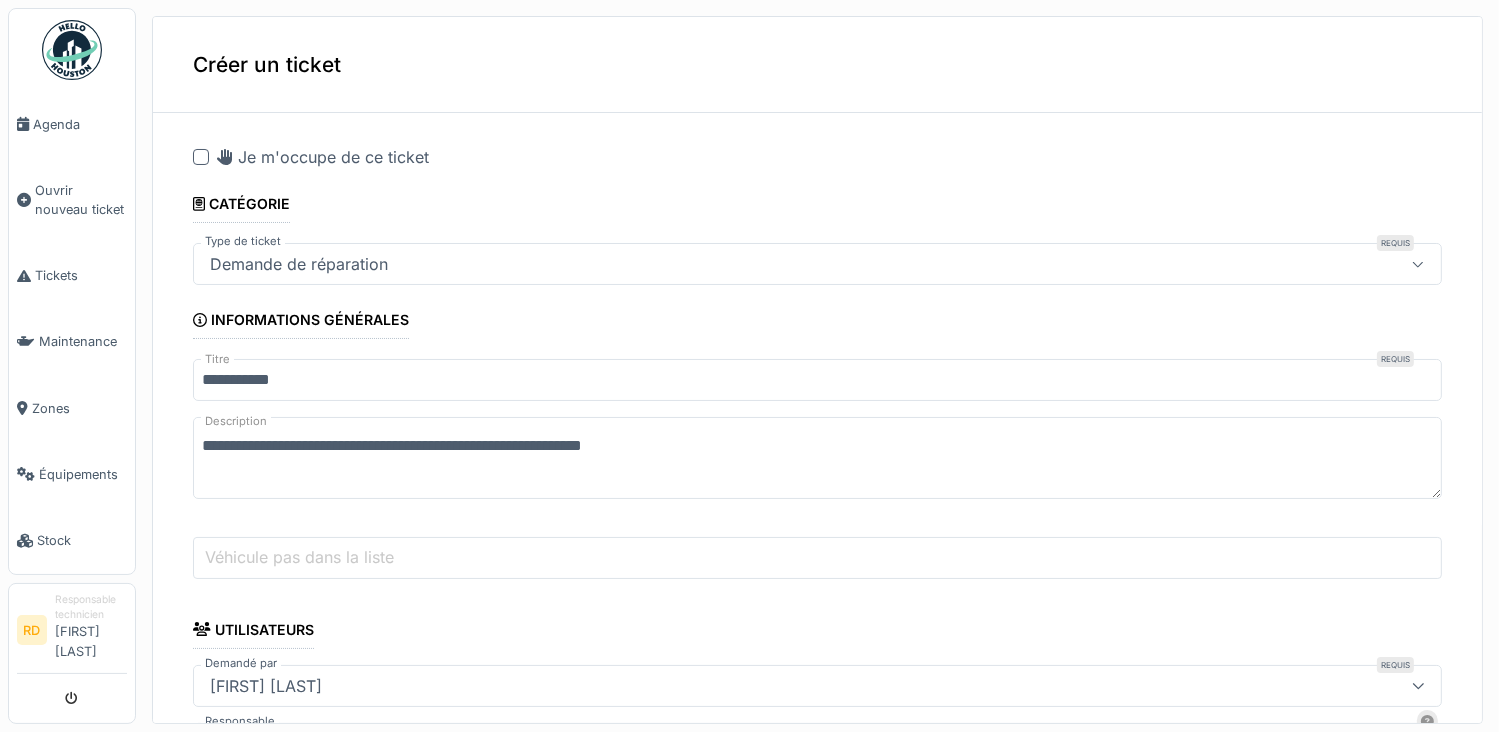 scroll, scrollTop: 100, scrollLeft: 0, axis: vertical 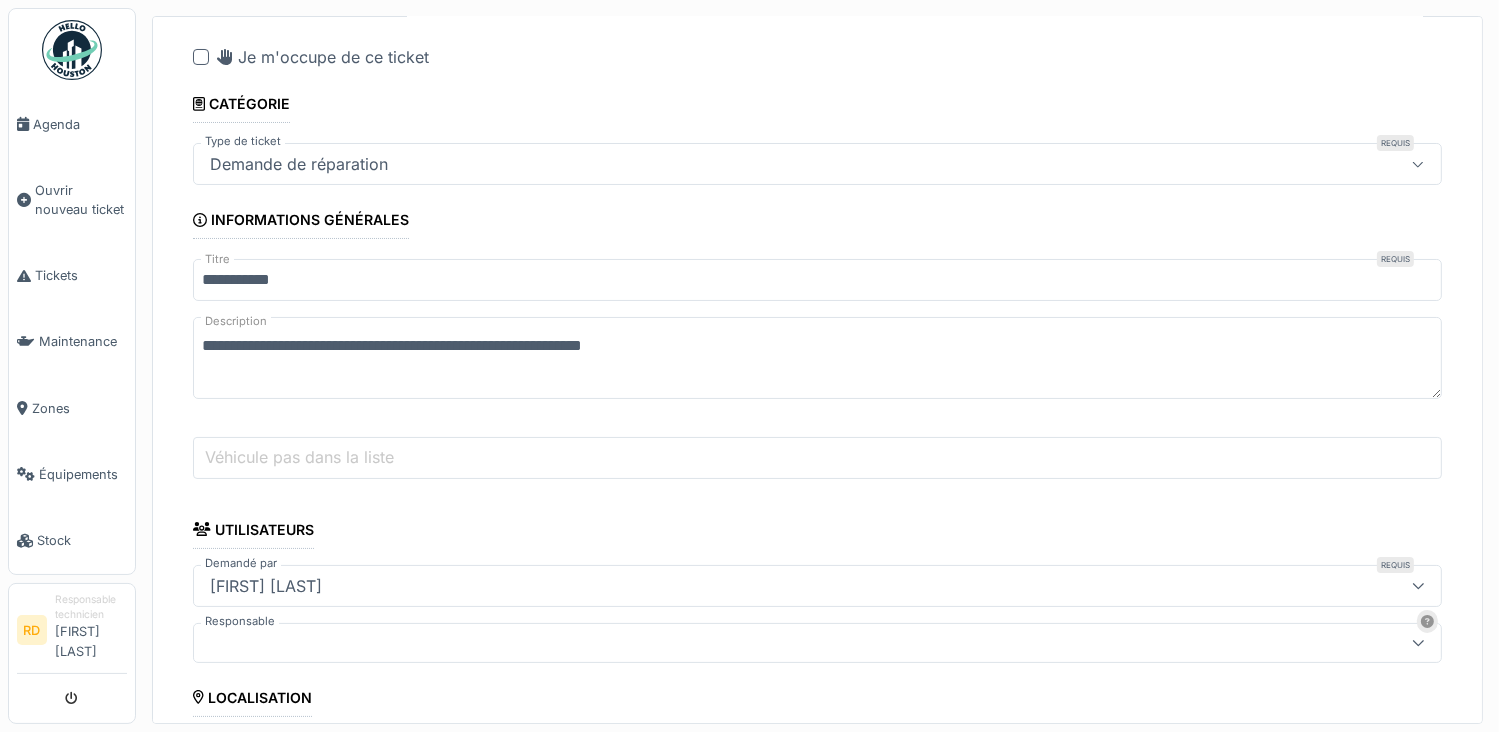 type on "**********" 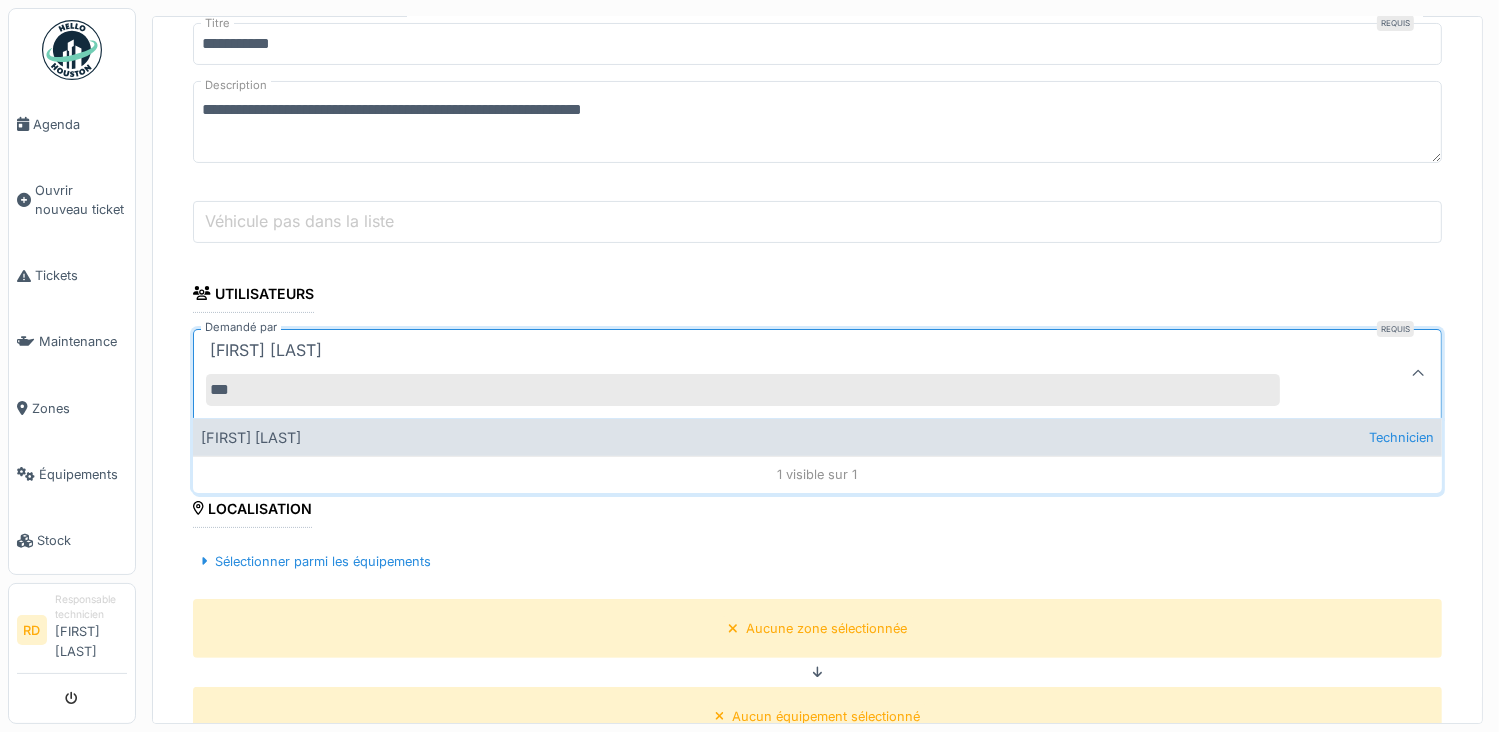 type on "***" 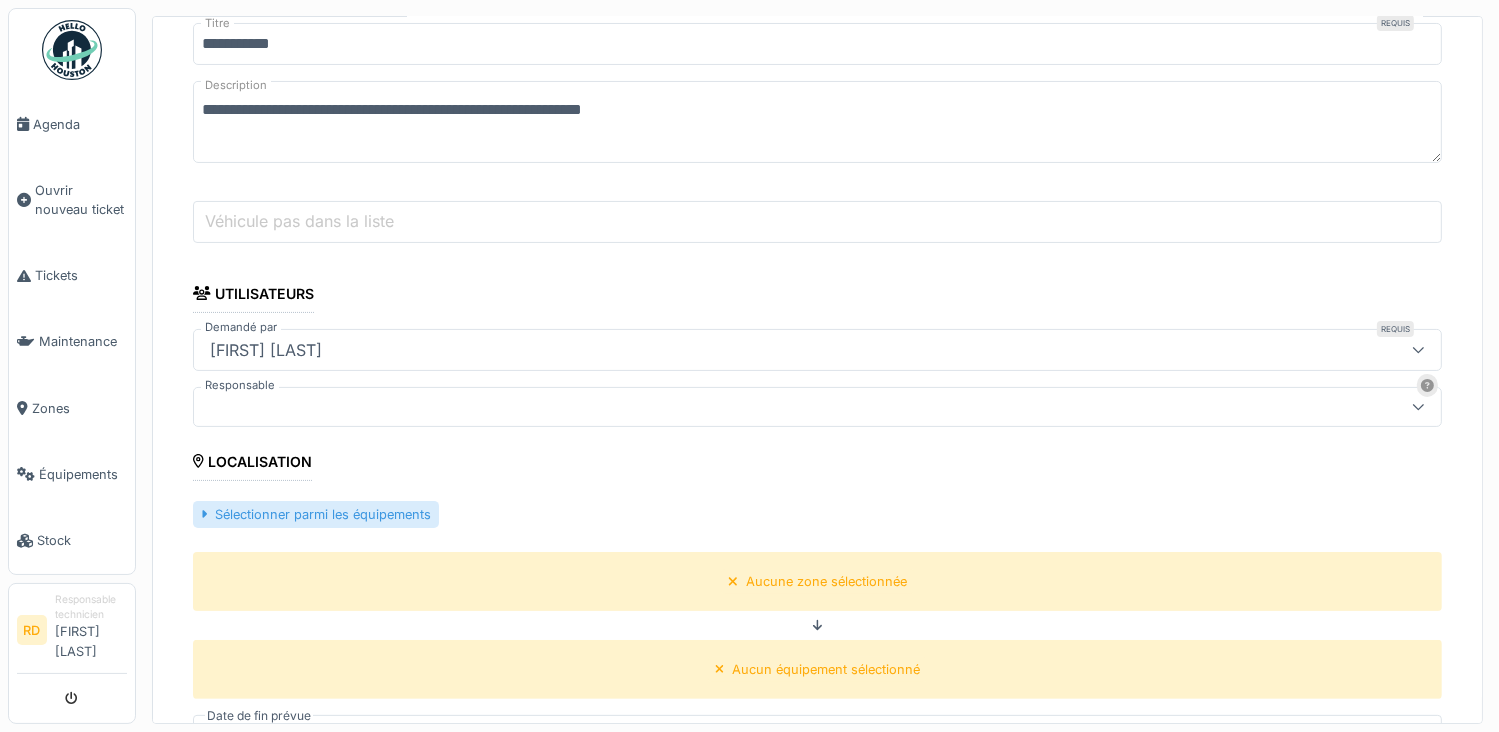 click on "Sélectionner parmi les équipements" at bounding box center (316, 514) 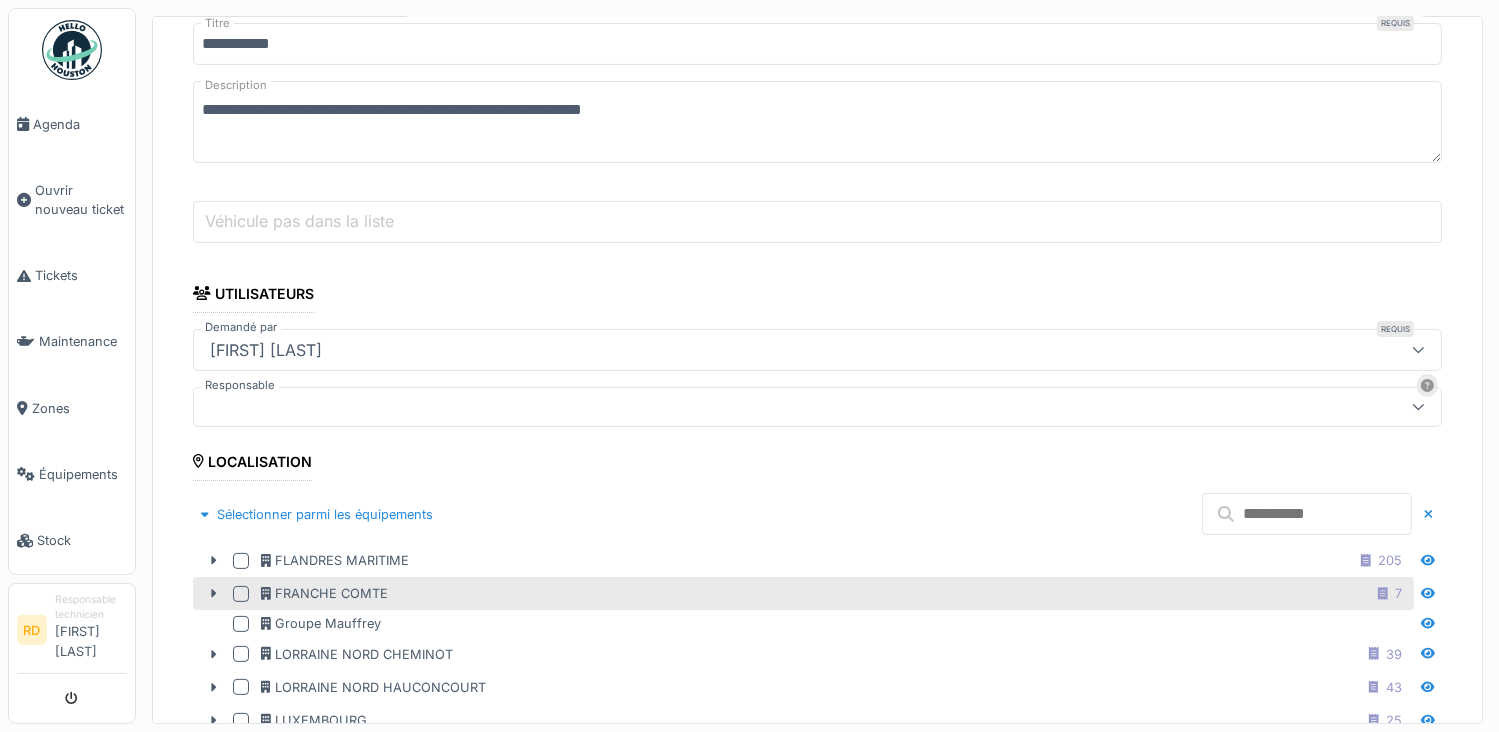 click at bounding box center (241, 594) 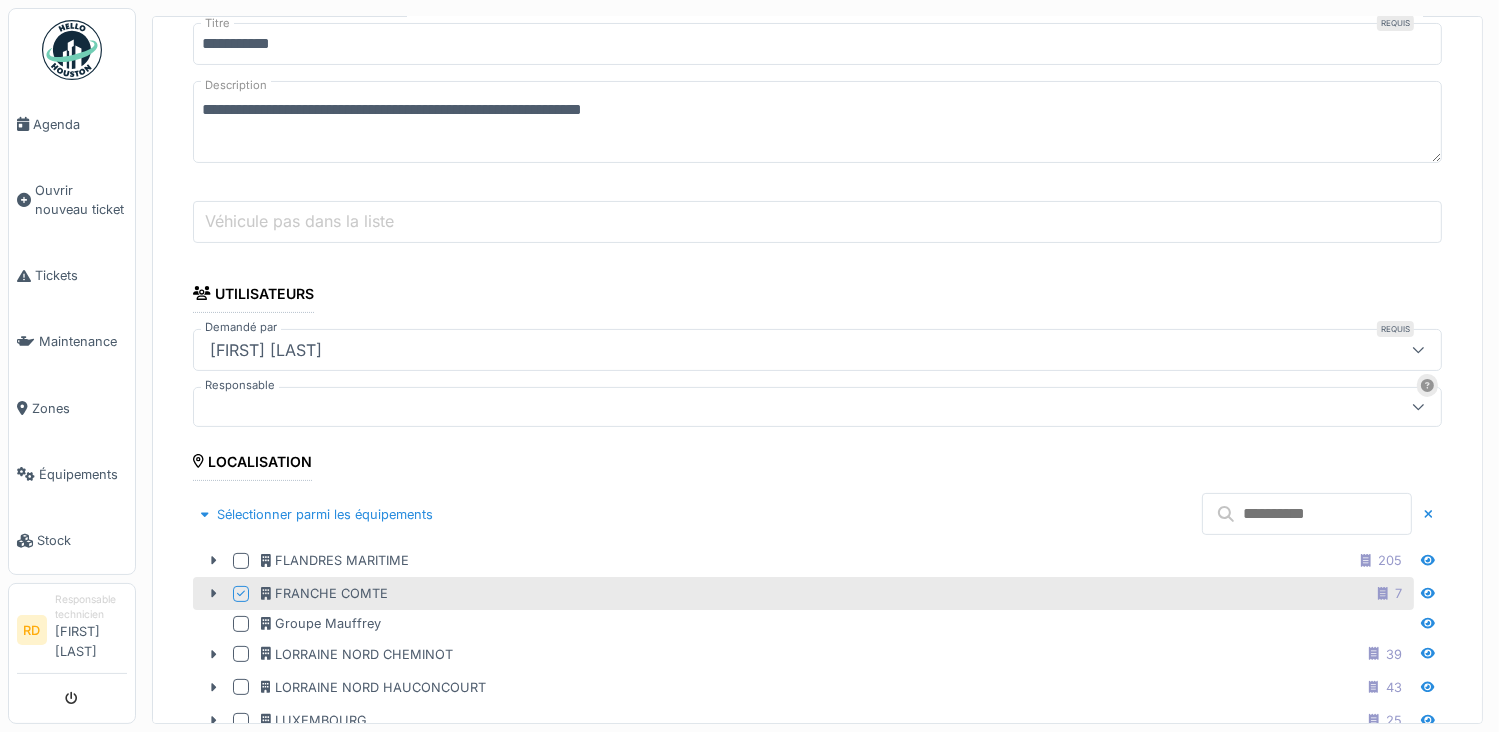 click at bounding box center (1307, 514) 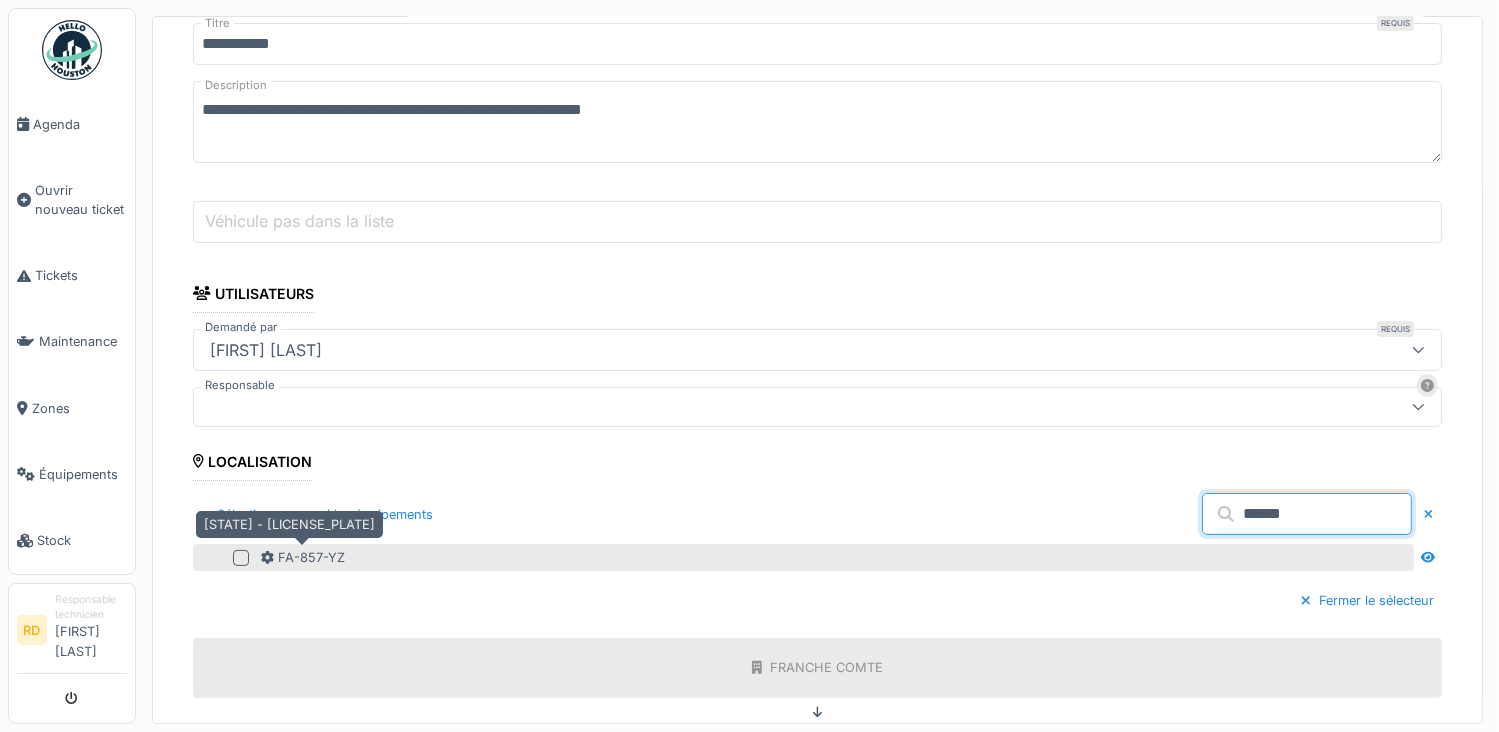 type on "******" 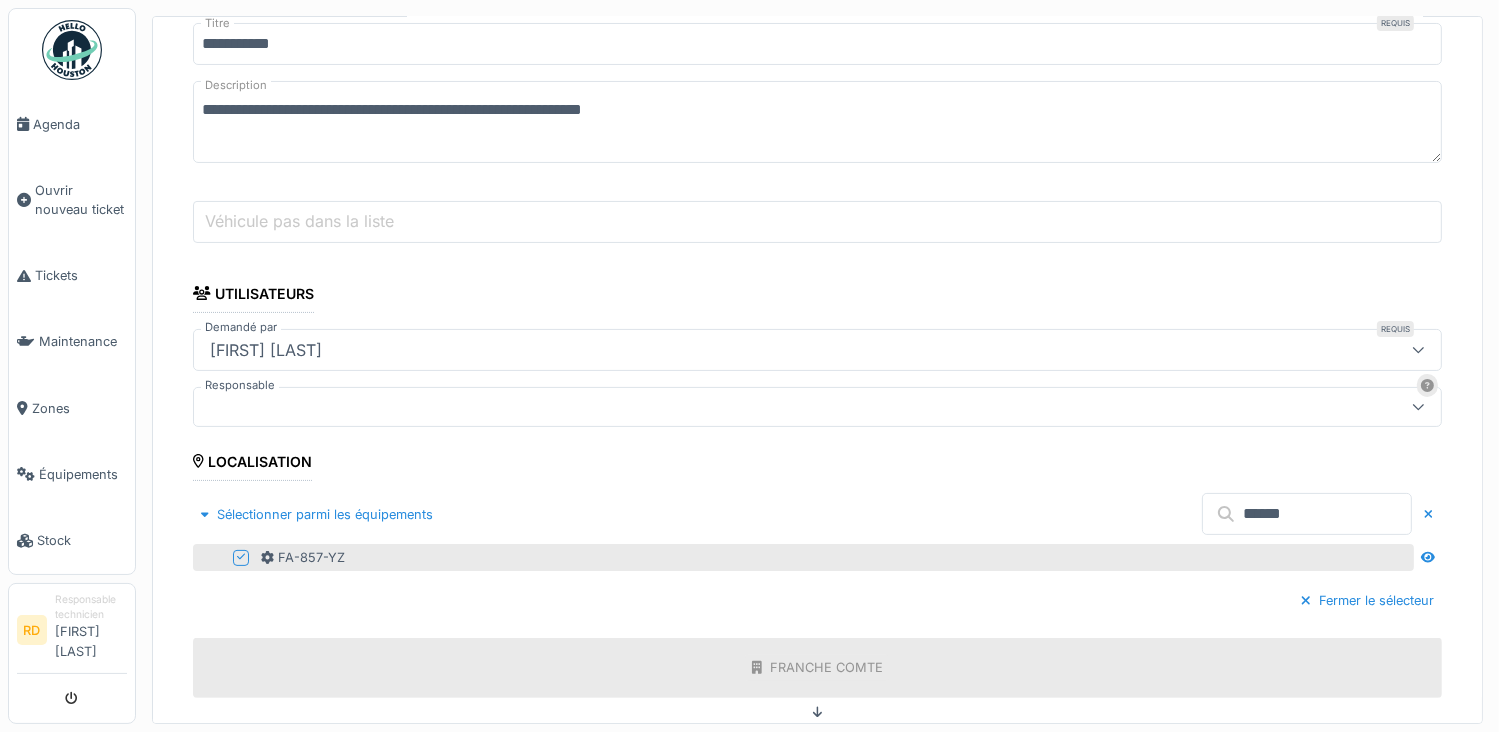scroll, scrollTop: 936, scrollLeft: 0, axis: vertical 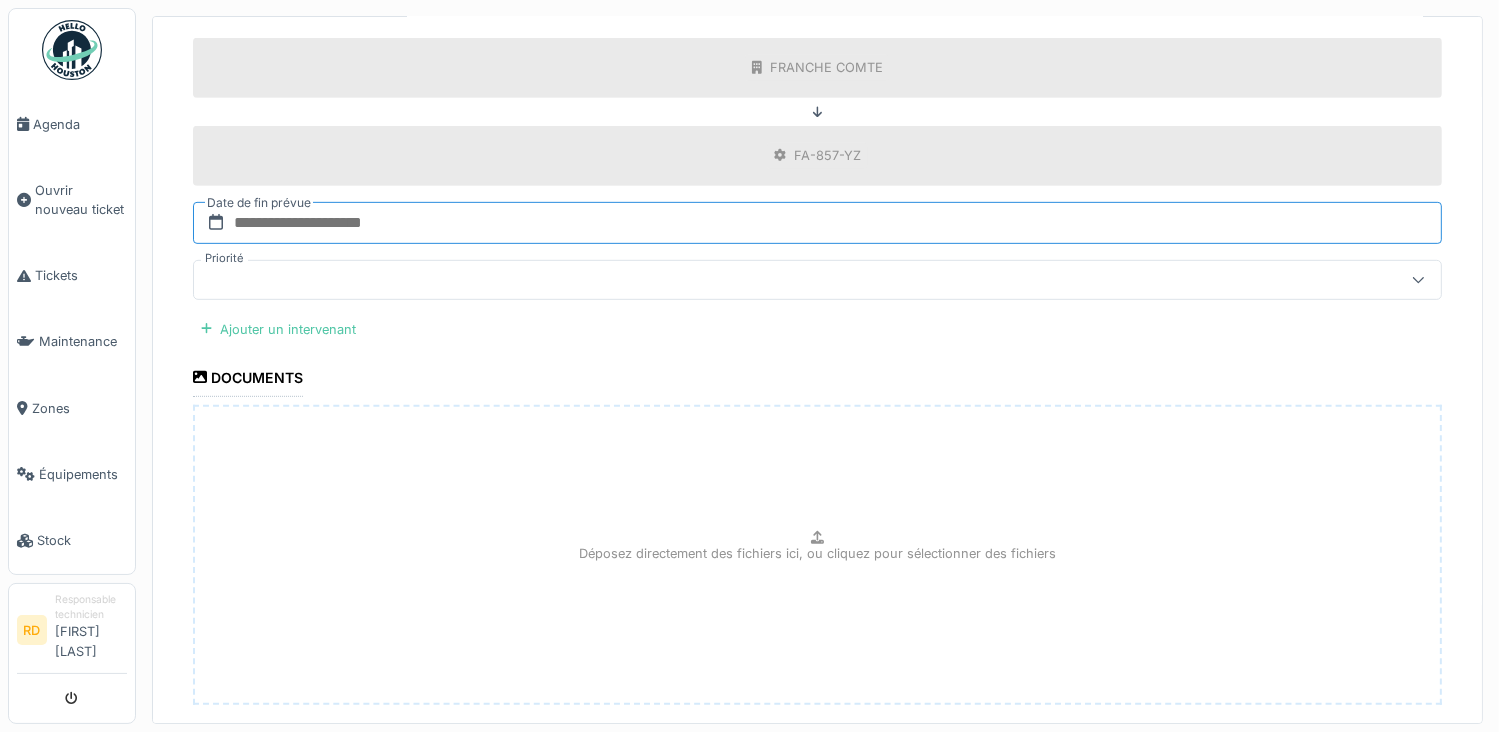 click at bounding box center (817, 223) 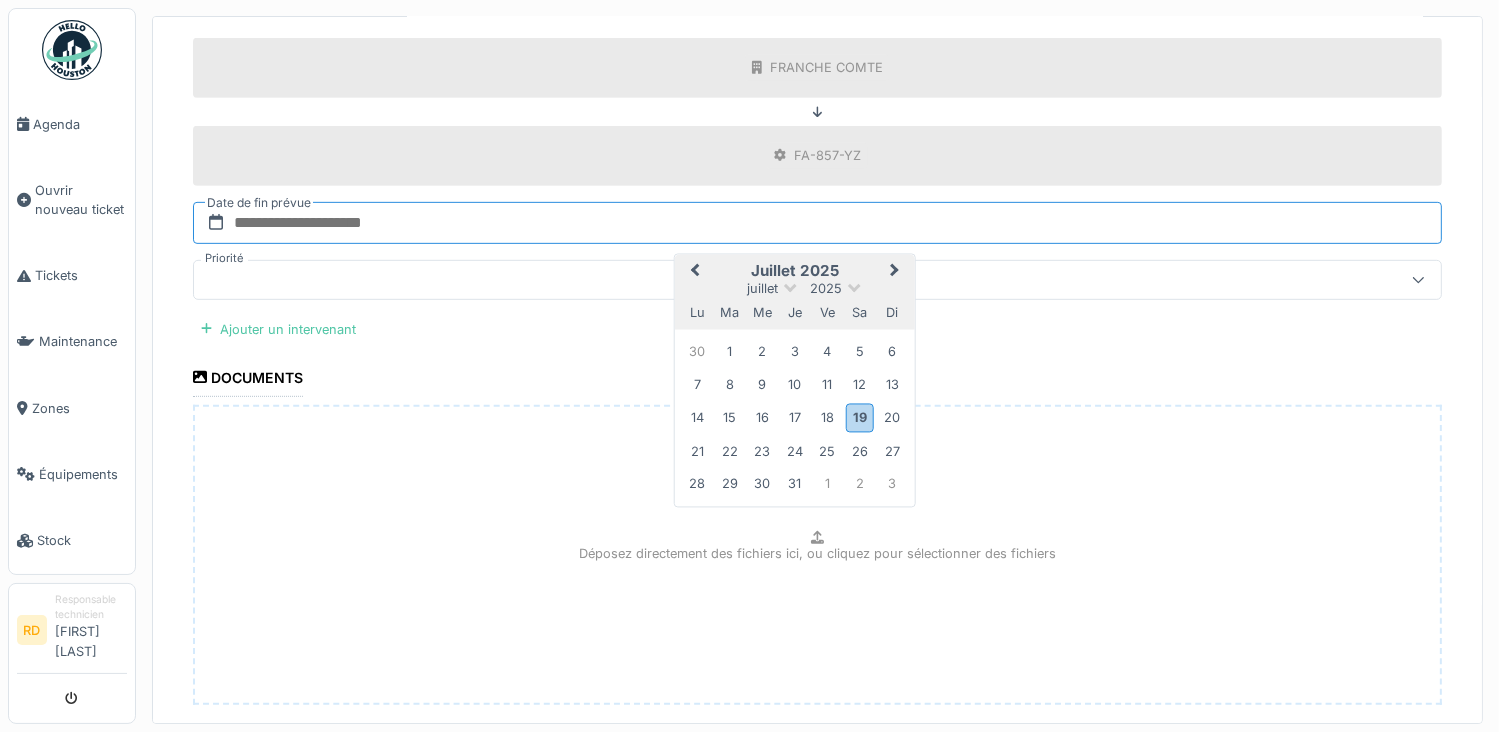 type on "**********" 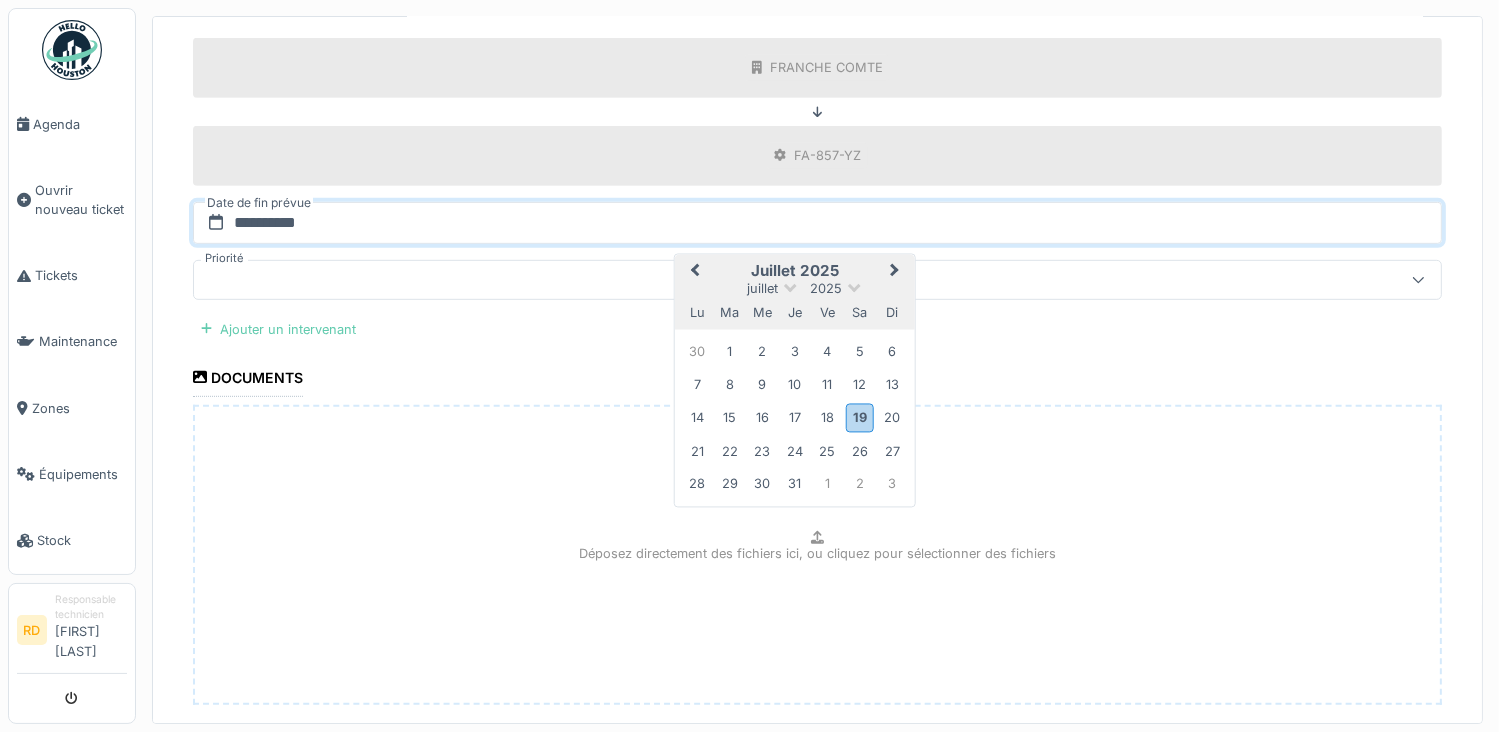 click on "Ajouter un intervenant" at bounding box center (278, 329) 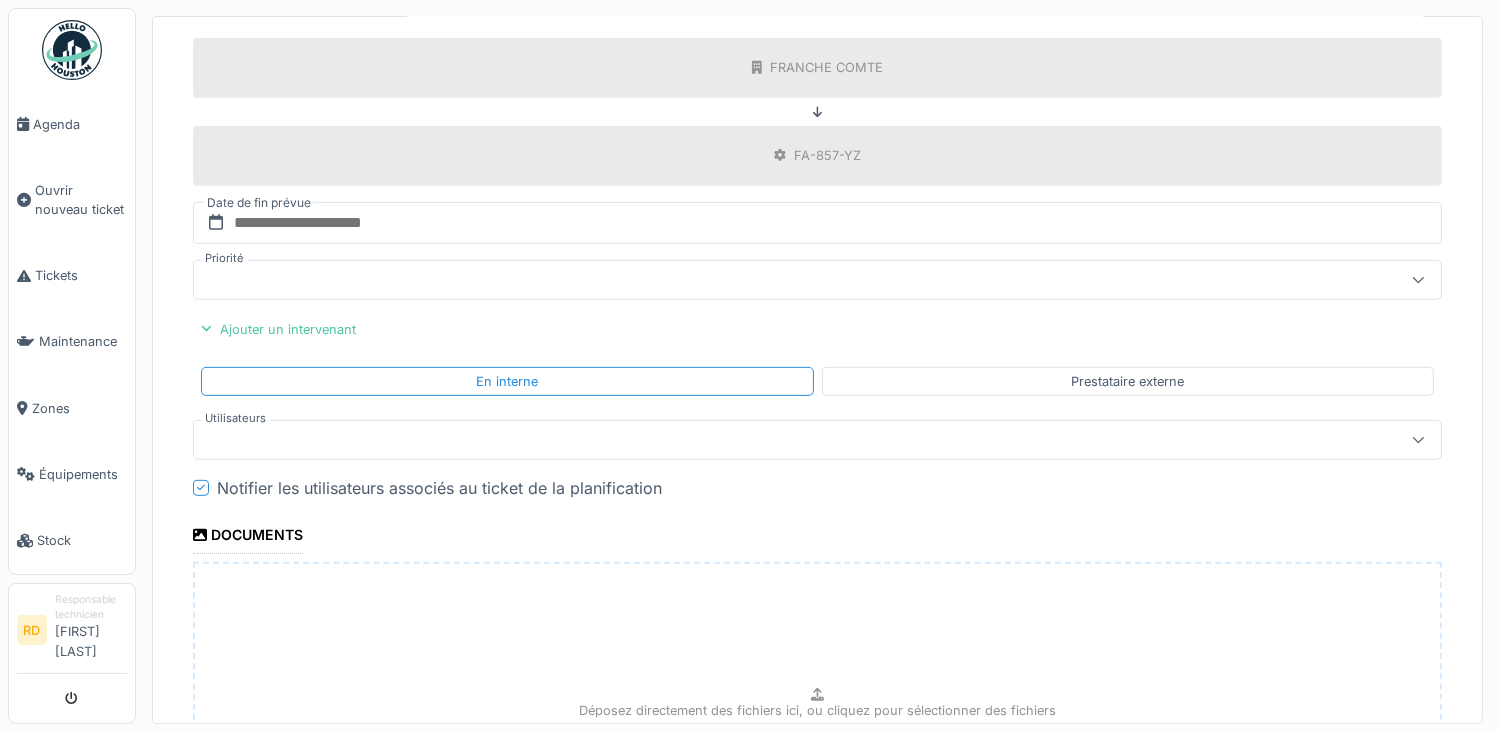 click at bounding box center (755, 440) 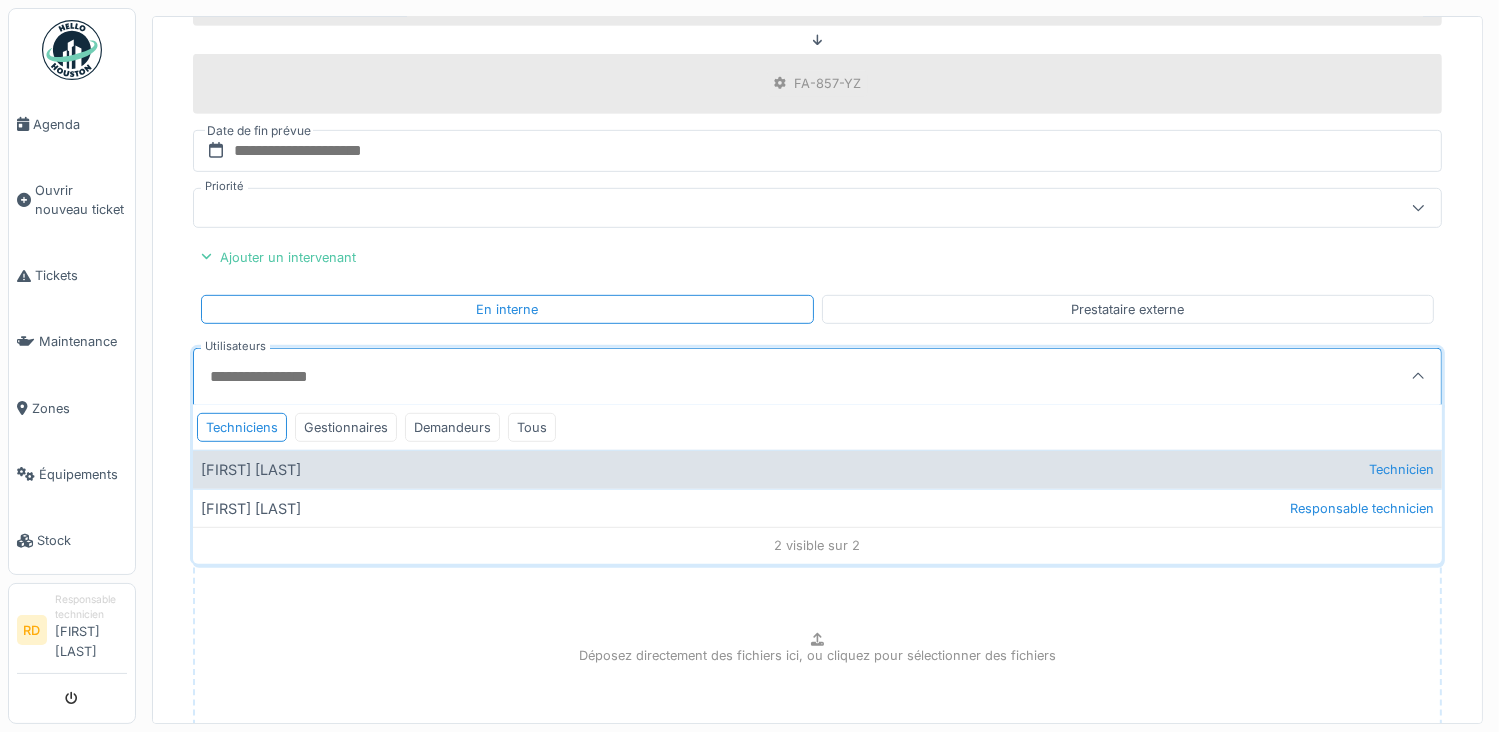 click on "Florian Arbelot   Technicien" at bounding box center (817, 469) 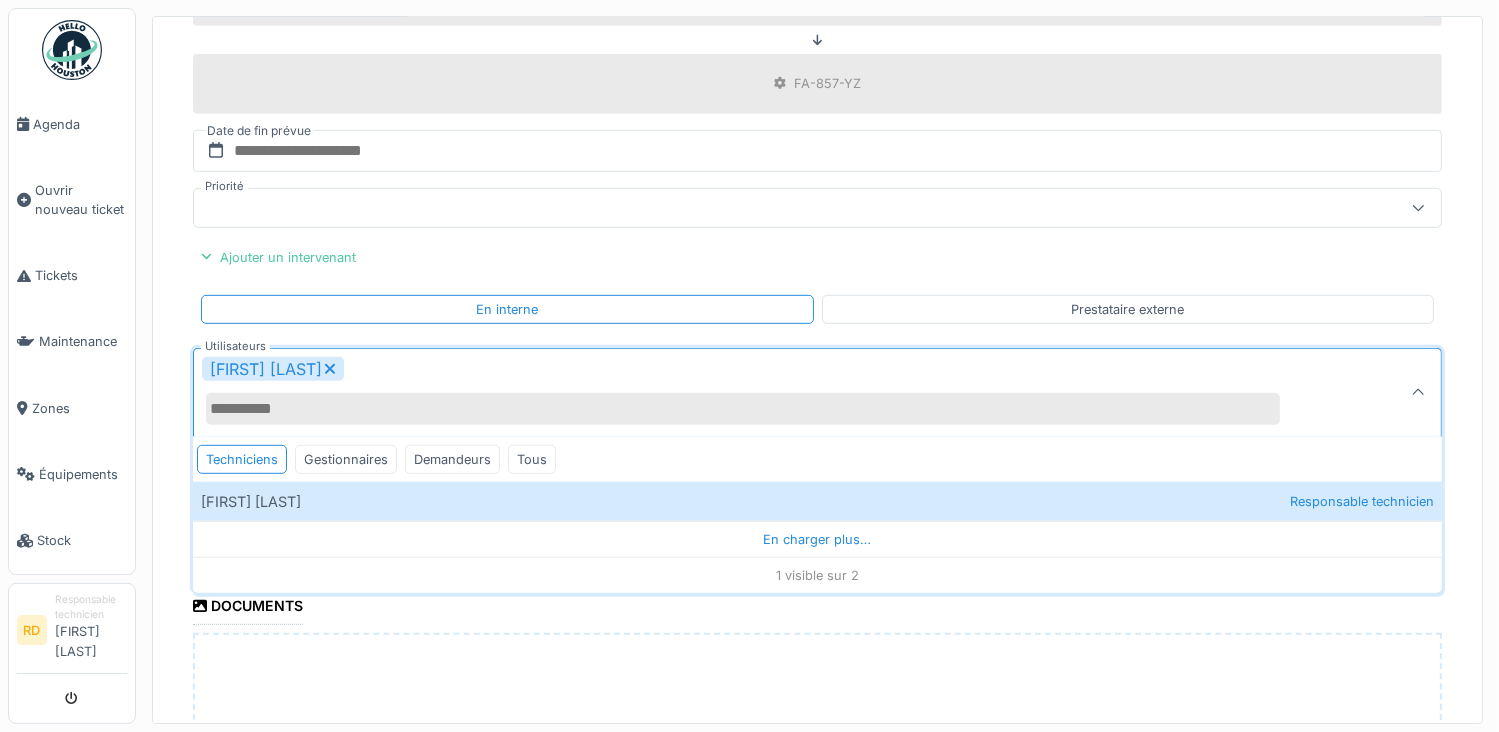 click on "**********" at bounding box center [817, 92] 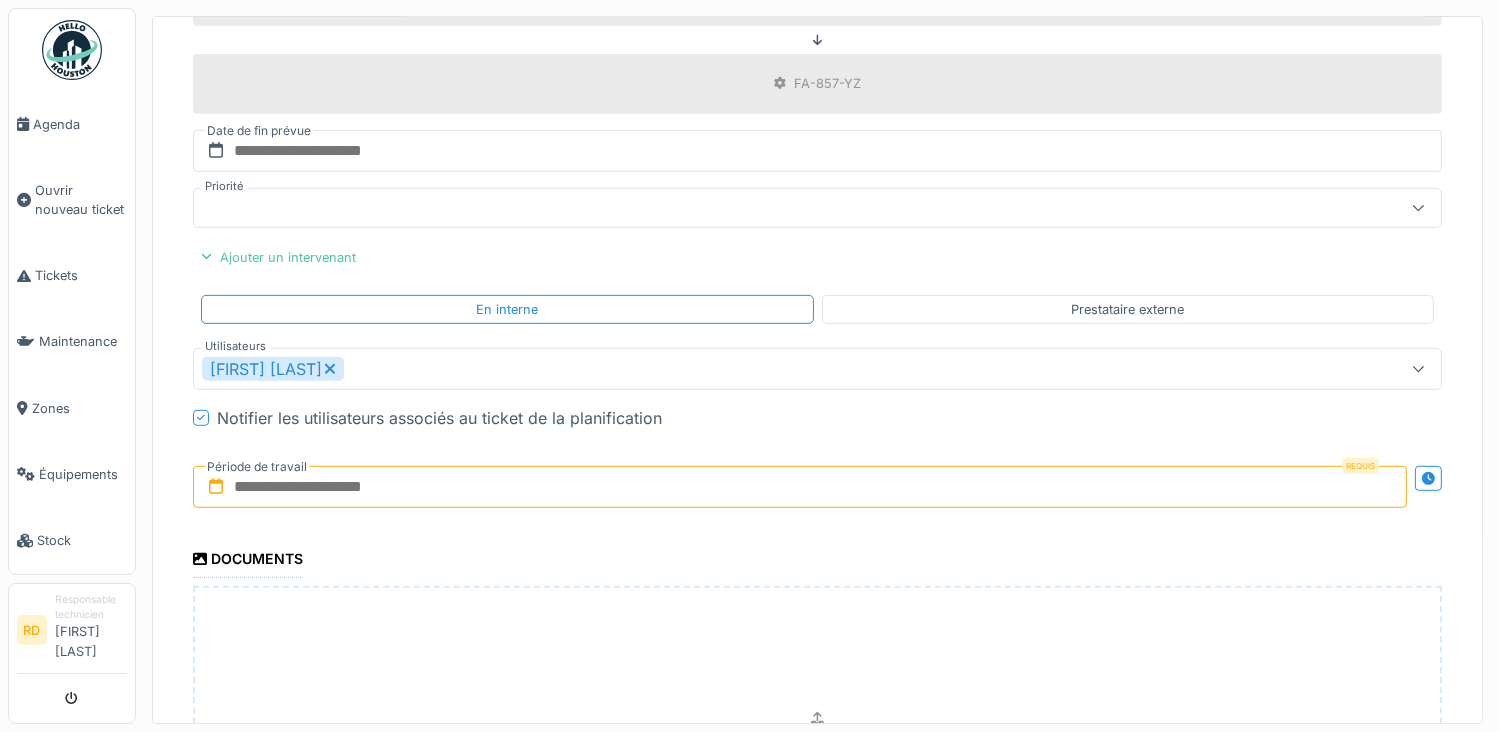 click at bounding box center [800, 487] 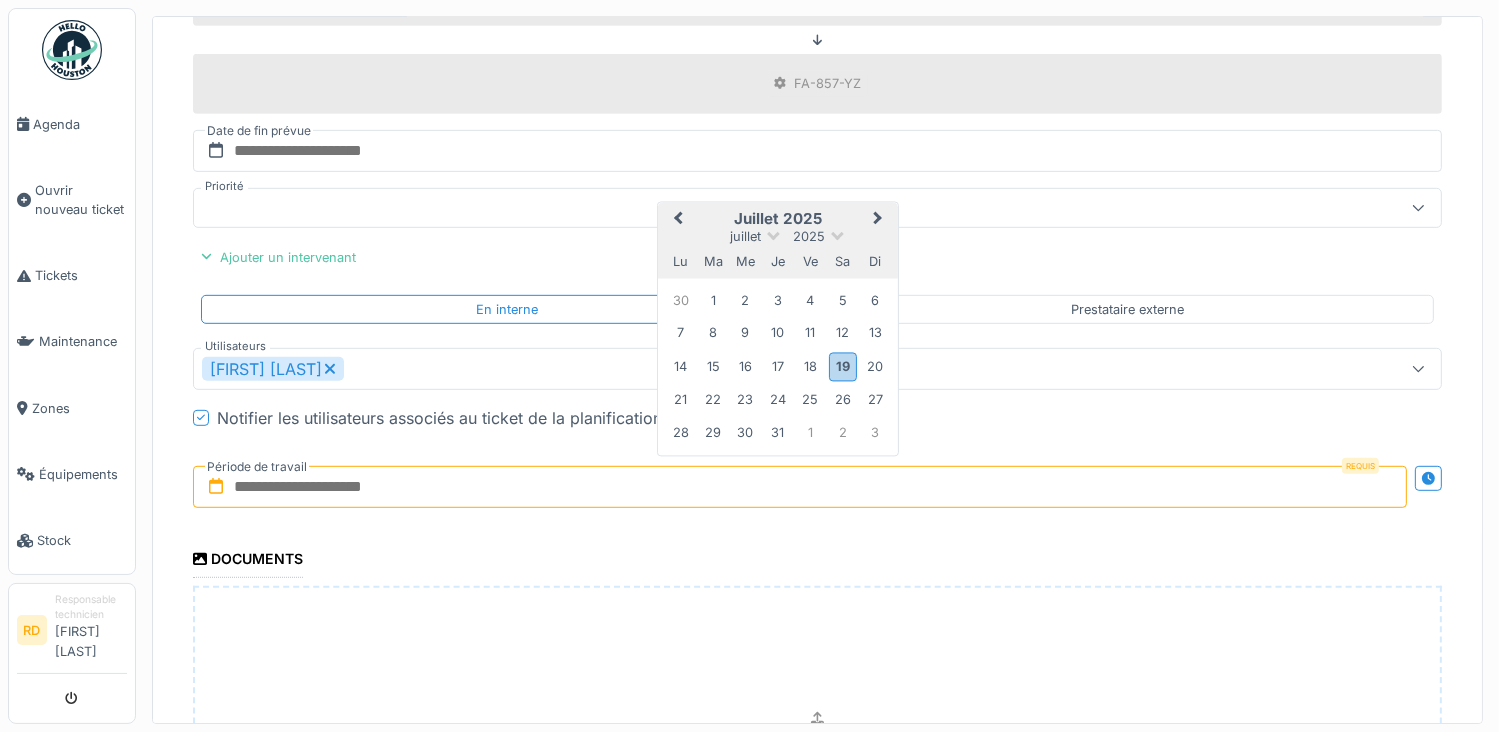 type on "**********" 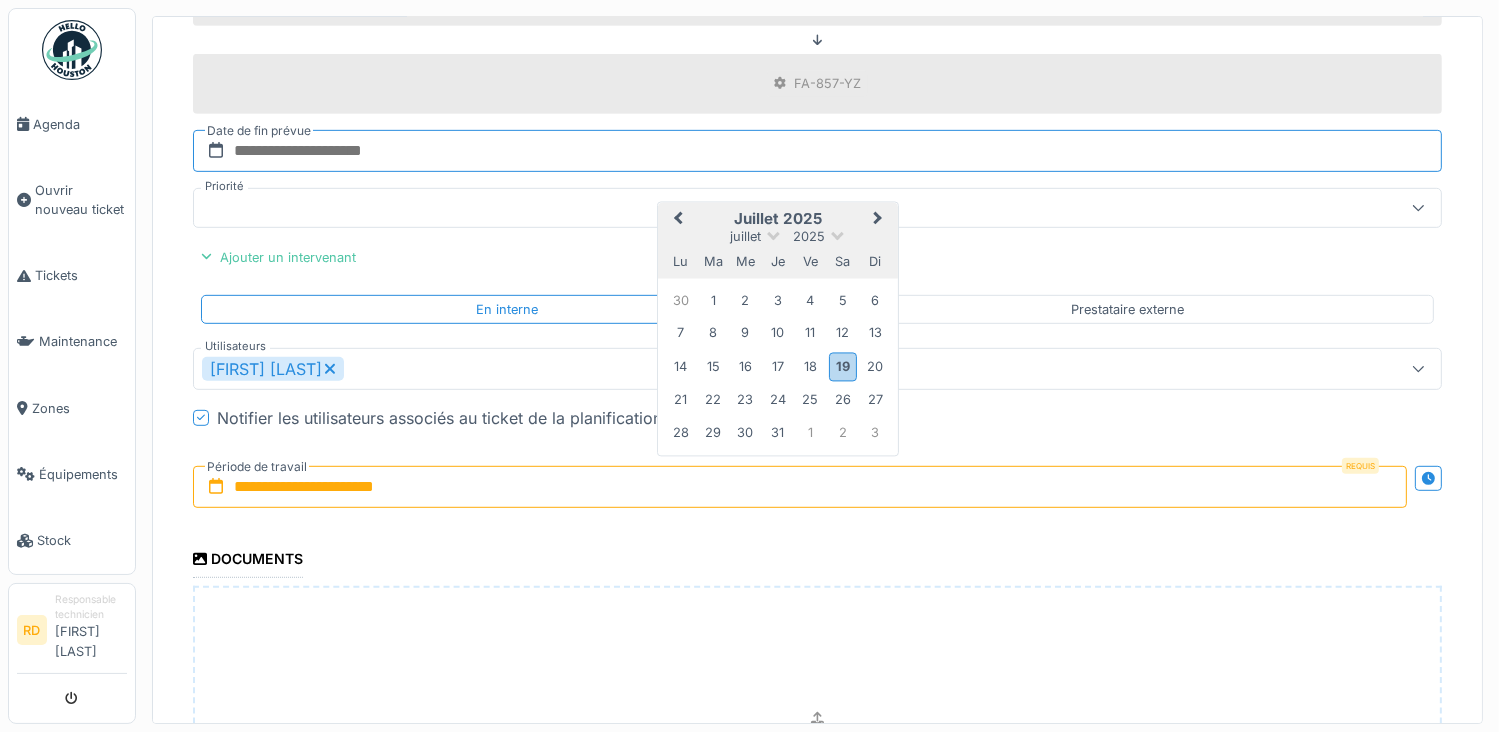 type on "**********" 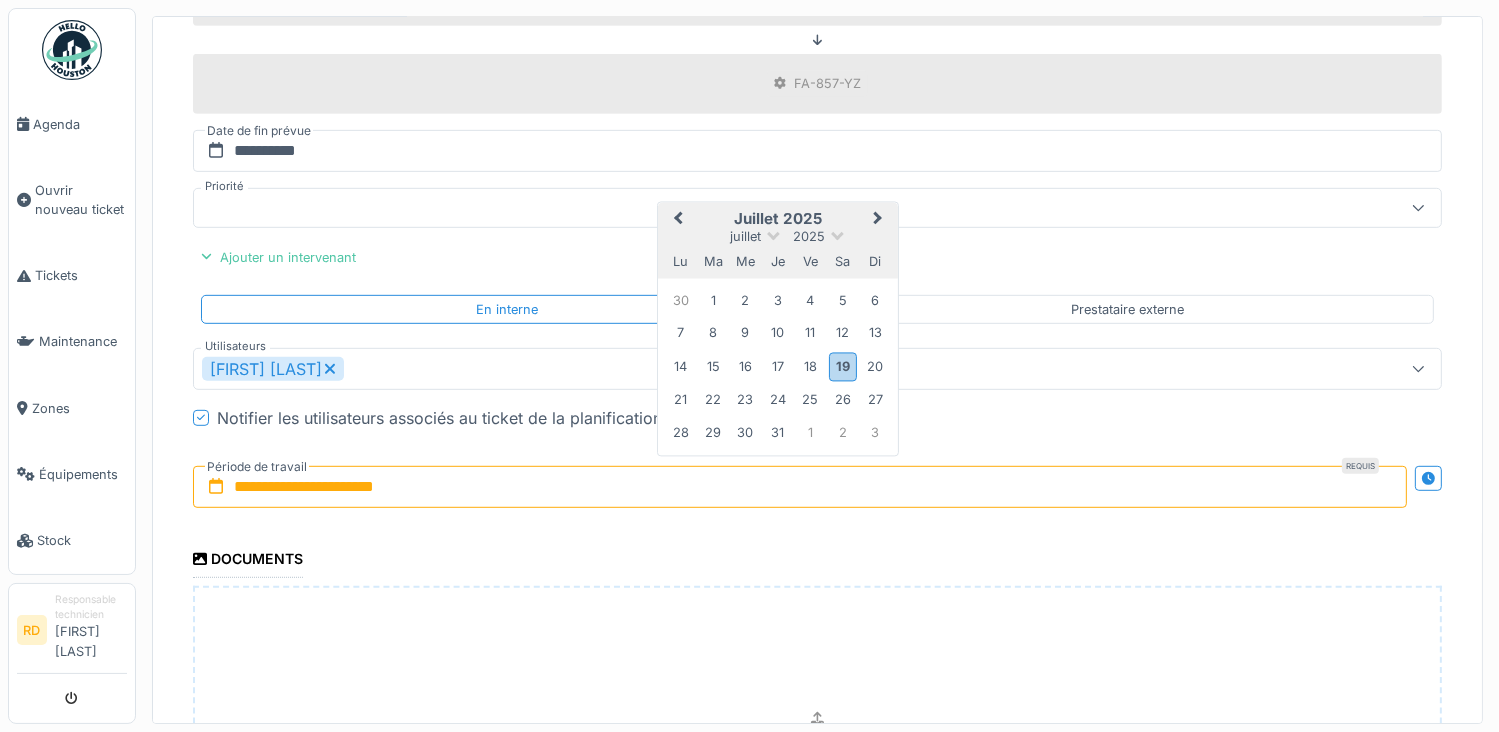 scroll, scrollTop: 1293, scrollLeft: 0, axis: vertical 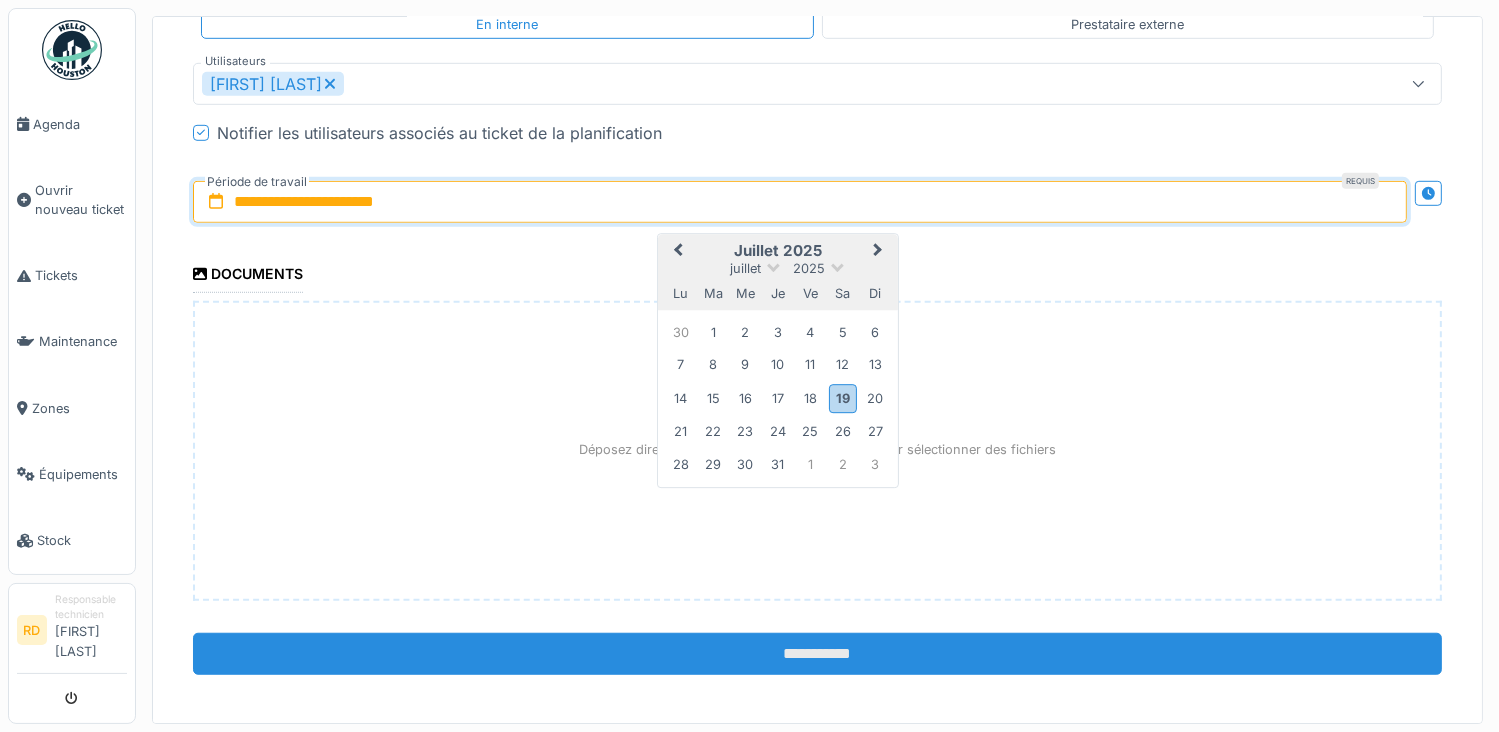 click on "**********" at bounding box center (817, 654) 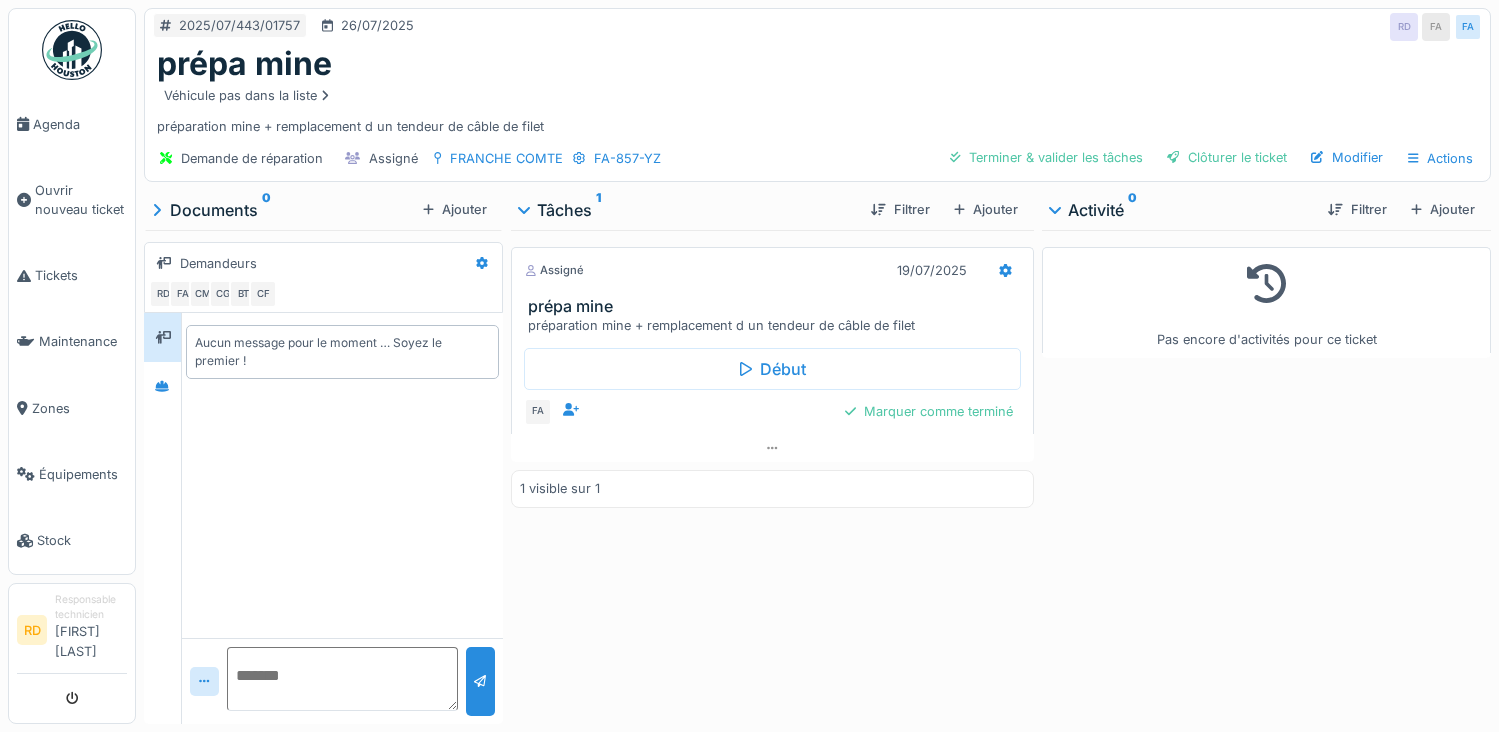 scroll, scrollTop: 0, scrollLeft: 0, axis: both 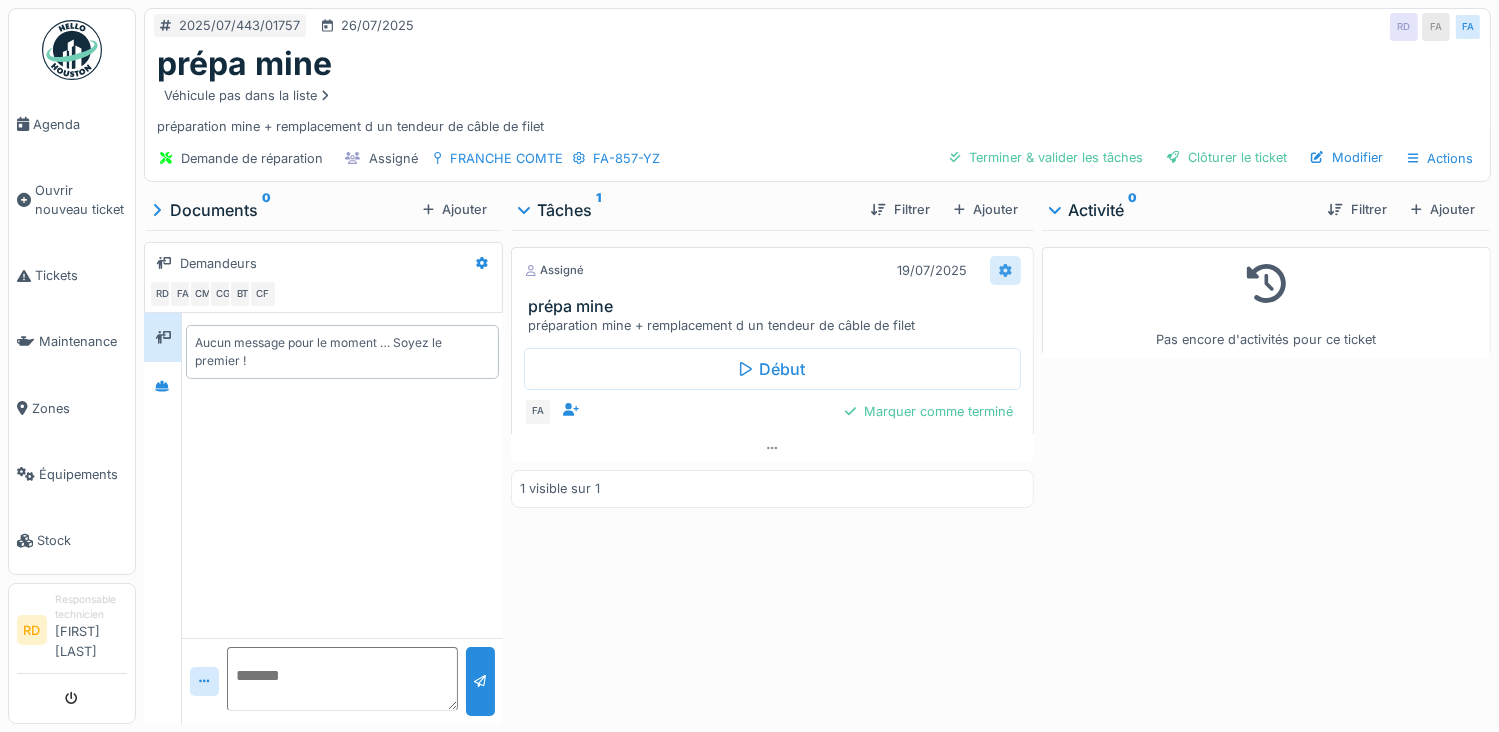 click 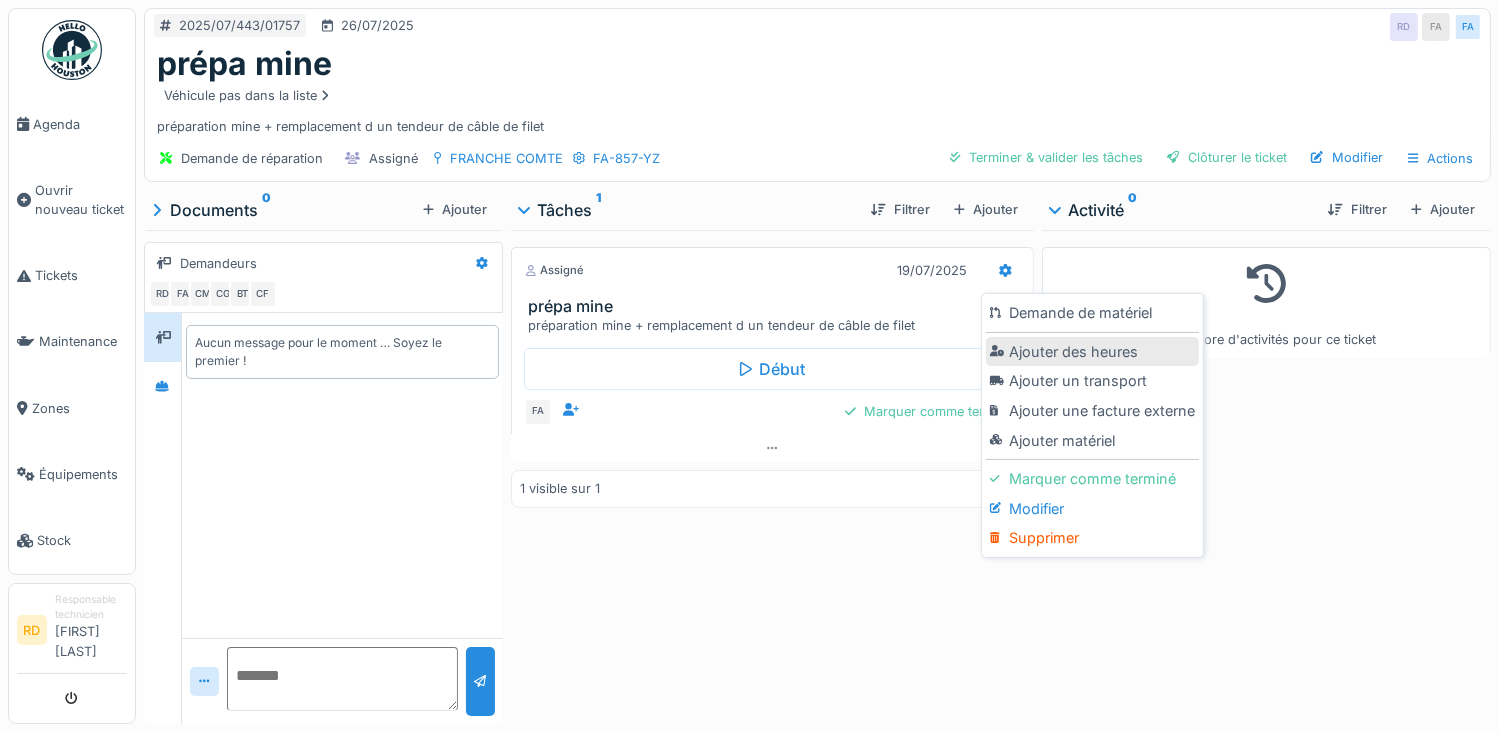 click on "Ajouter des heures" at bounding box center [1092, 352] 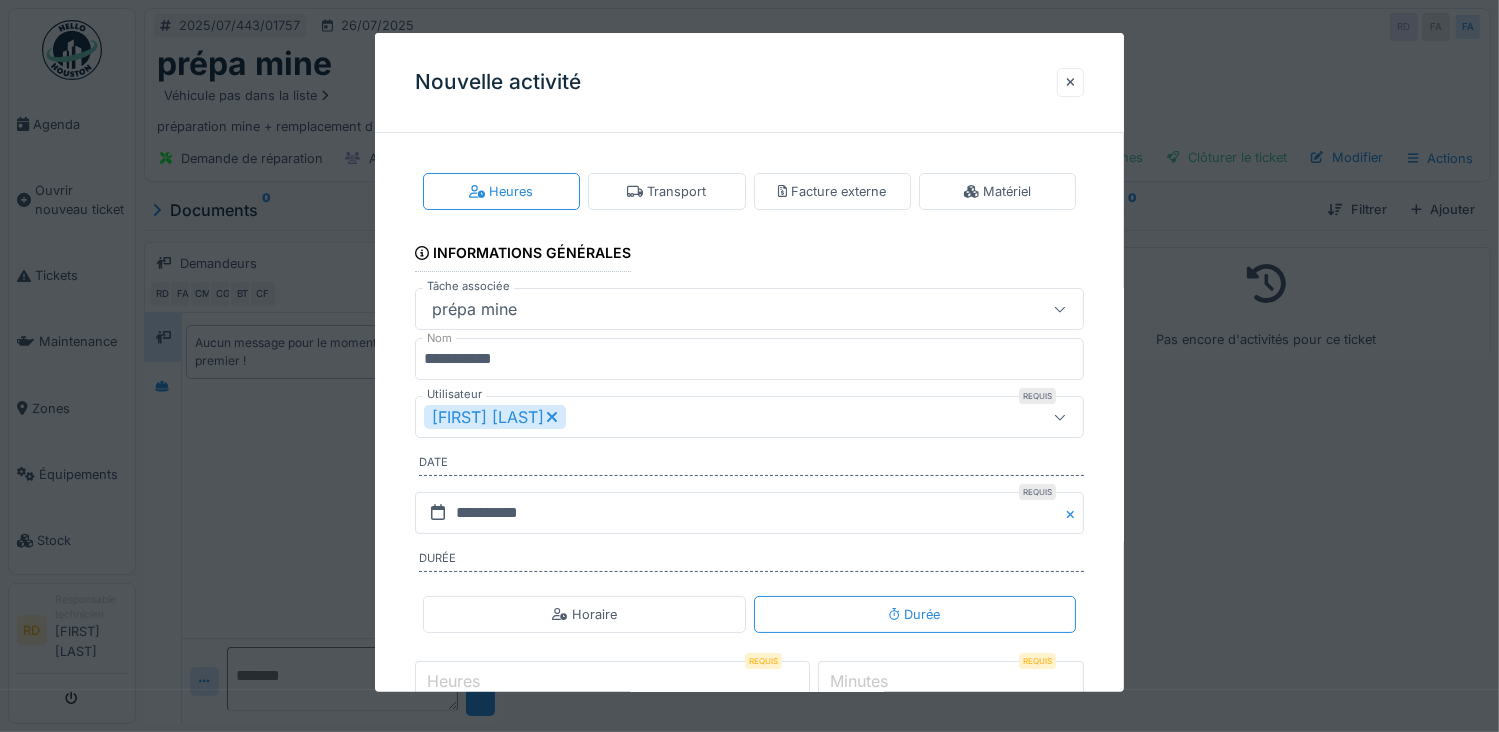 click 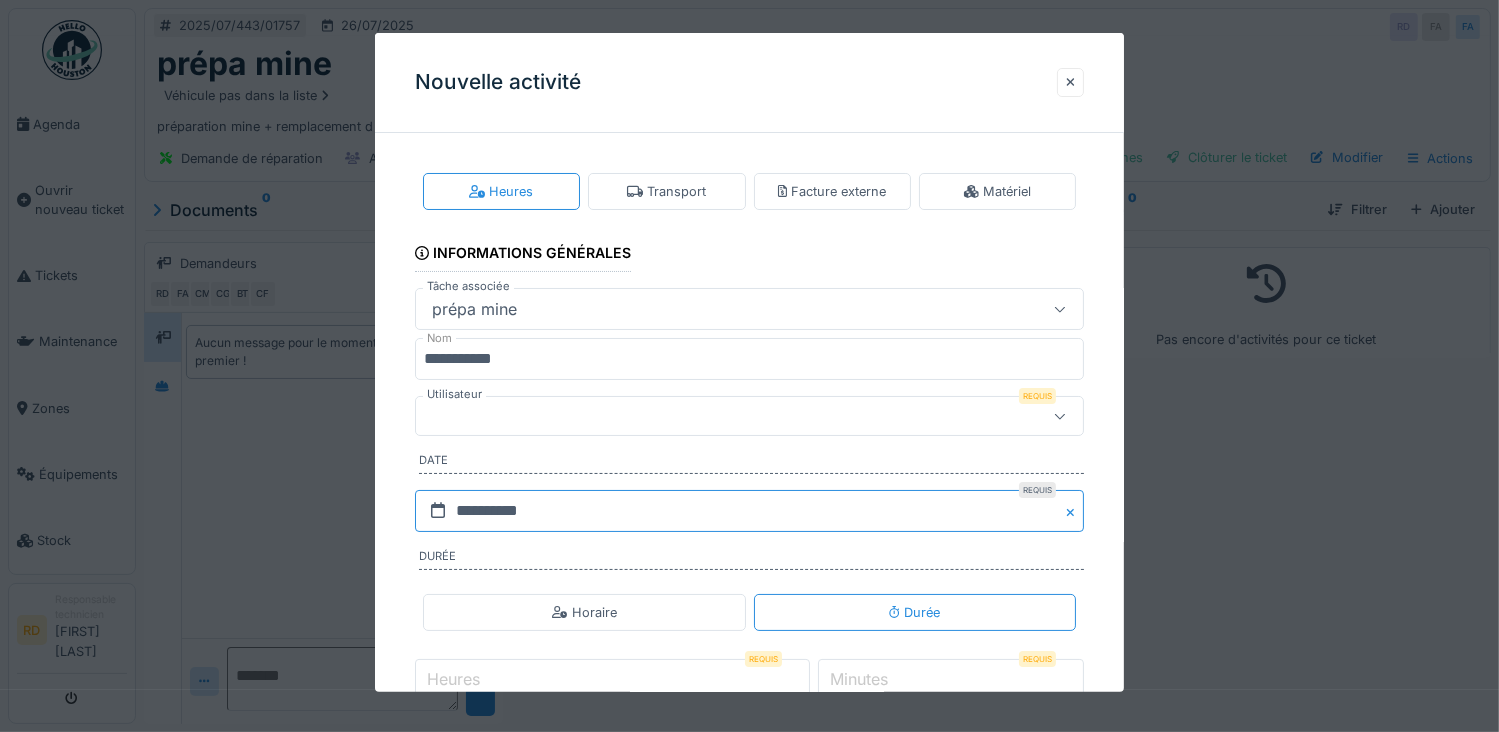 click on "**********" at bounding box center [750, 511] 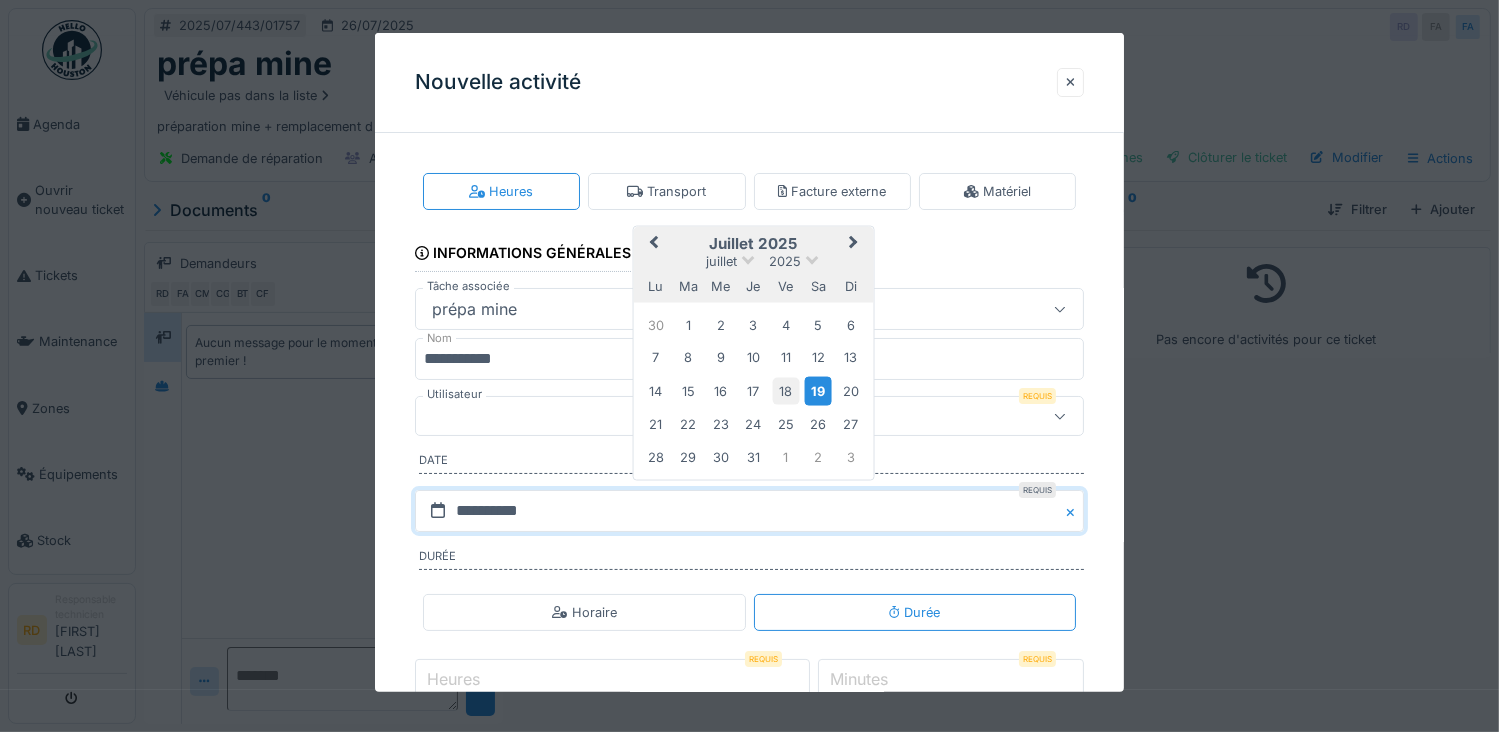 click on "18" at bounding box center [785, 390] 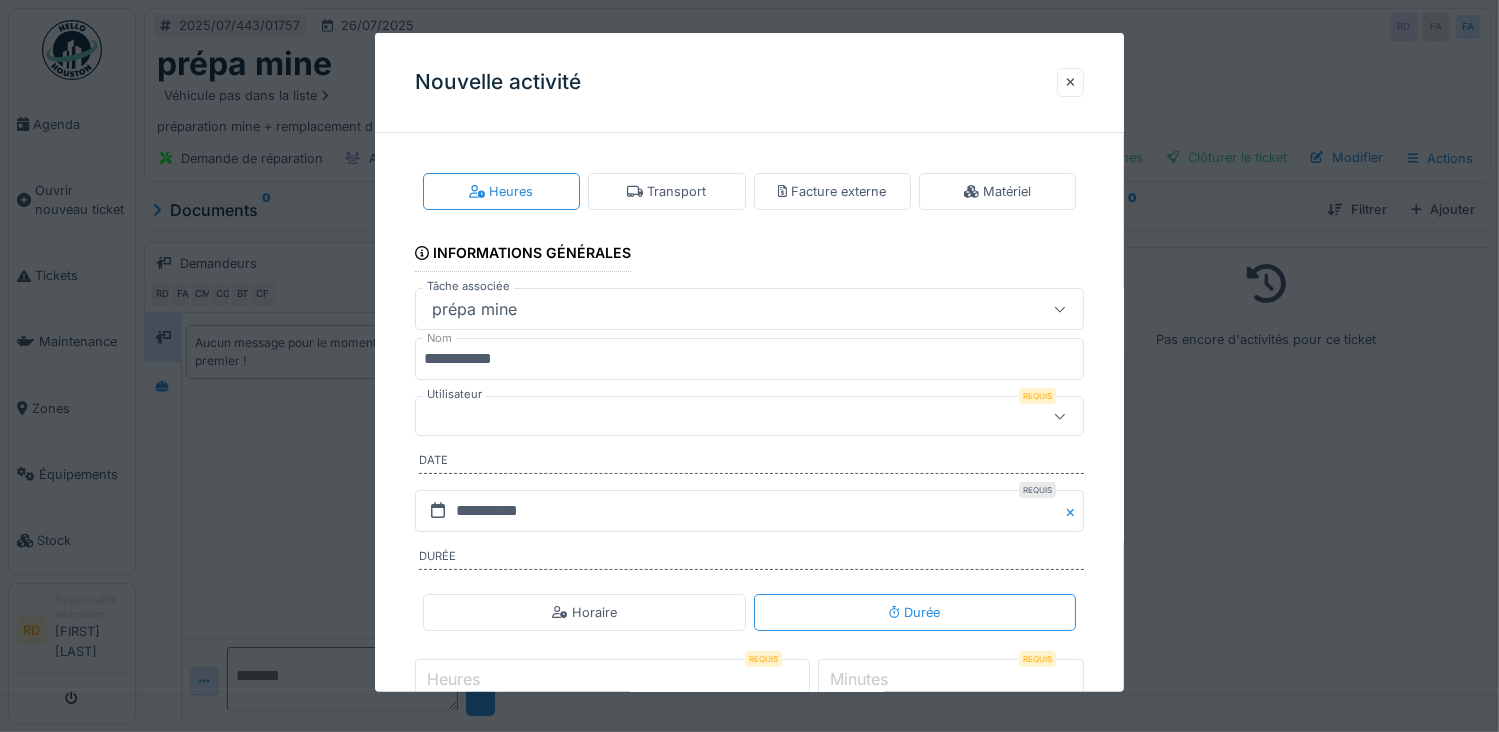click at bounding box center [716, 416] 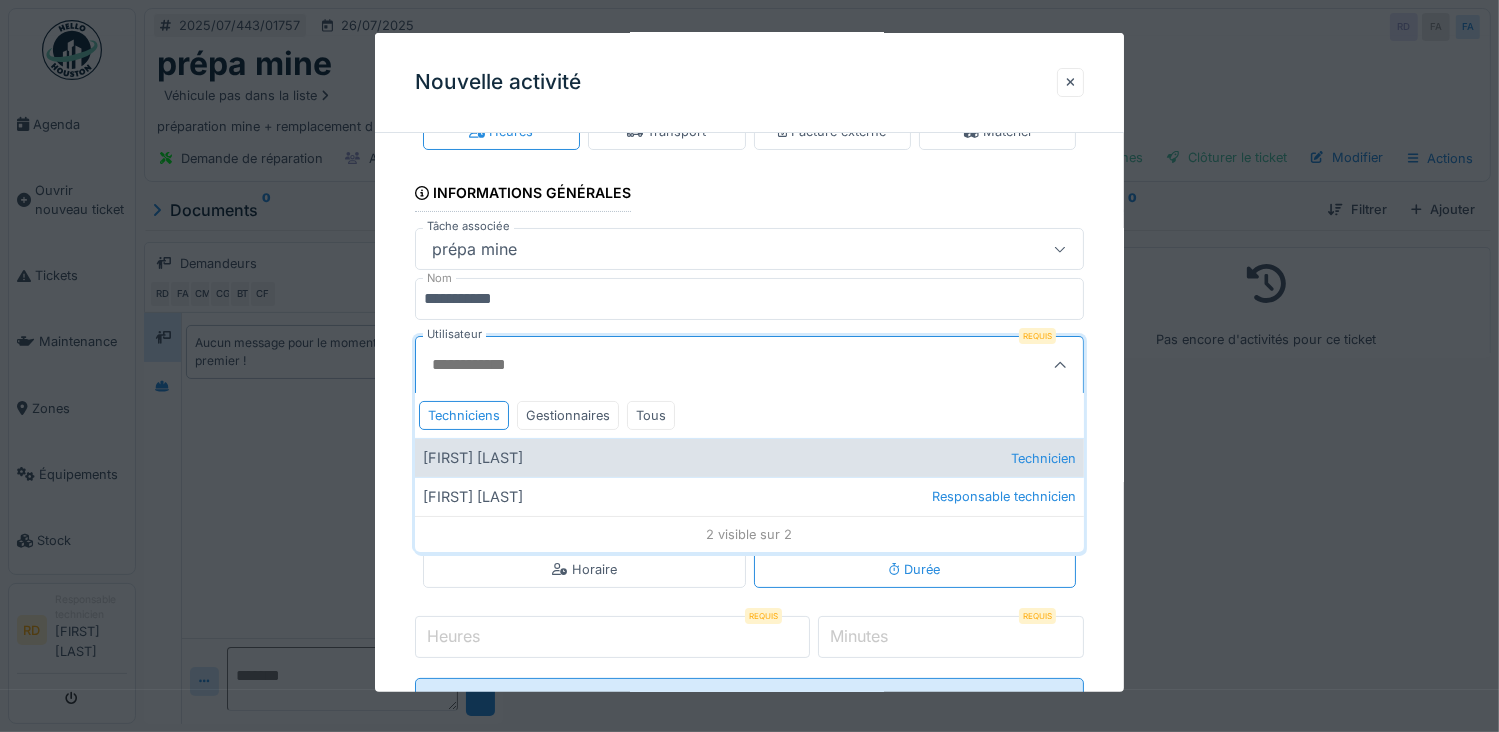 click on "Florian Arbelot   Technicien" at bounding box center [750, 457] 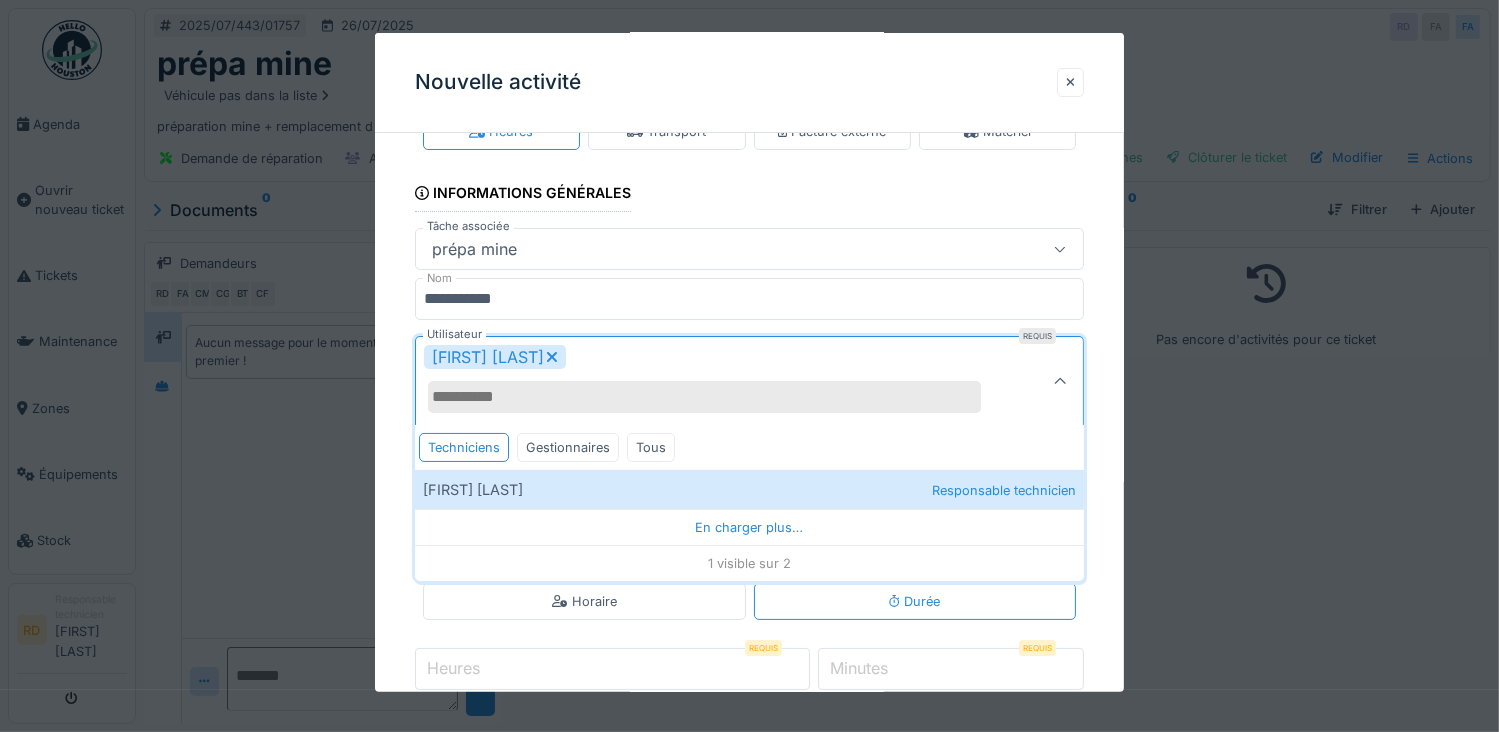 click on "**********" at bounding box center [750, 448] 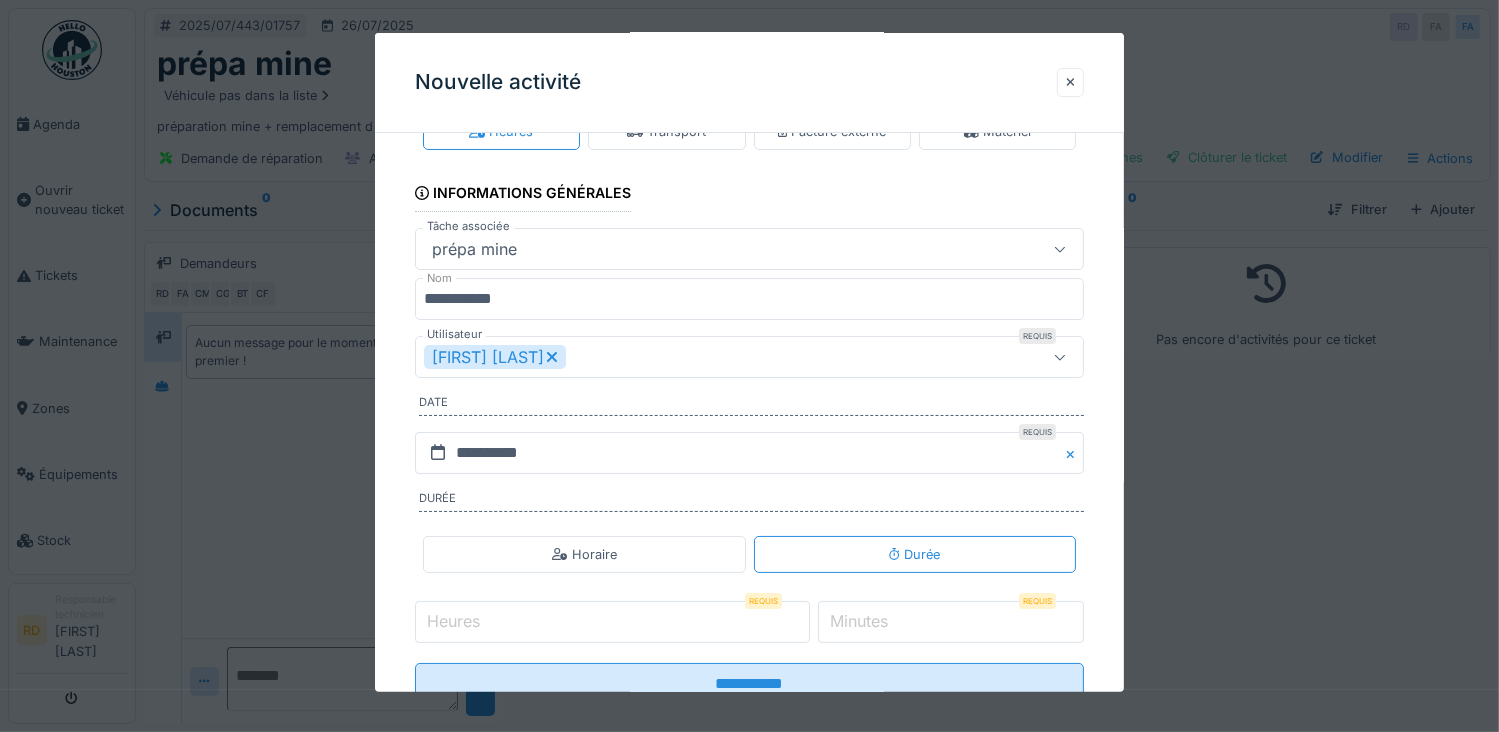 click on "Heures" at bounding box center (612, 622) 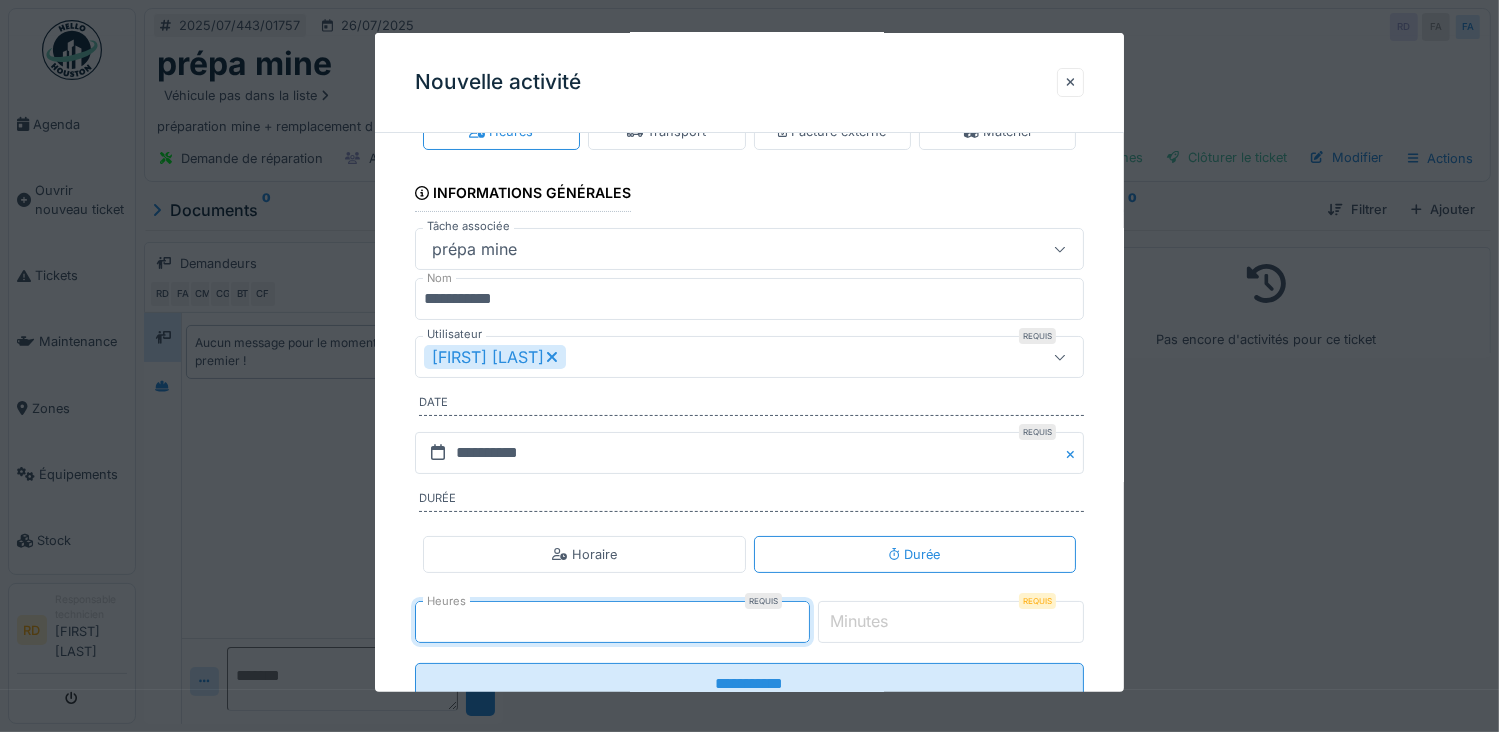 type on "*" 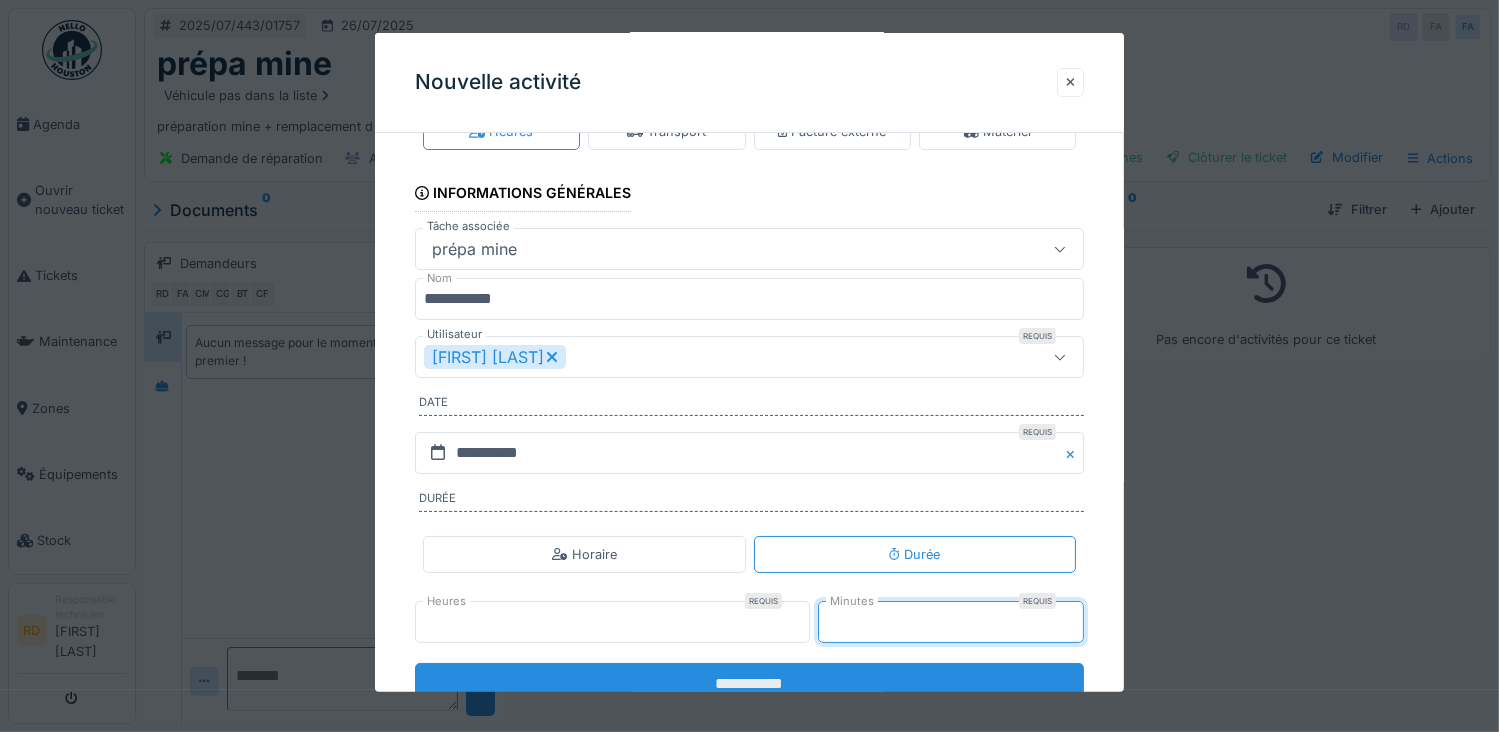 type on "**" 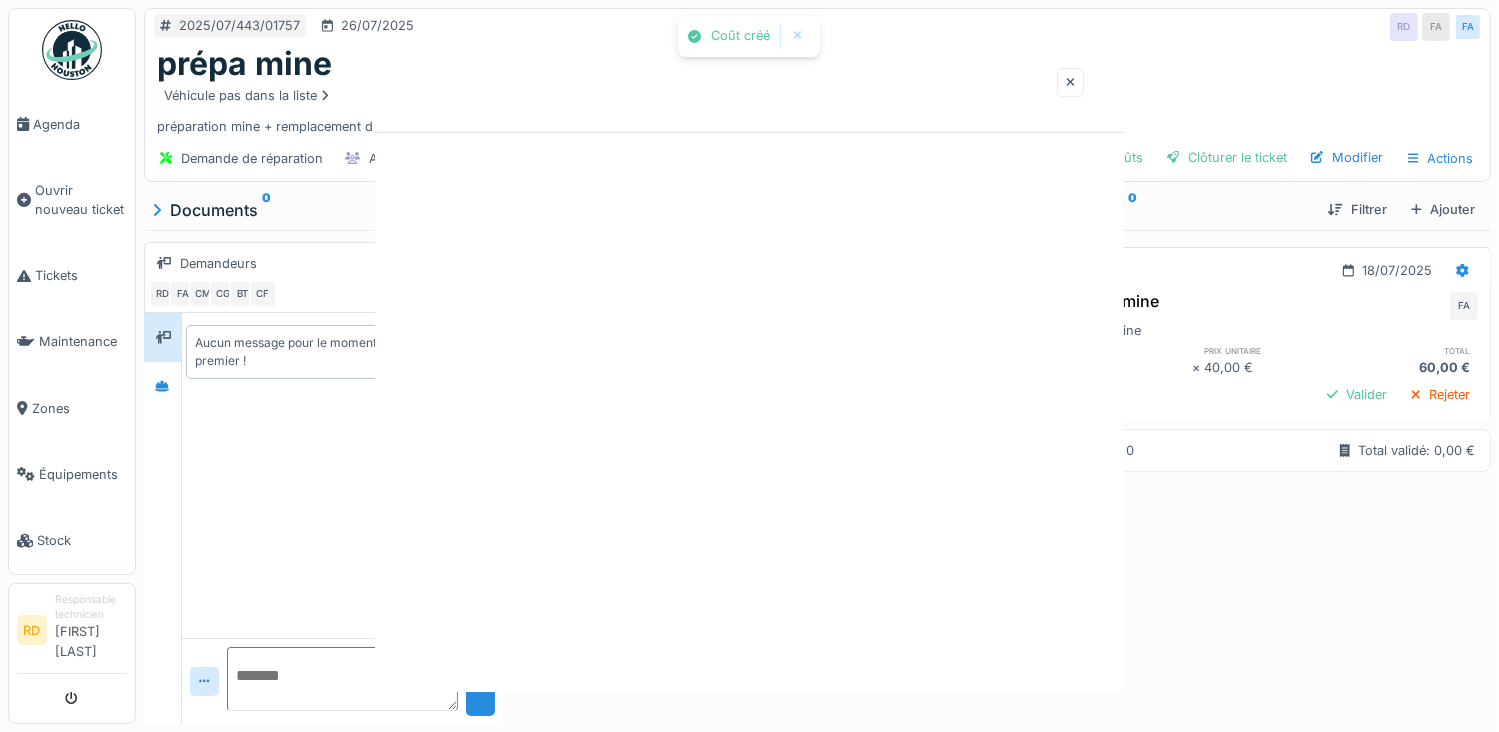scroll, scrollTop: 0, scrollLeft: 0, axis: both 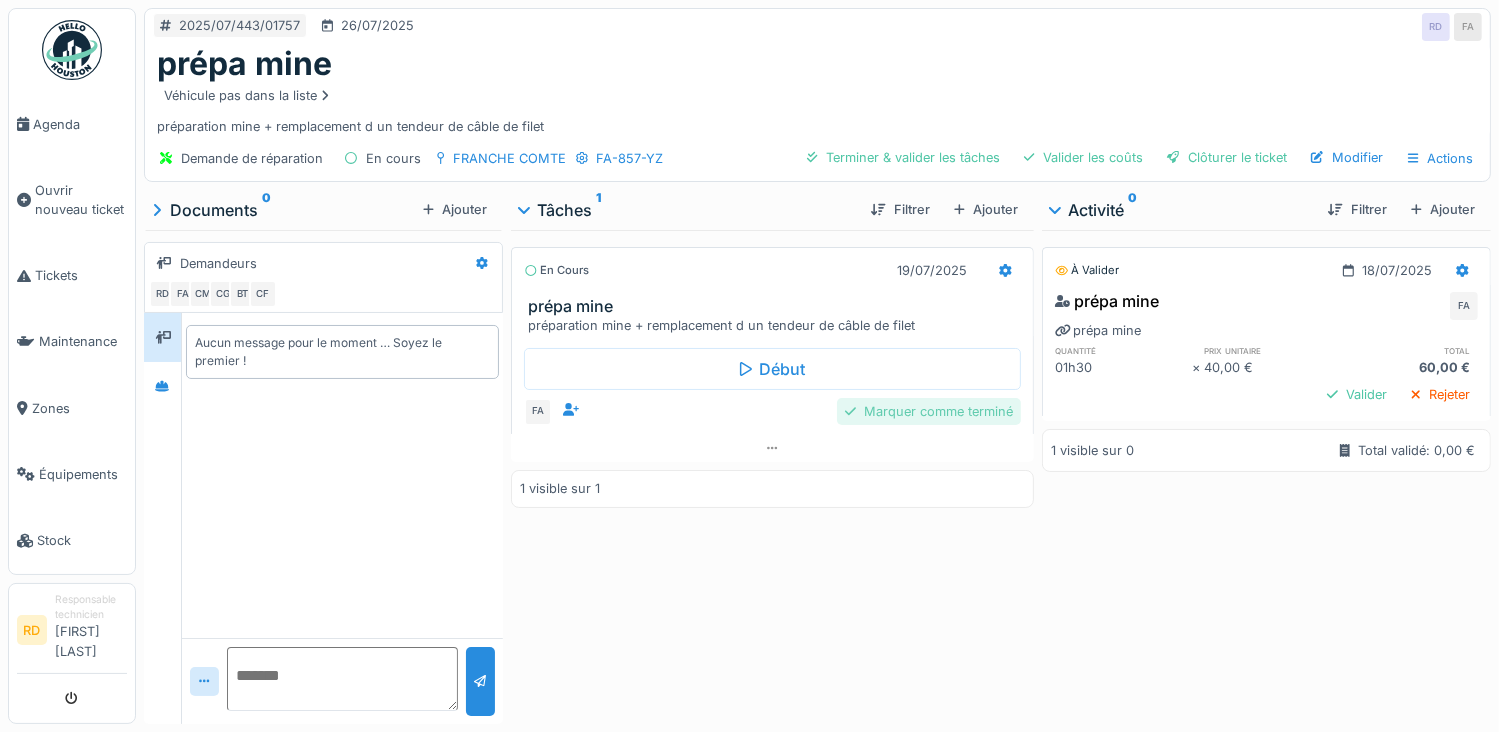 click on "Marquer comme terminé" at bounding box center (929, 411) 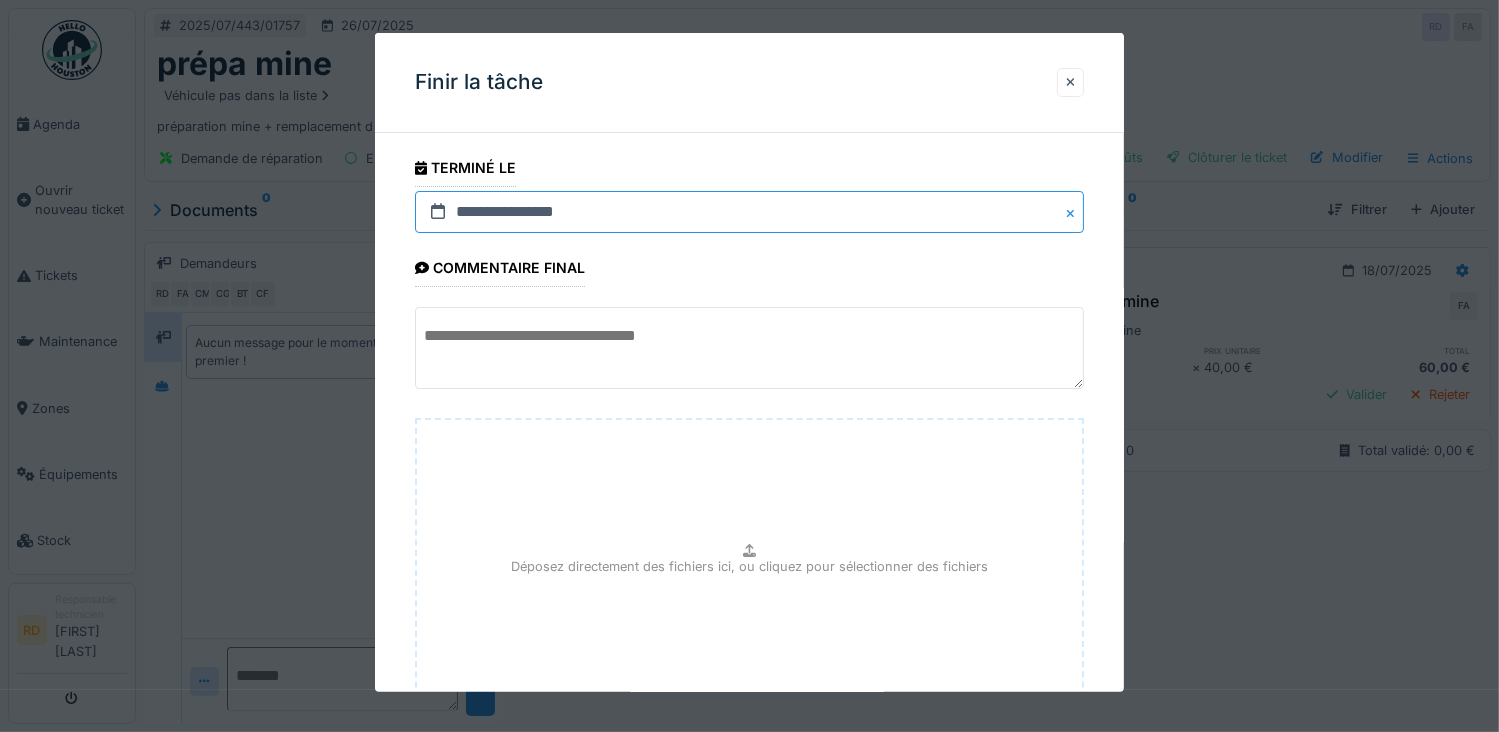 click on "**********" at bounding box center (750, 212) 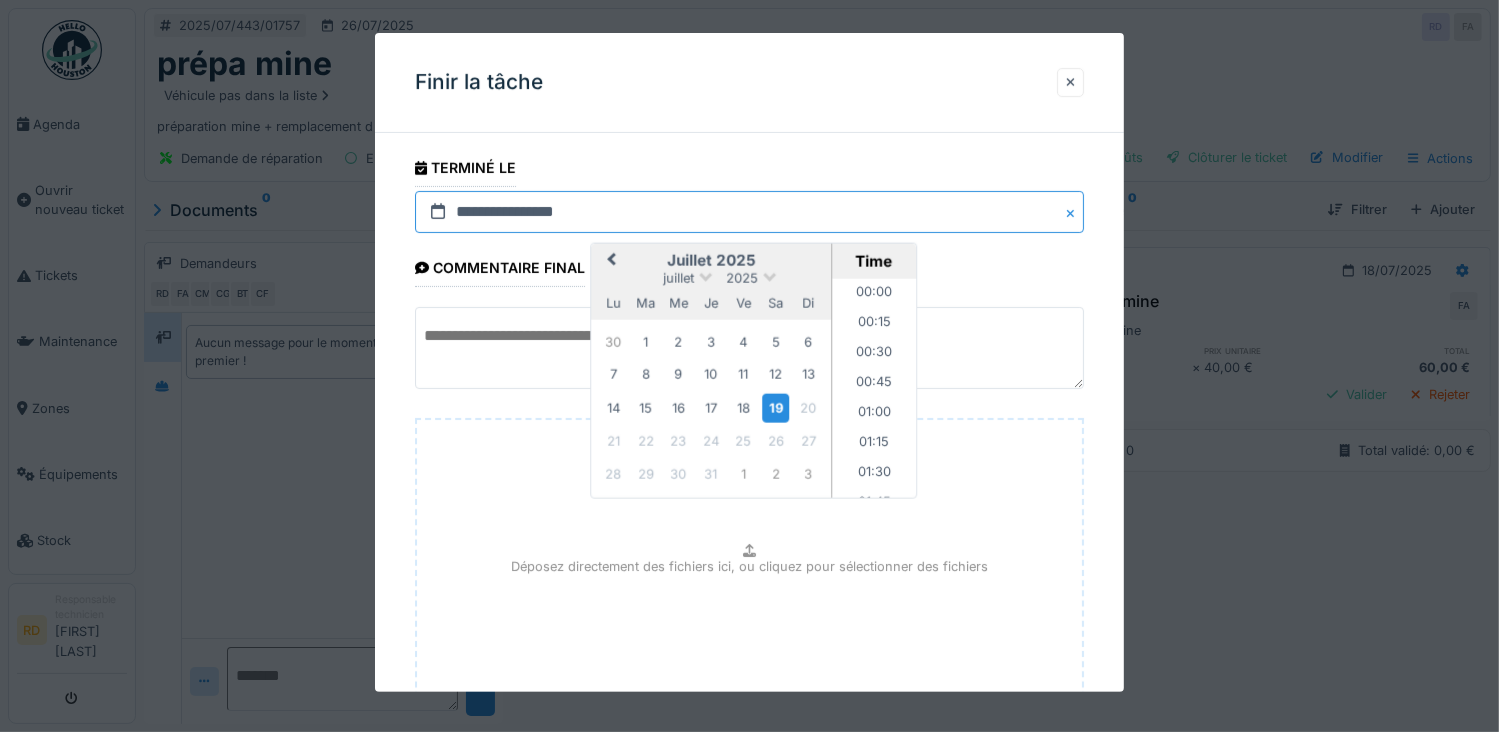scroll, scrollTop: 805, scrollLeft: 0, axis: vertical 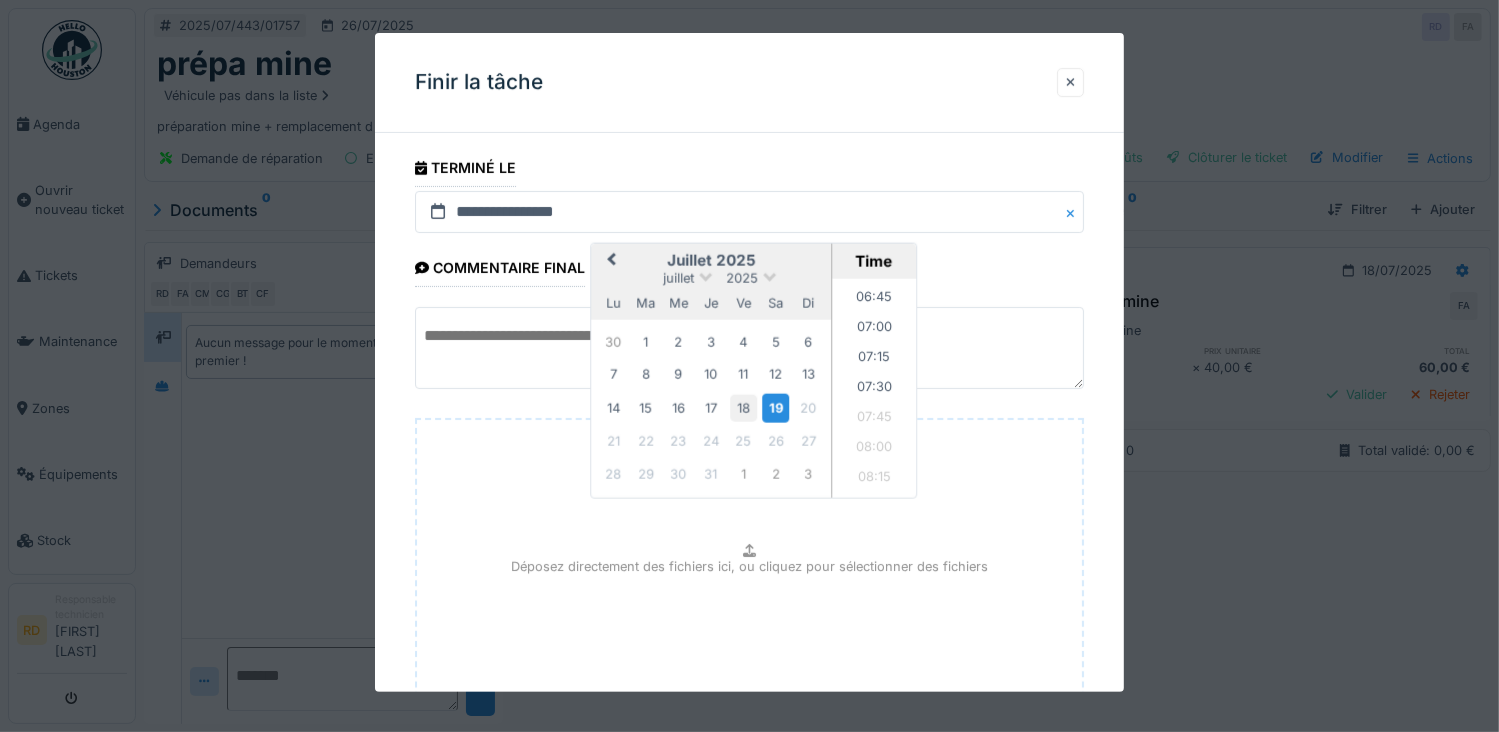 click on "18" at bounding box center [743, 407] 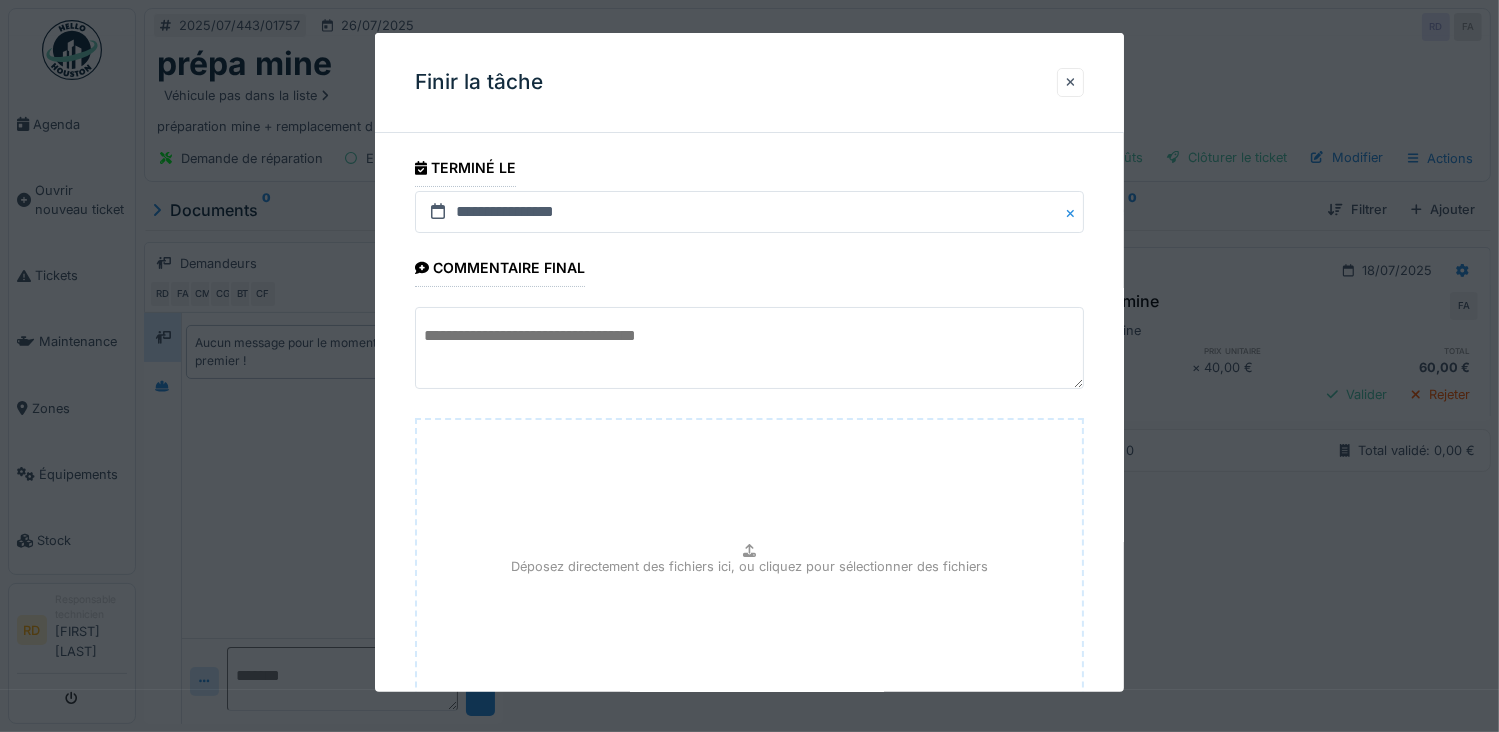 click at bounding box center (750, 348) 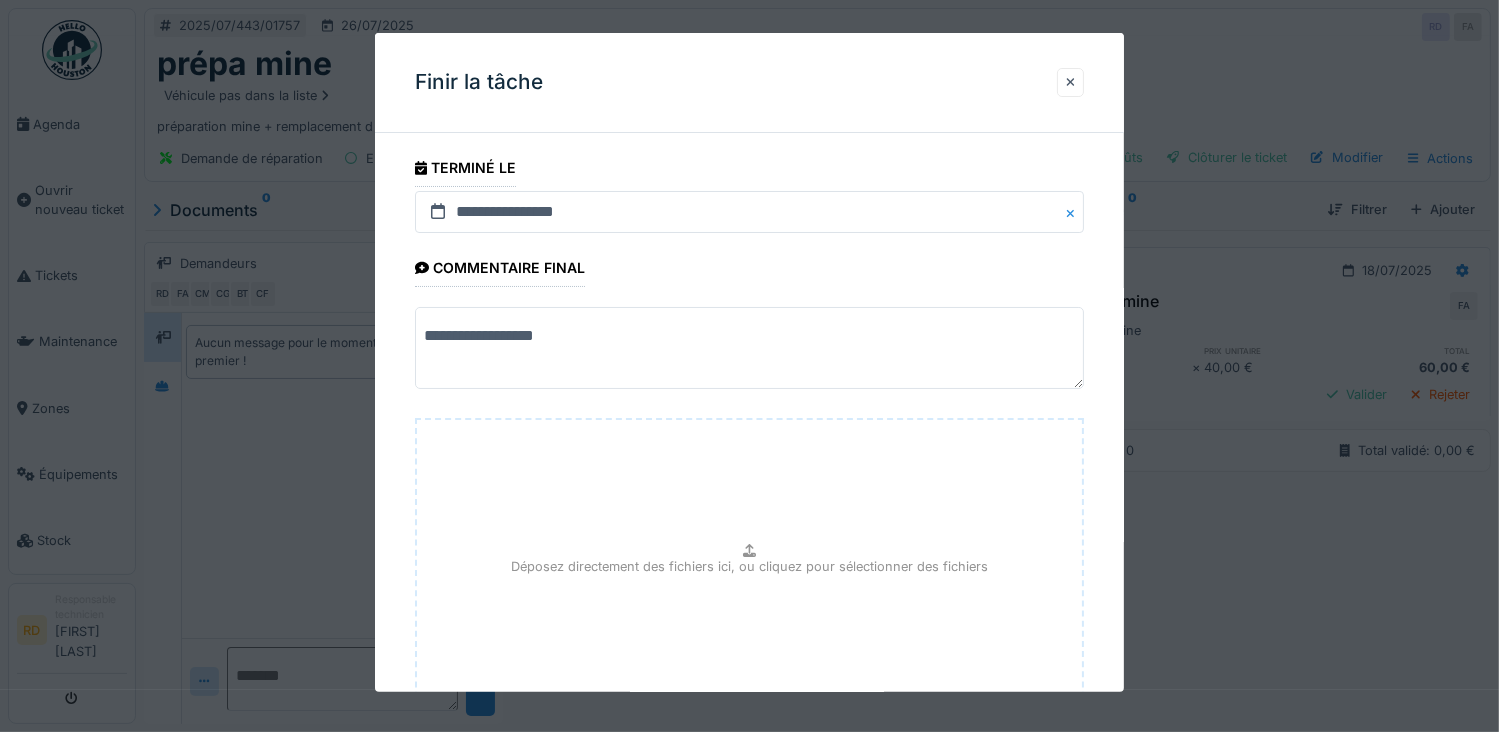 scroll, scrollTop: 154, scrollLeft: 0, axis: vertical 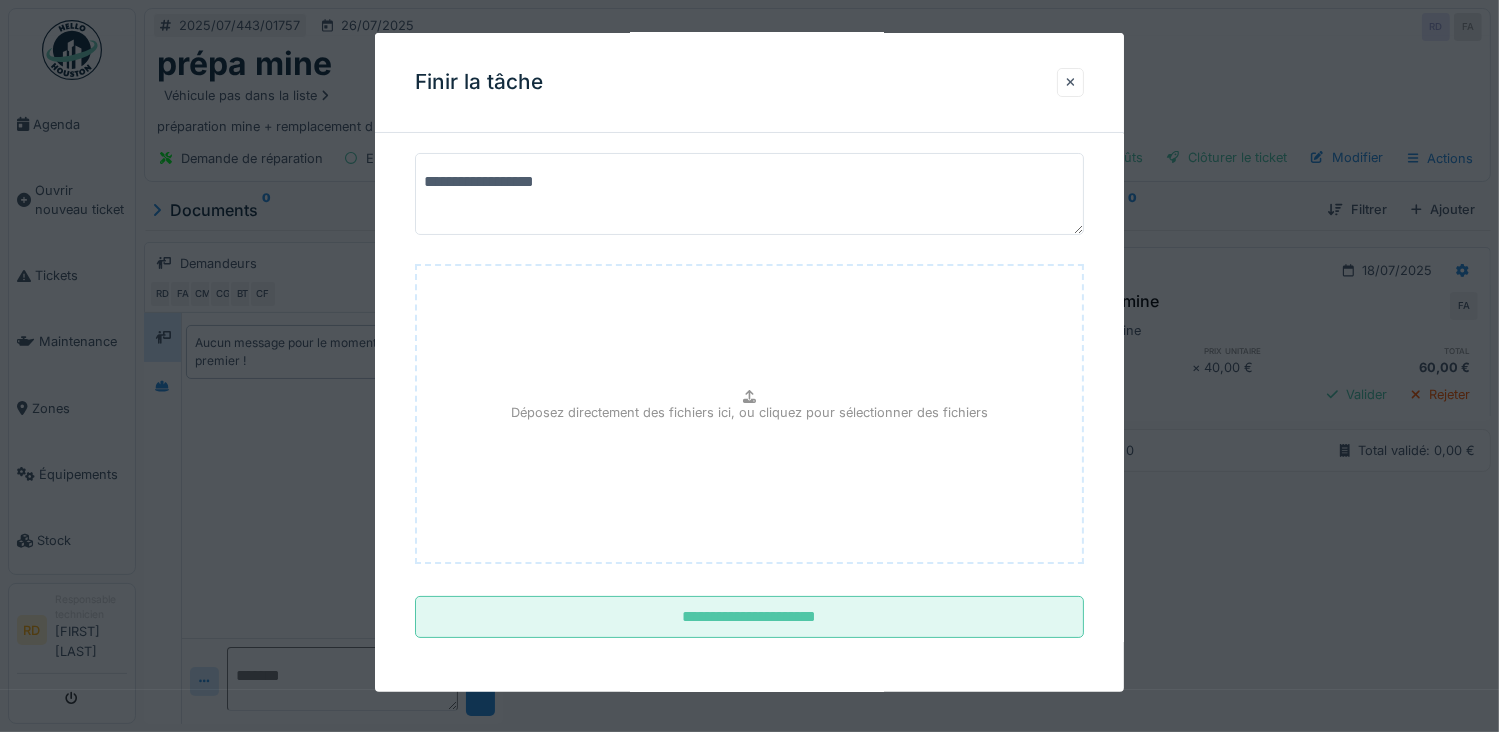 type on "**********" 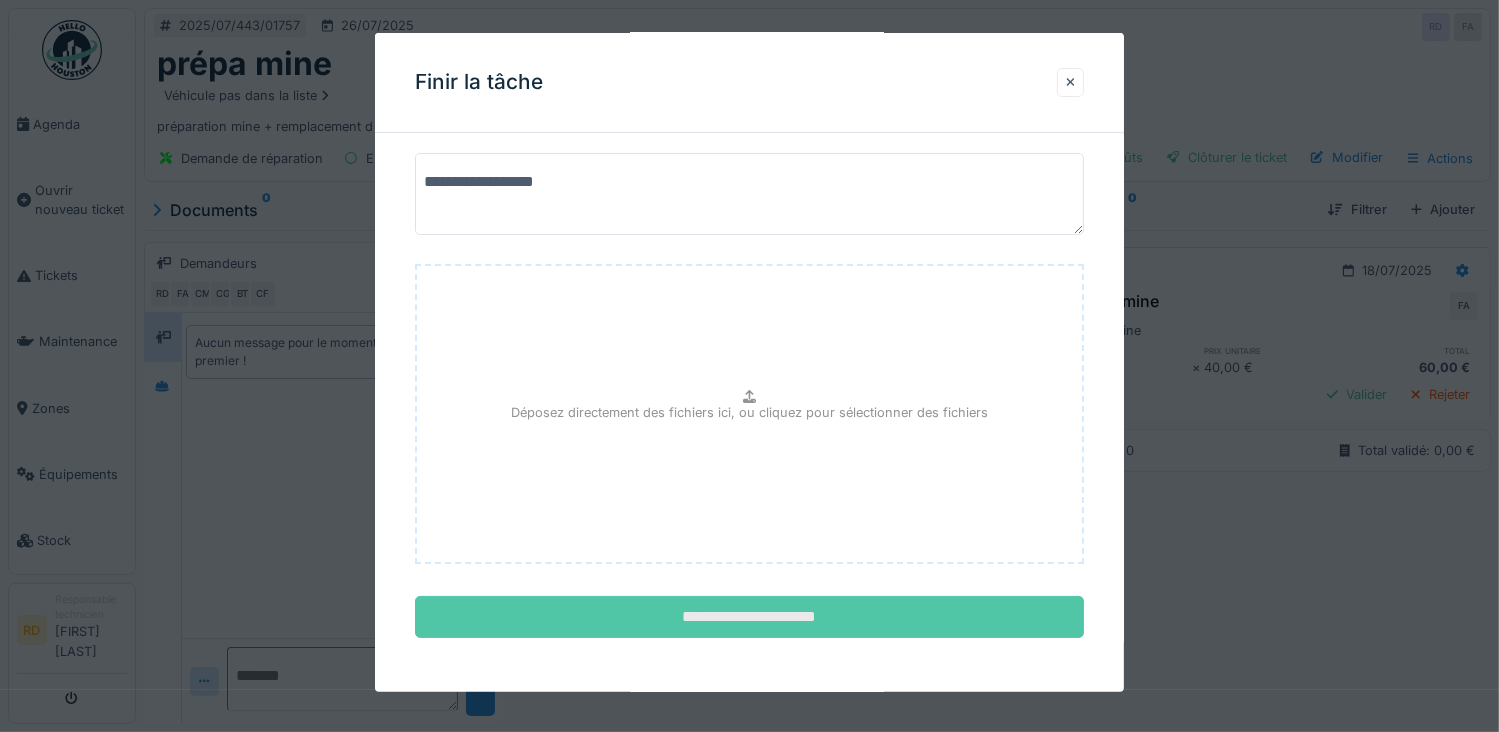 click on "**********" at bounding box center (750, 617) 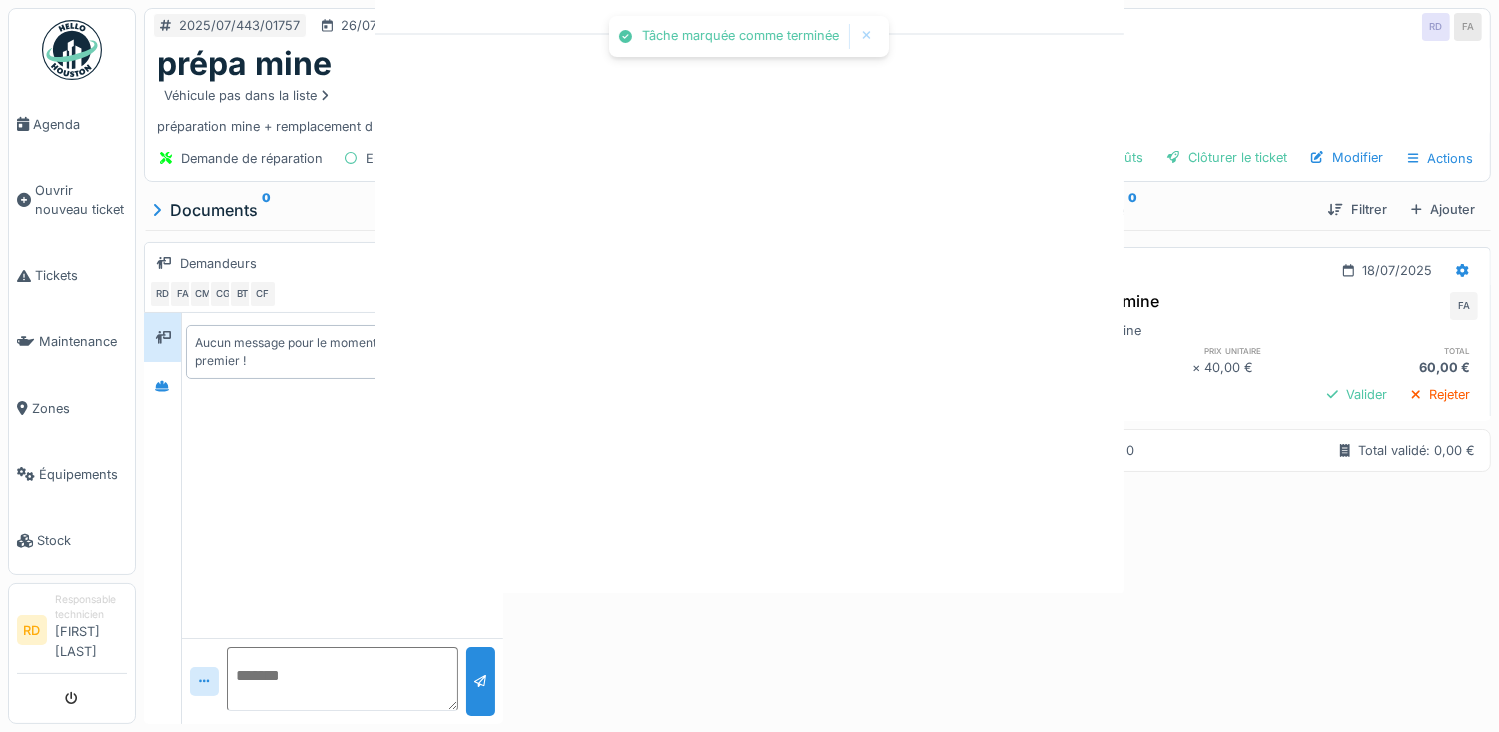 scroll, scrollTop: 0, scrollLeft: 0, axis: both 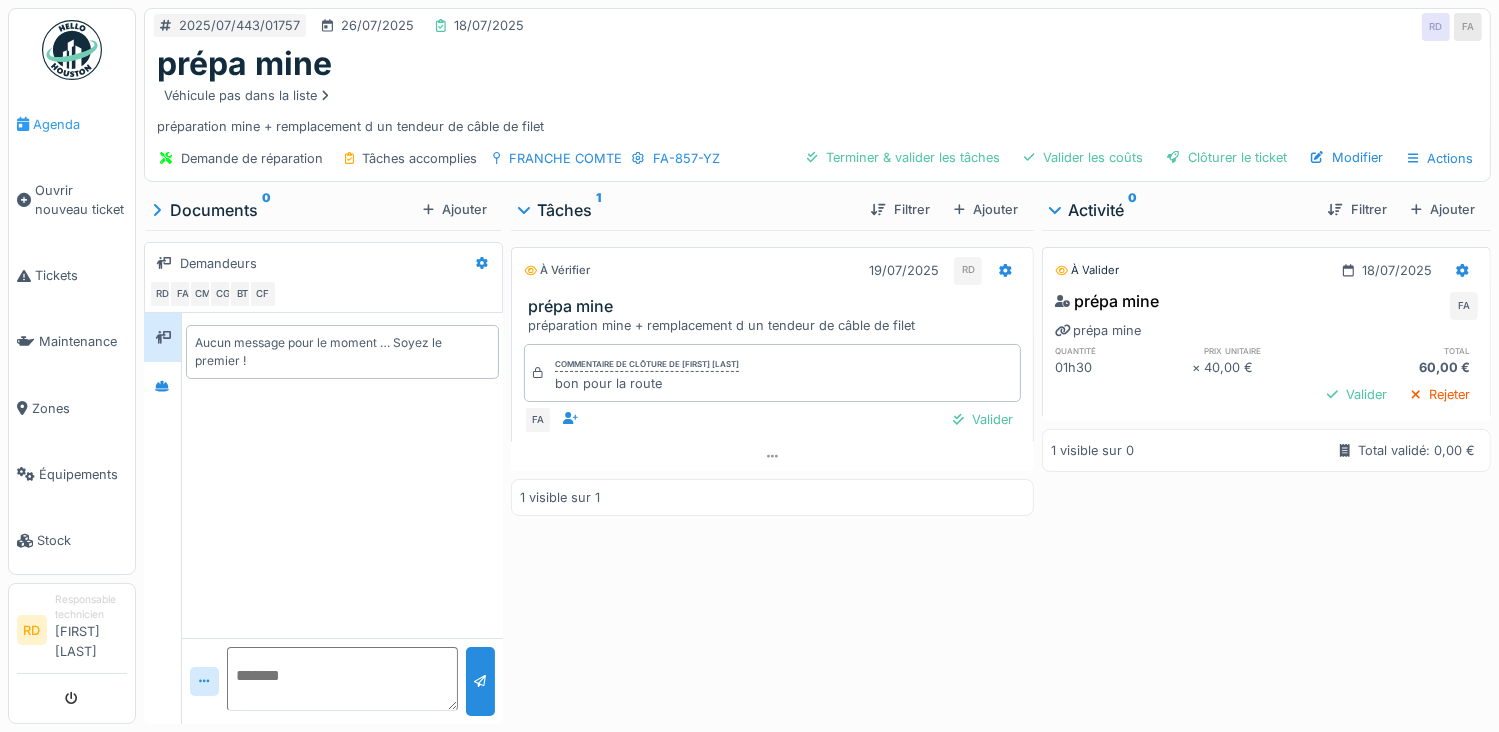 click on "Agenda" at bounding box center [80, 124] 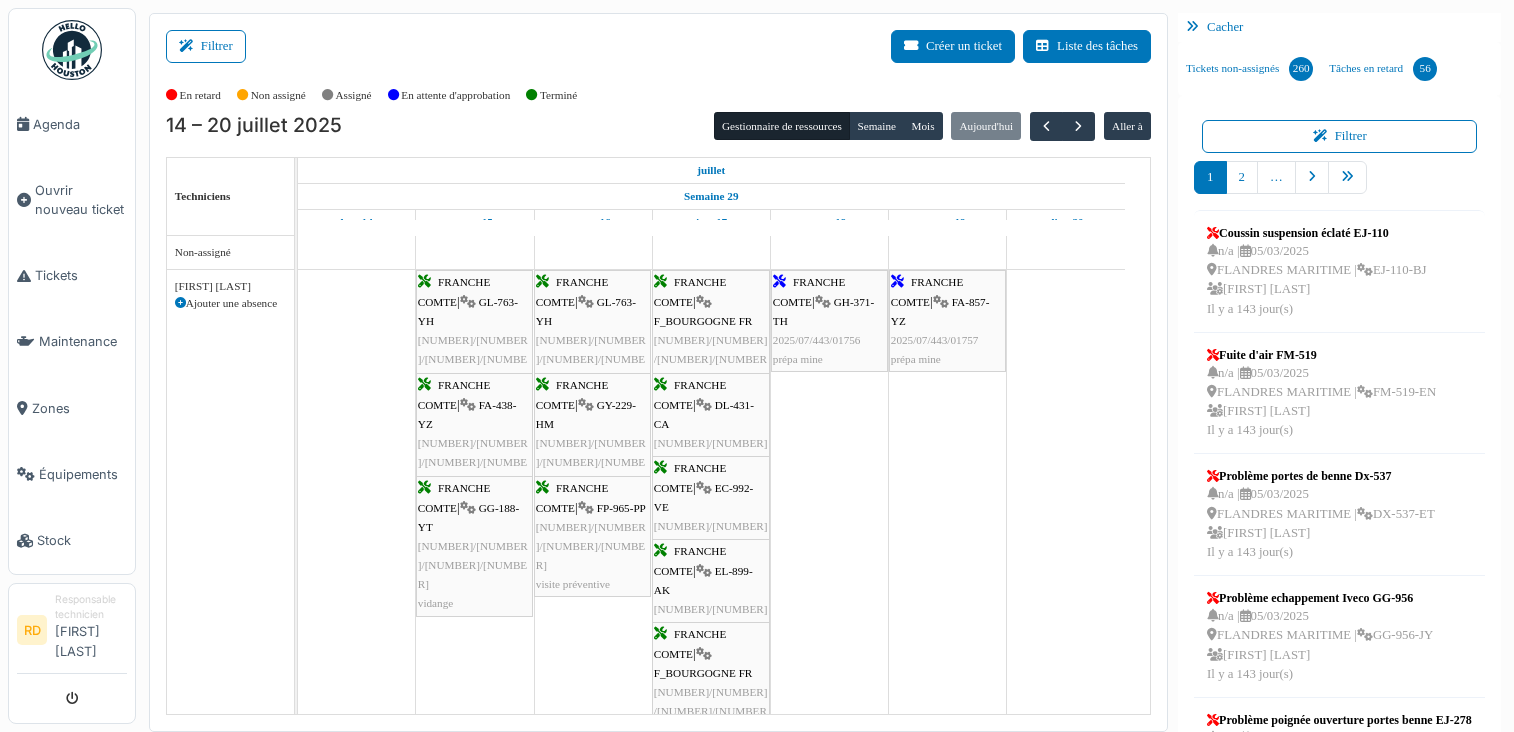 scroll, scrollTop: 0, scrollLeft: 0, axis: both 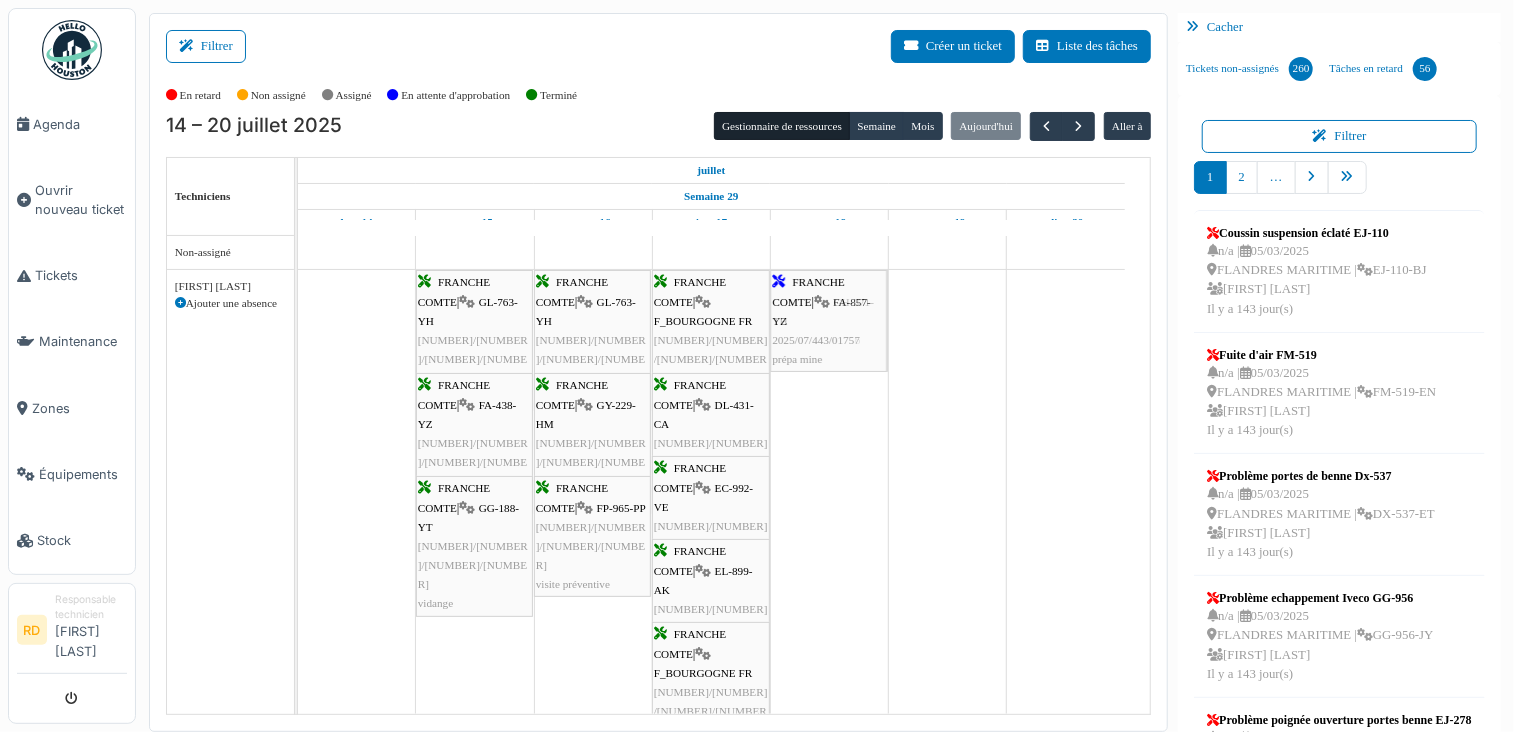 drag, startPoint x: 964, startPoint y: 321, endPoint x: 842, endPoint y: 436, distance: 167.6574 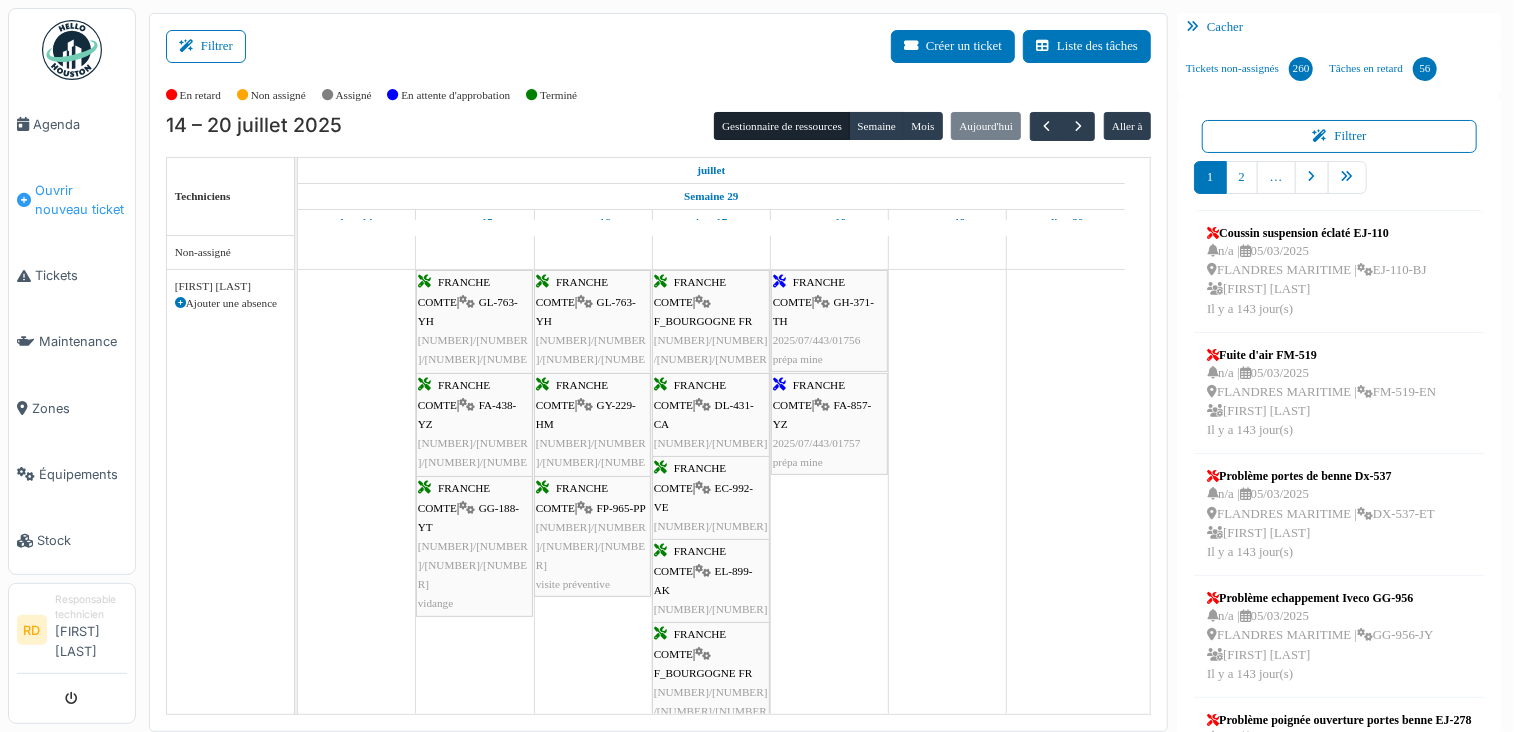 click on "Ouvrir nouveau ticket" at bounding box center [81, 200] 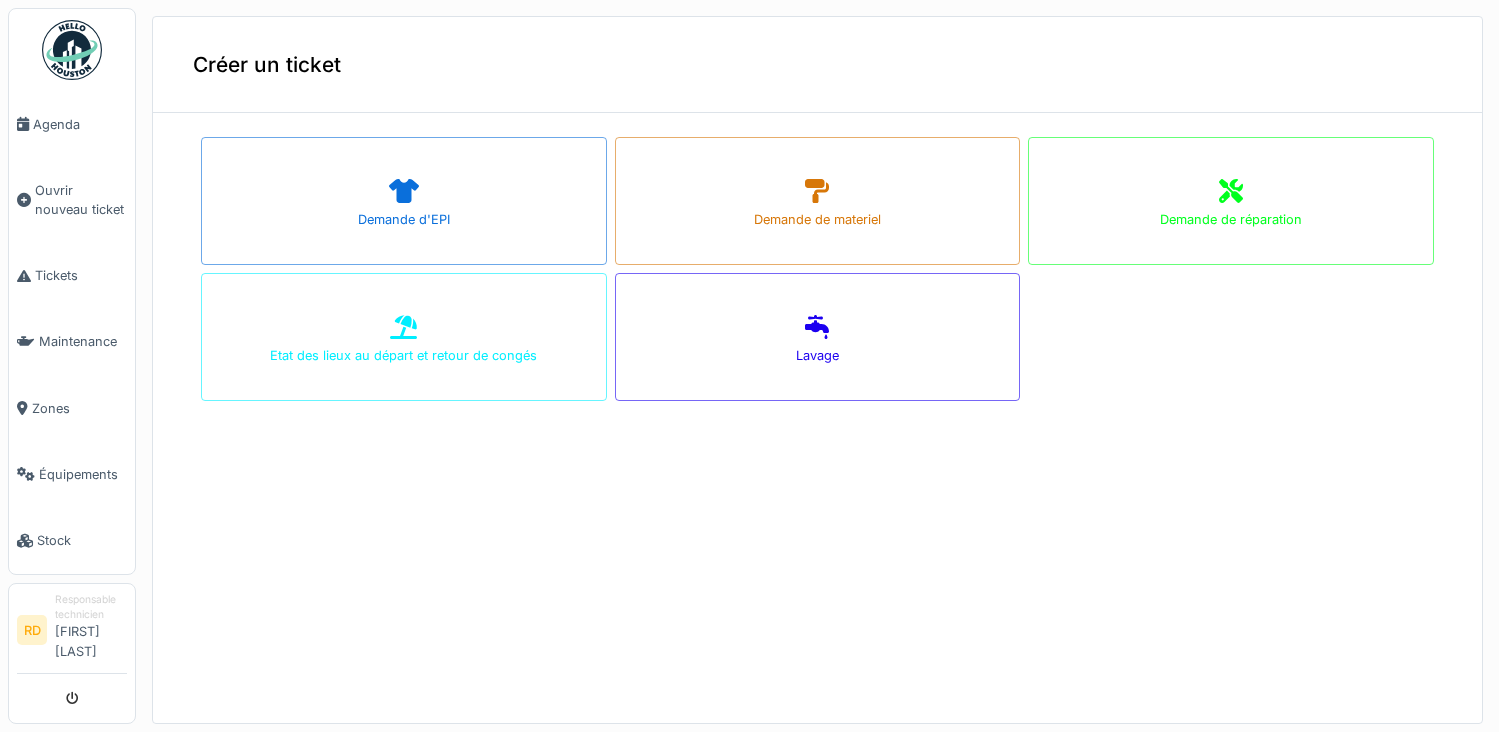 scroll, scrollTop: 0, scrollLeft: 0, axis: both 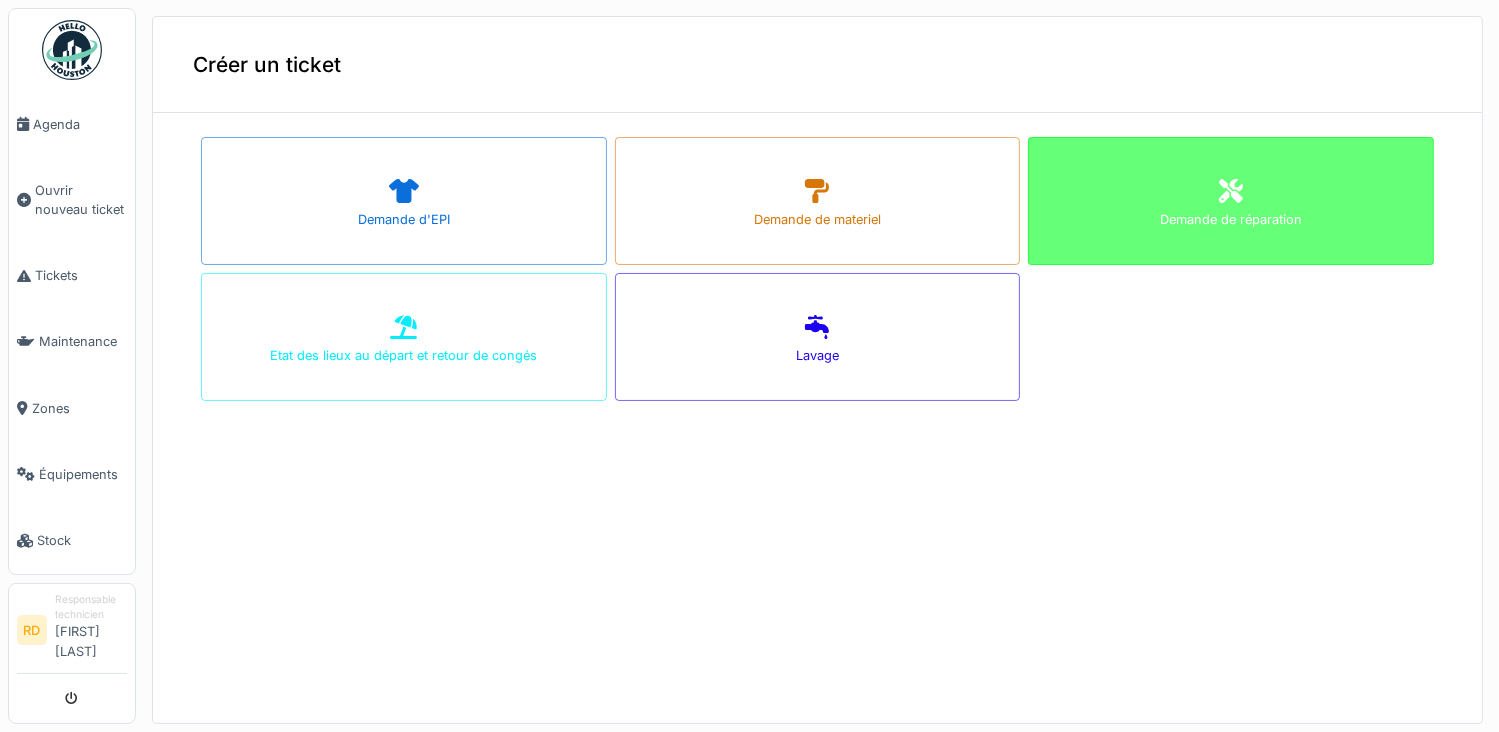 click on "Demande de réparation" at bounding box center (1231, 201) 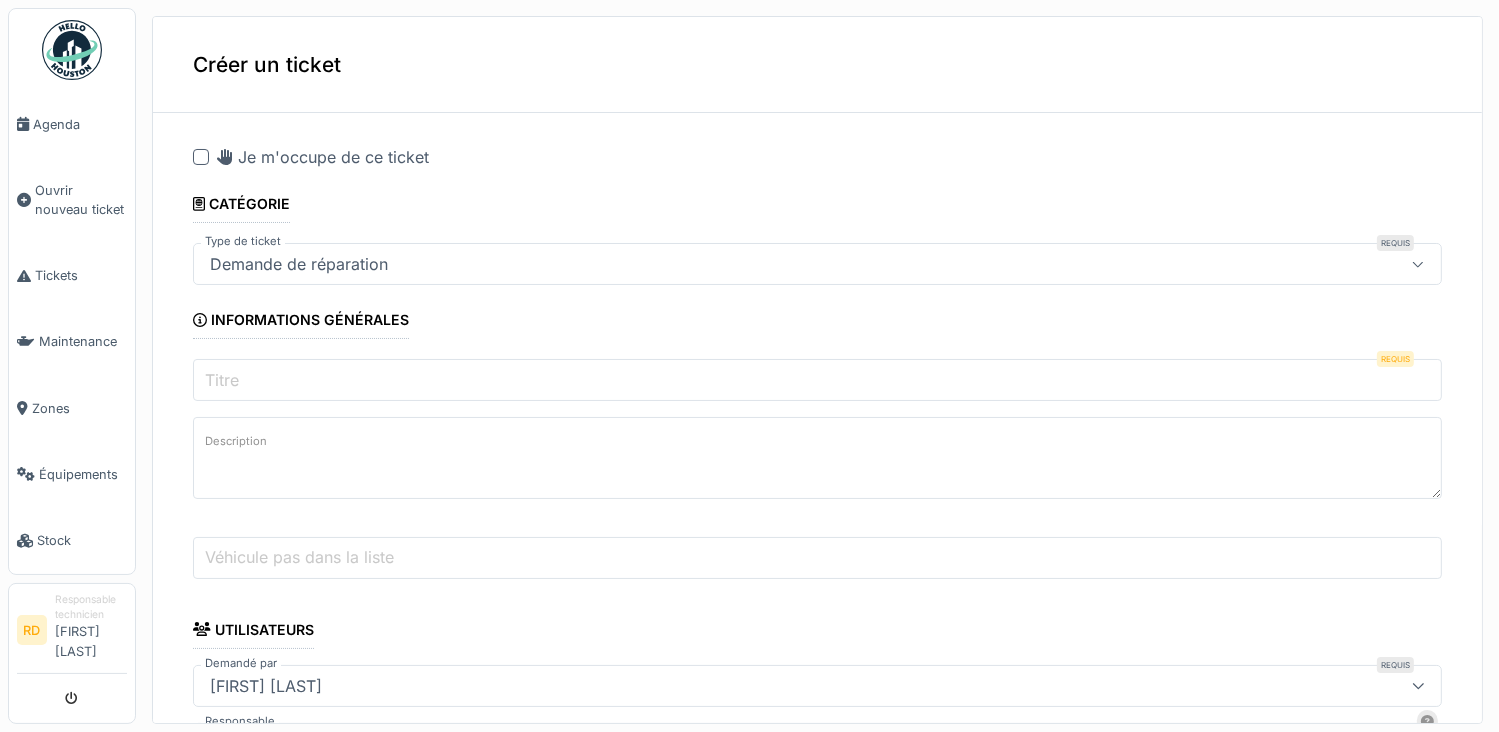 click on "Titre" at bounding box center (817, 380) 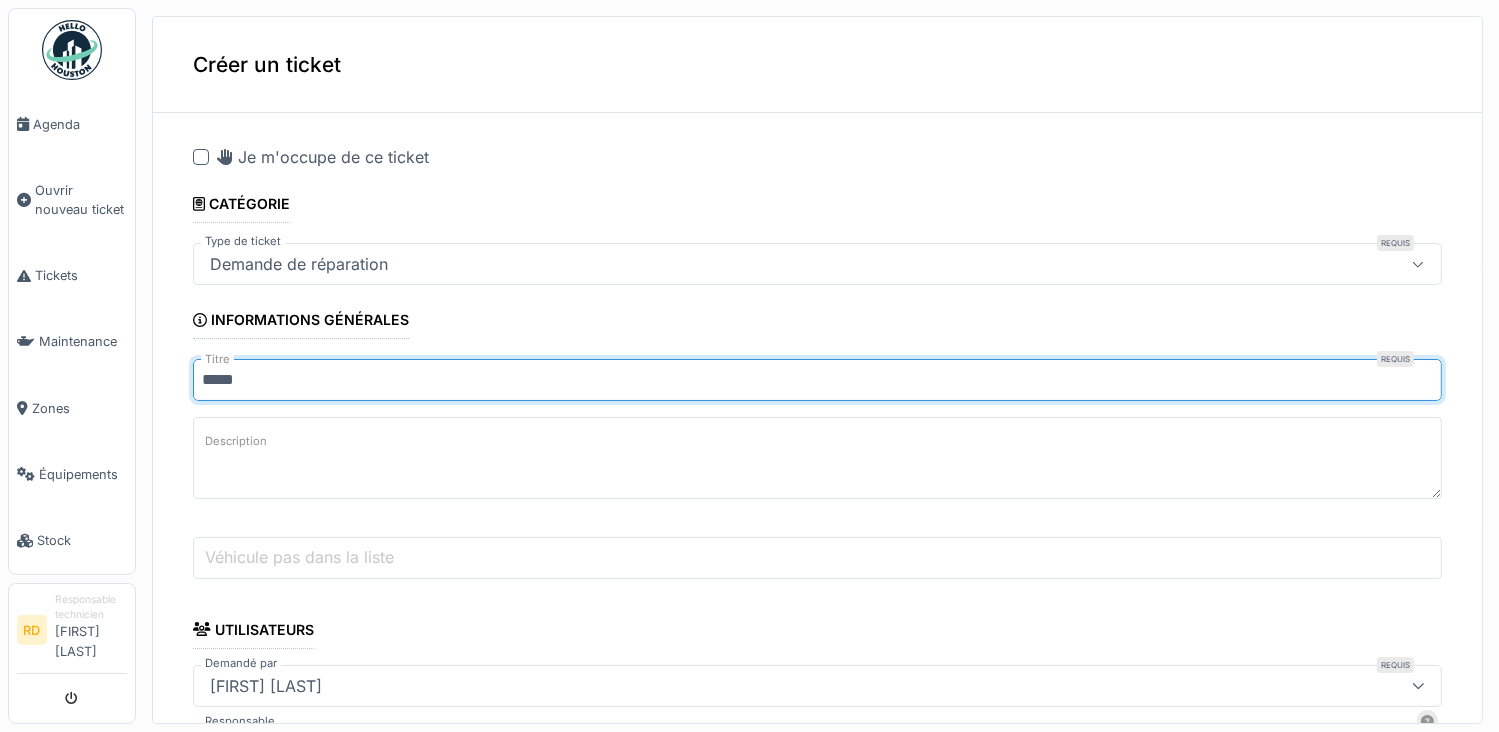 type on "****" 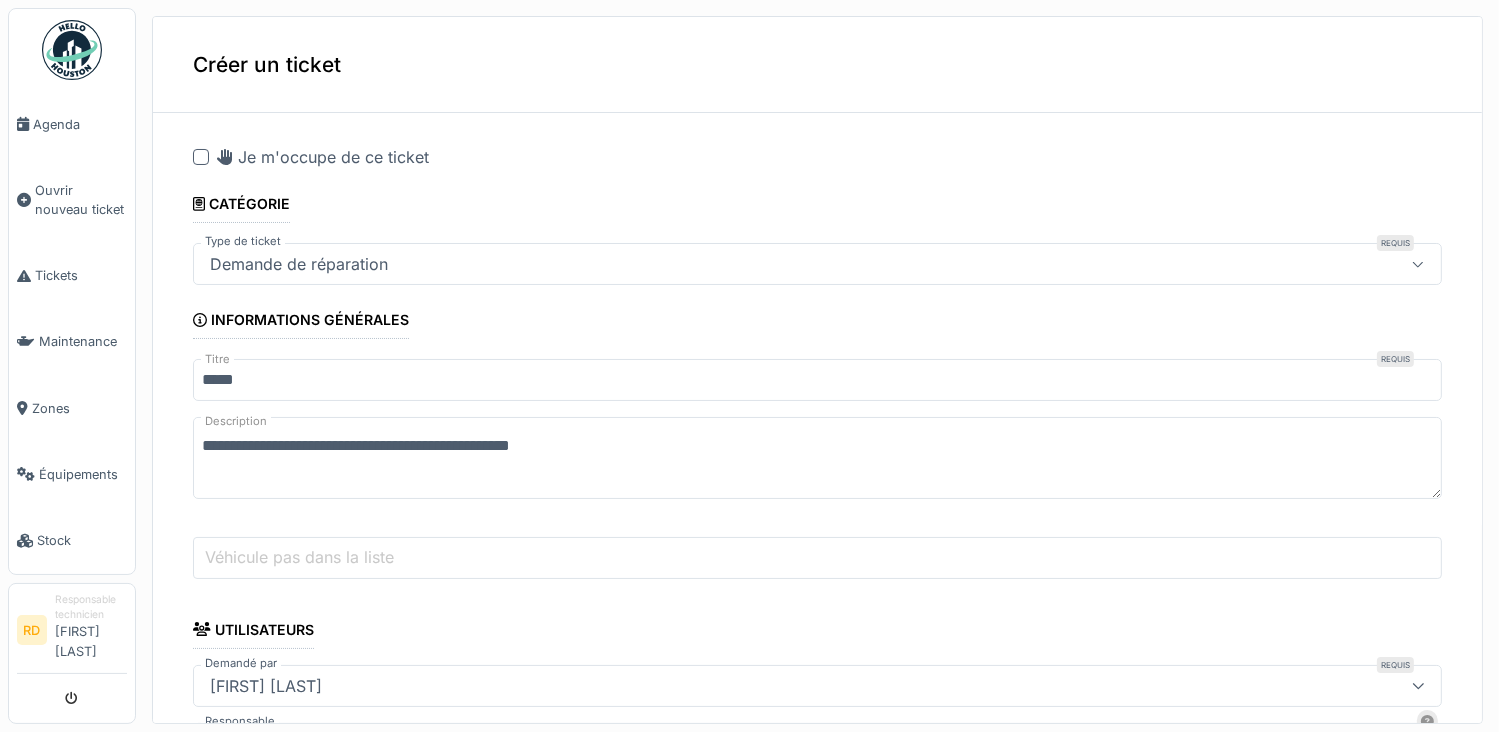 scroll, scrollTop: 400, scrollLeft: 0, axis: vertical 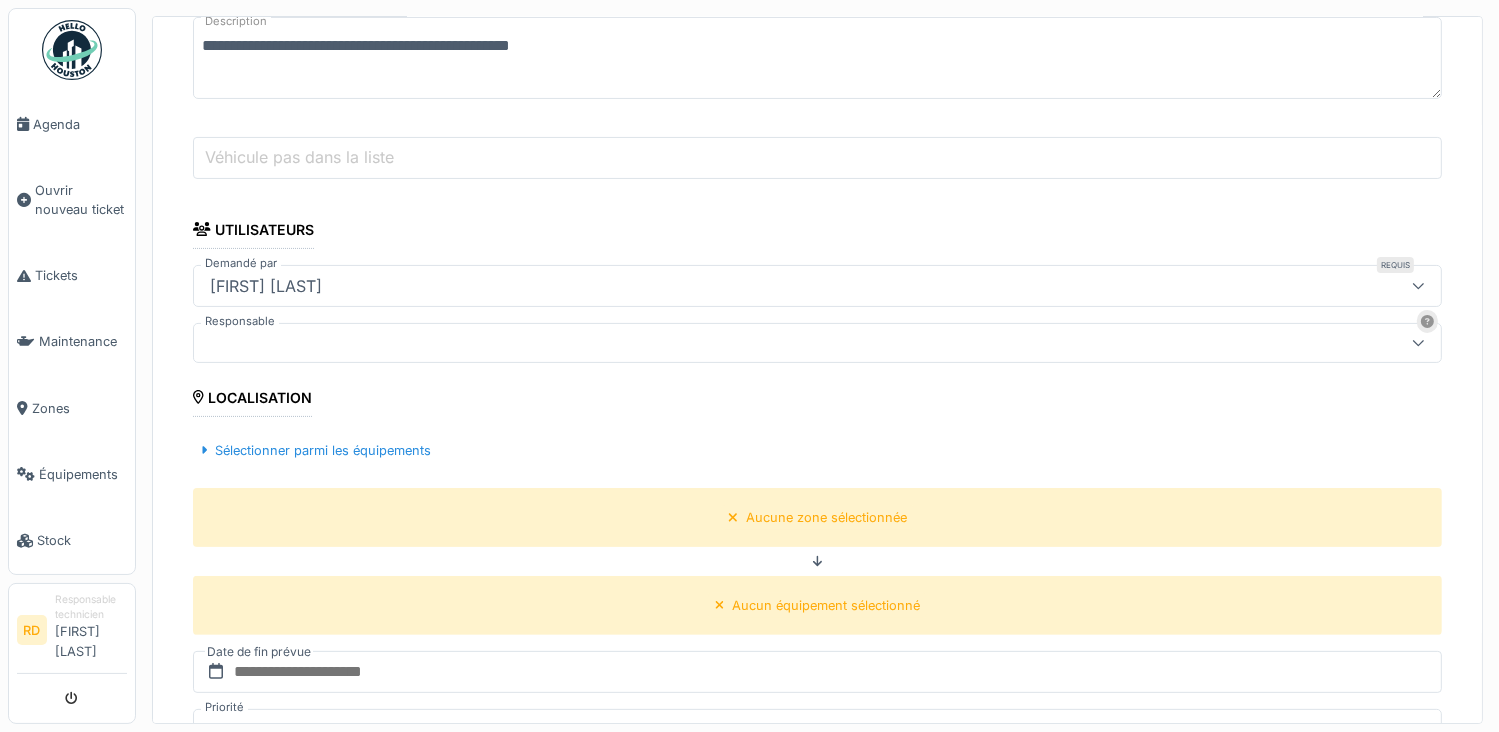 type on "**********" 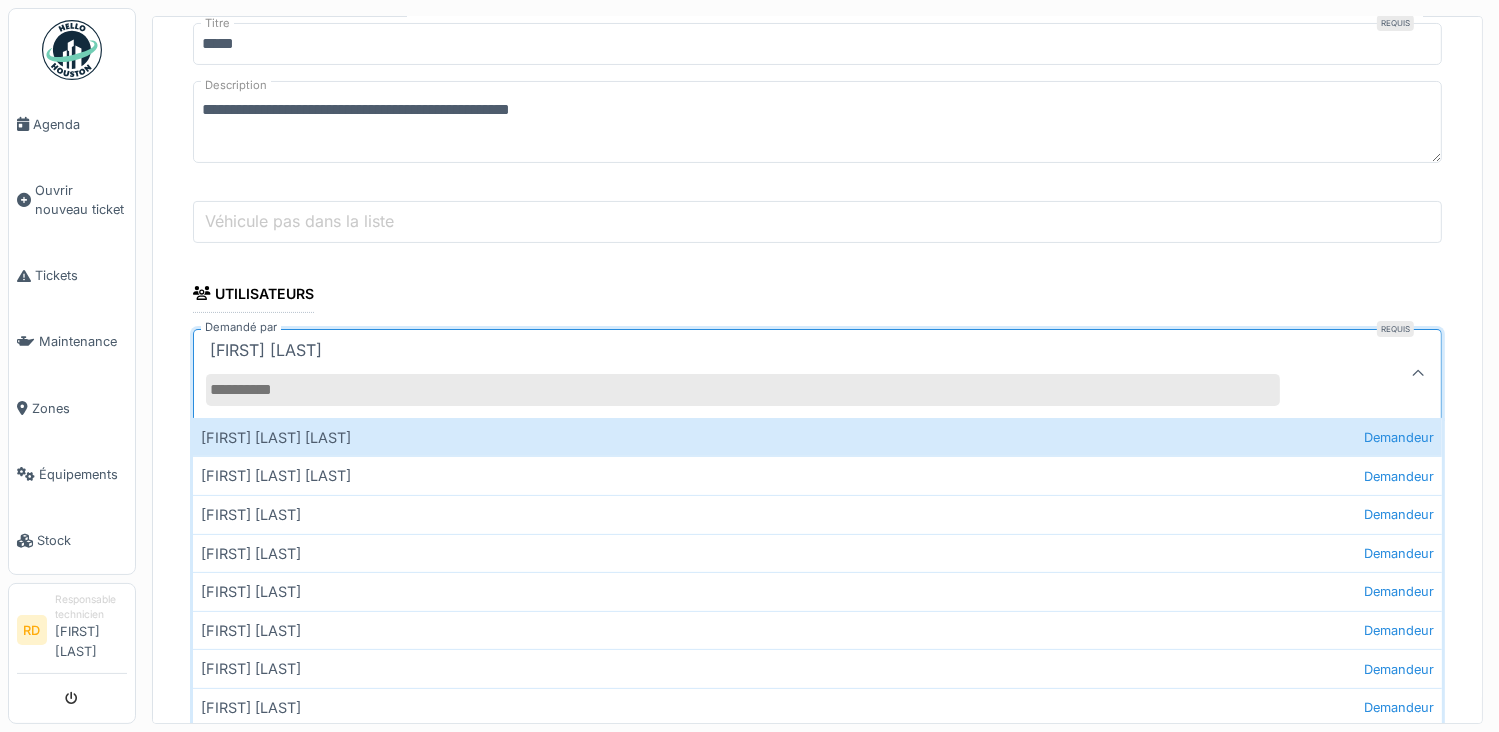click on "Demandé par" at bounding box center [743, 390] 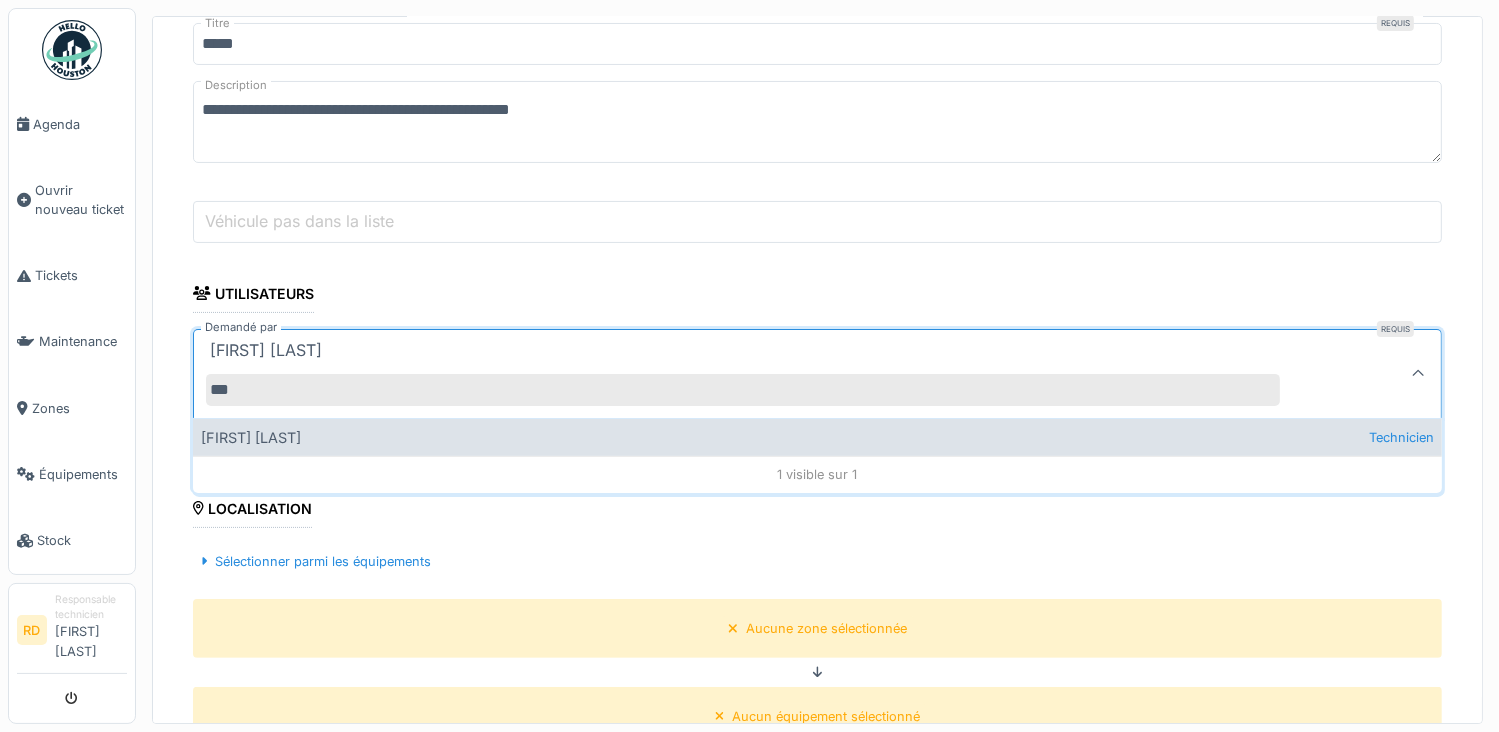 type on "***" 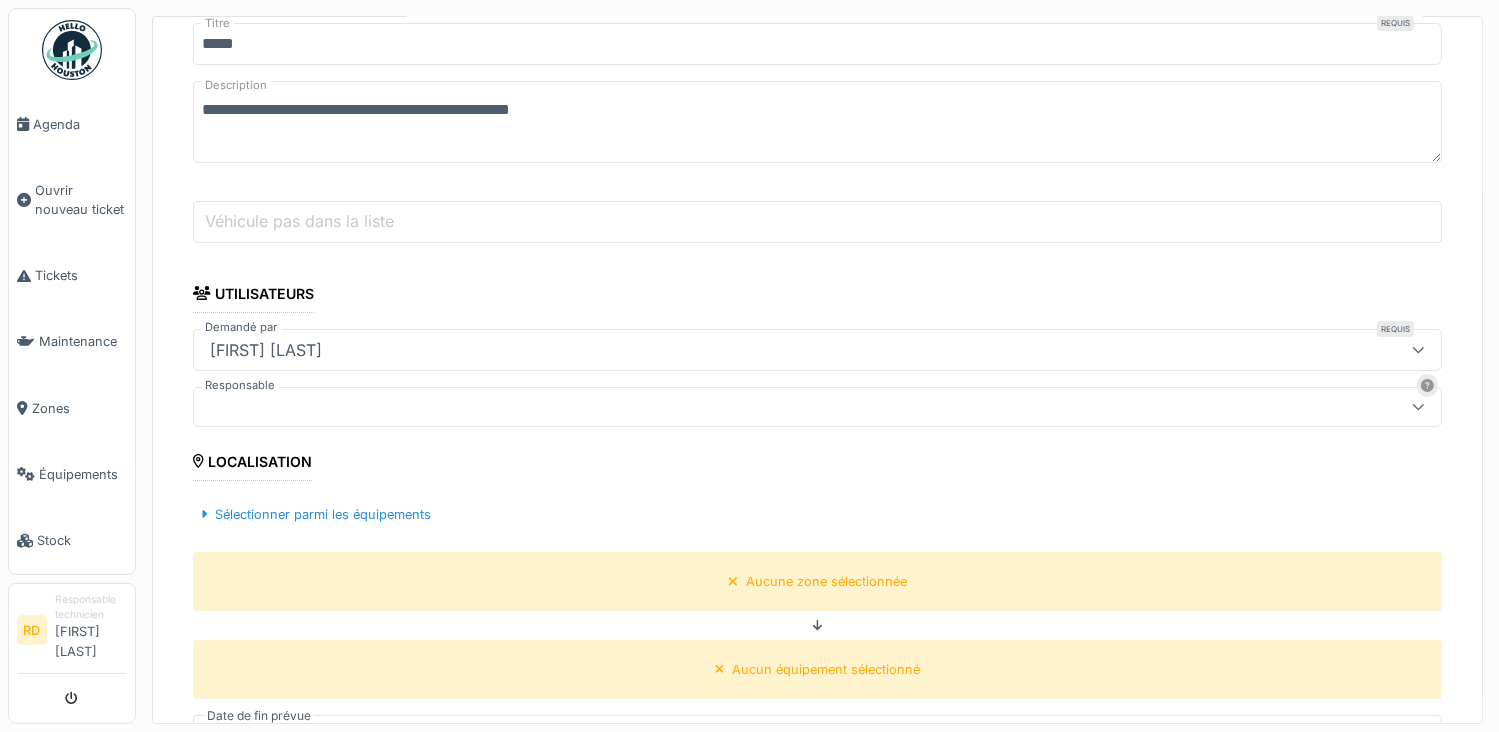 click on "**********" at bounding box center [817, 570] 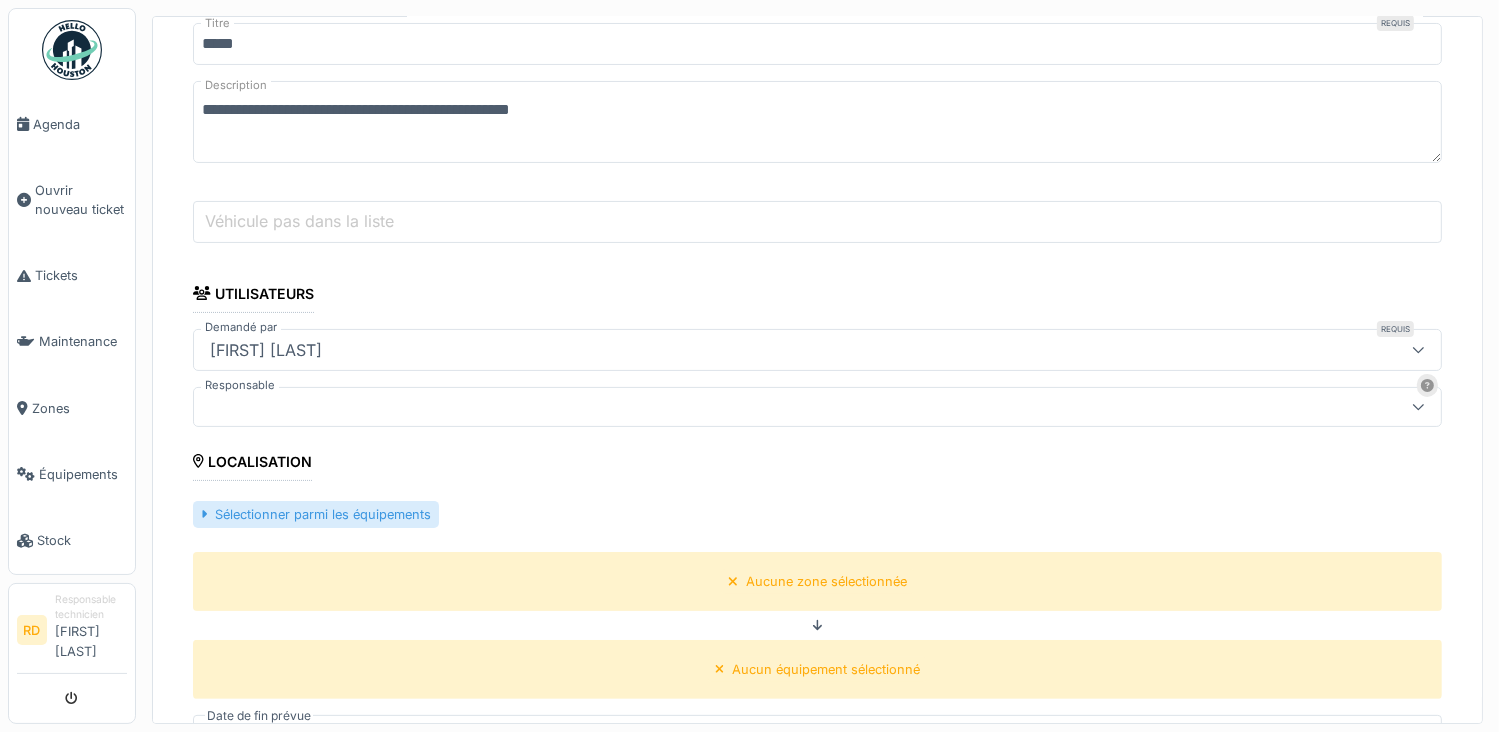 click on "Sélectionner parmi les équipements" at bounding box center [316, 514] 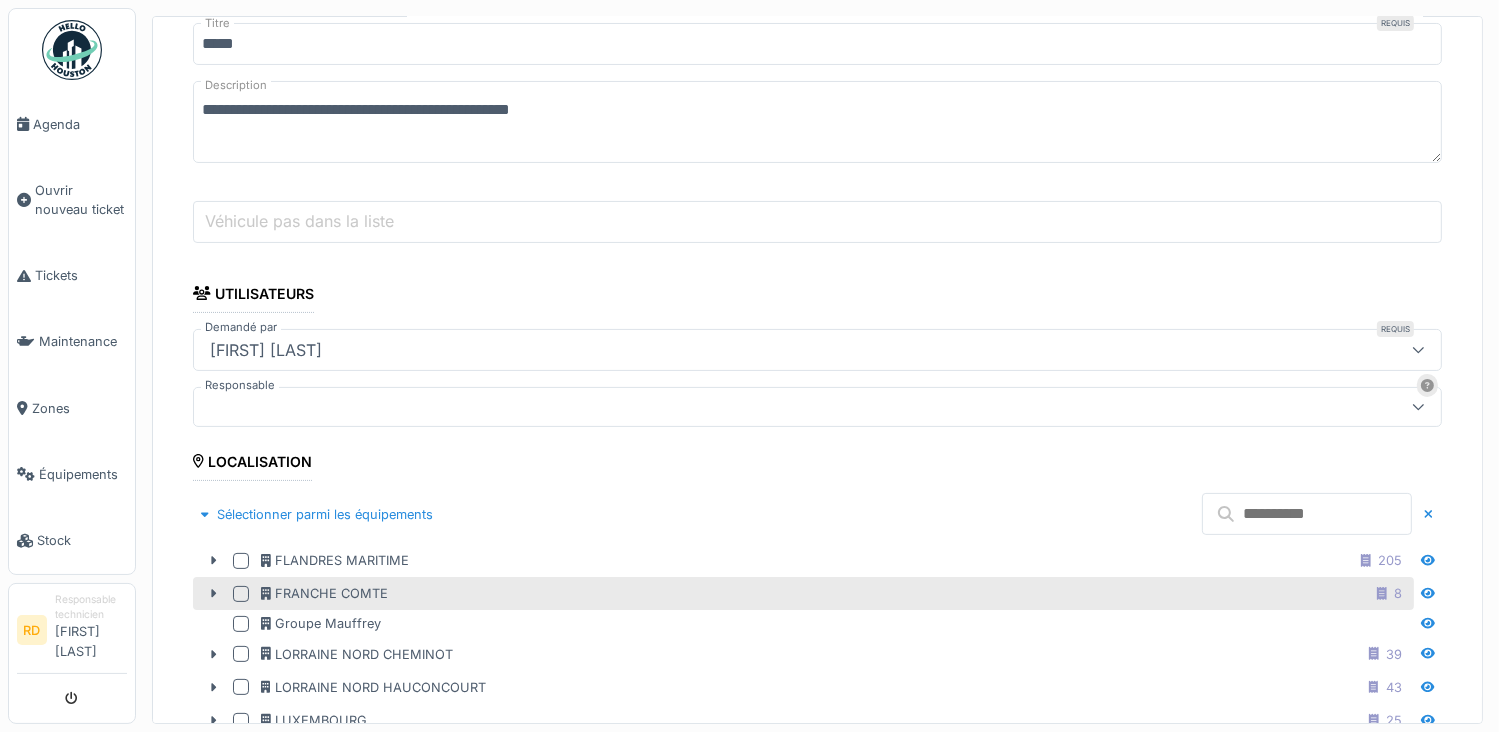 click at bounding box center (241, 594) 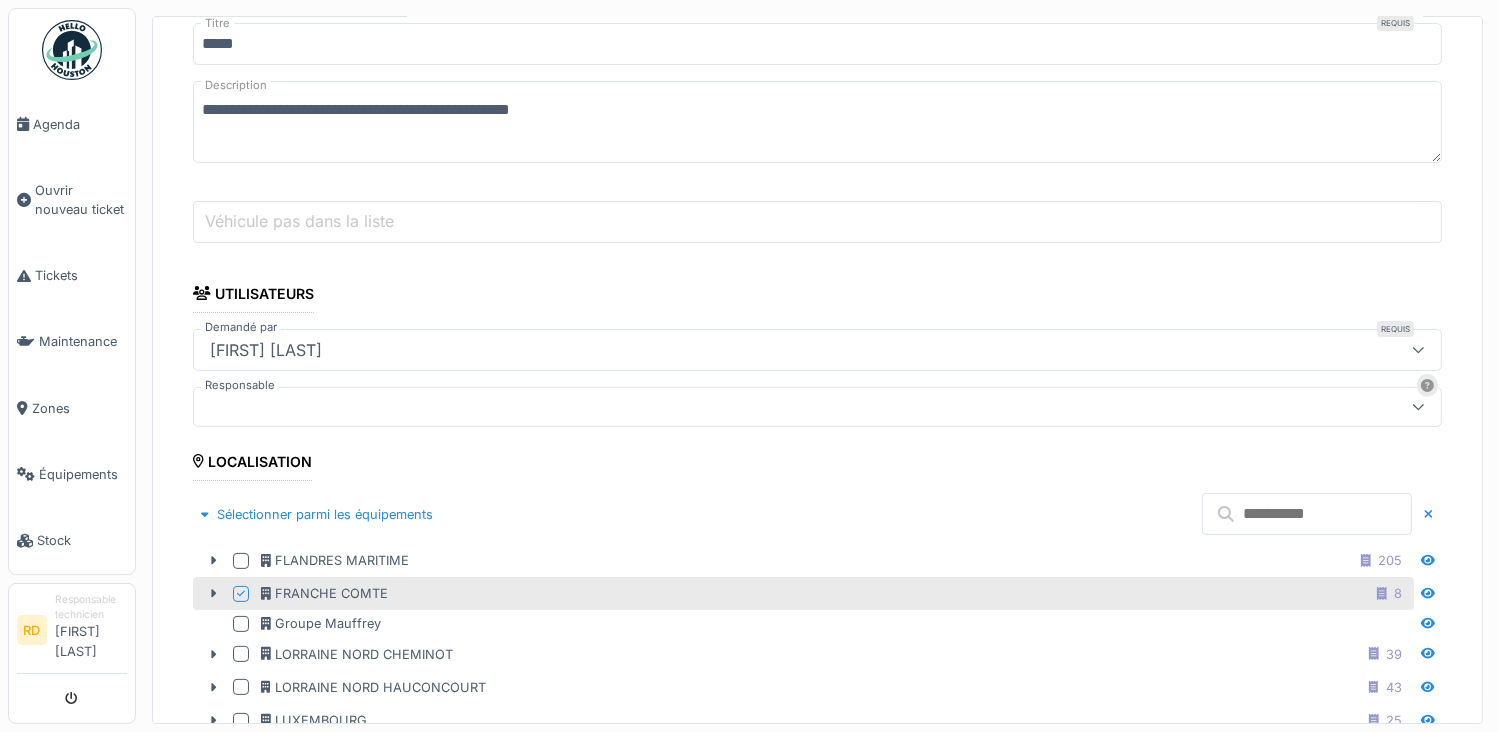click at bounding box center (1307, 514) 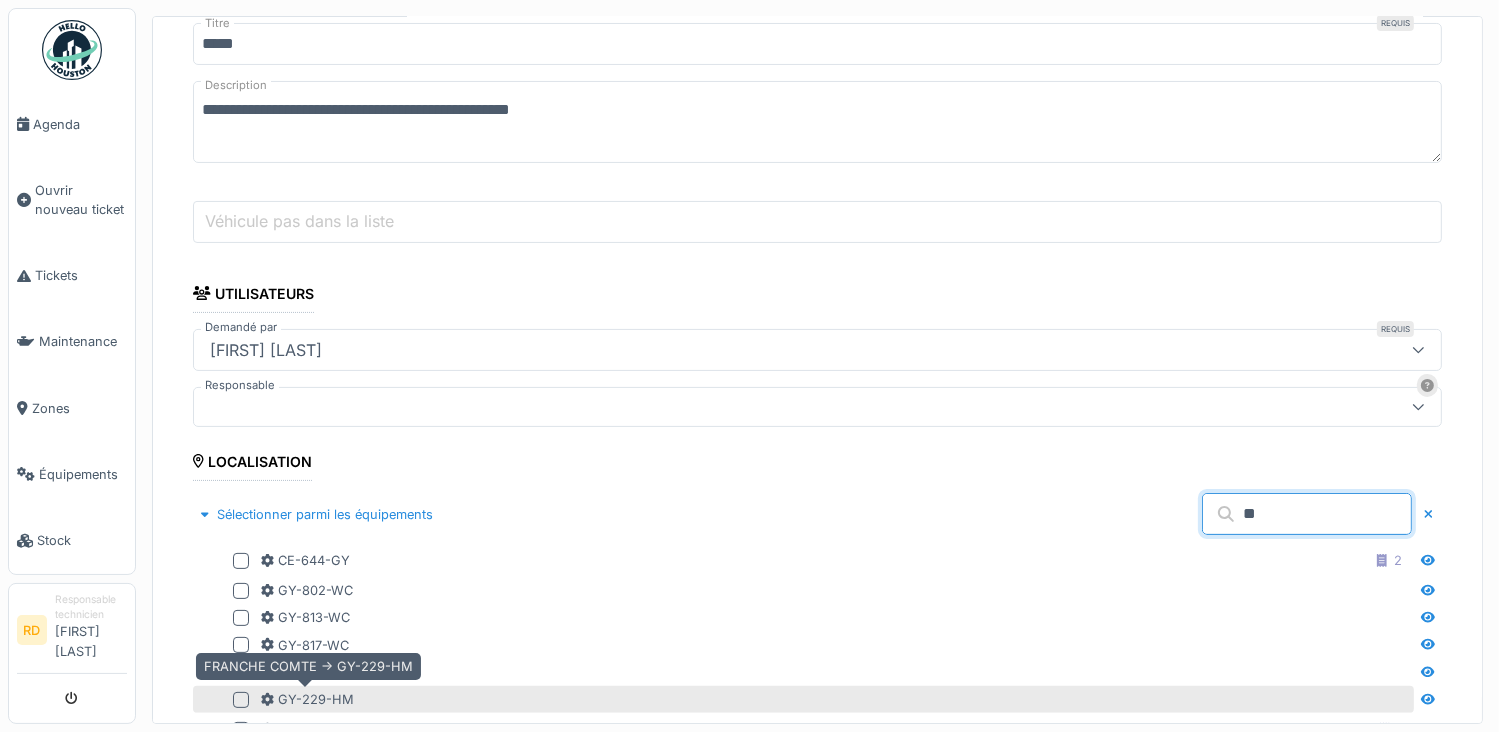 type on "**" 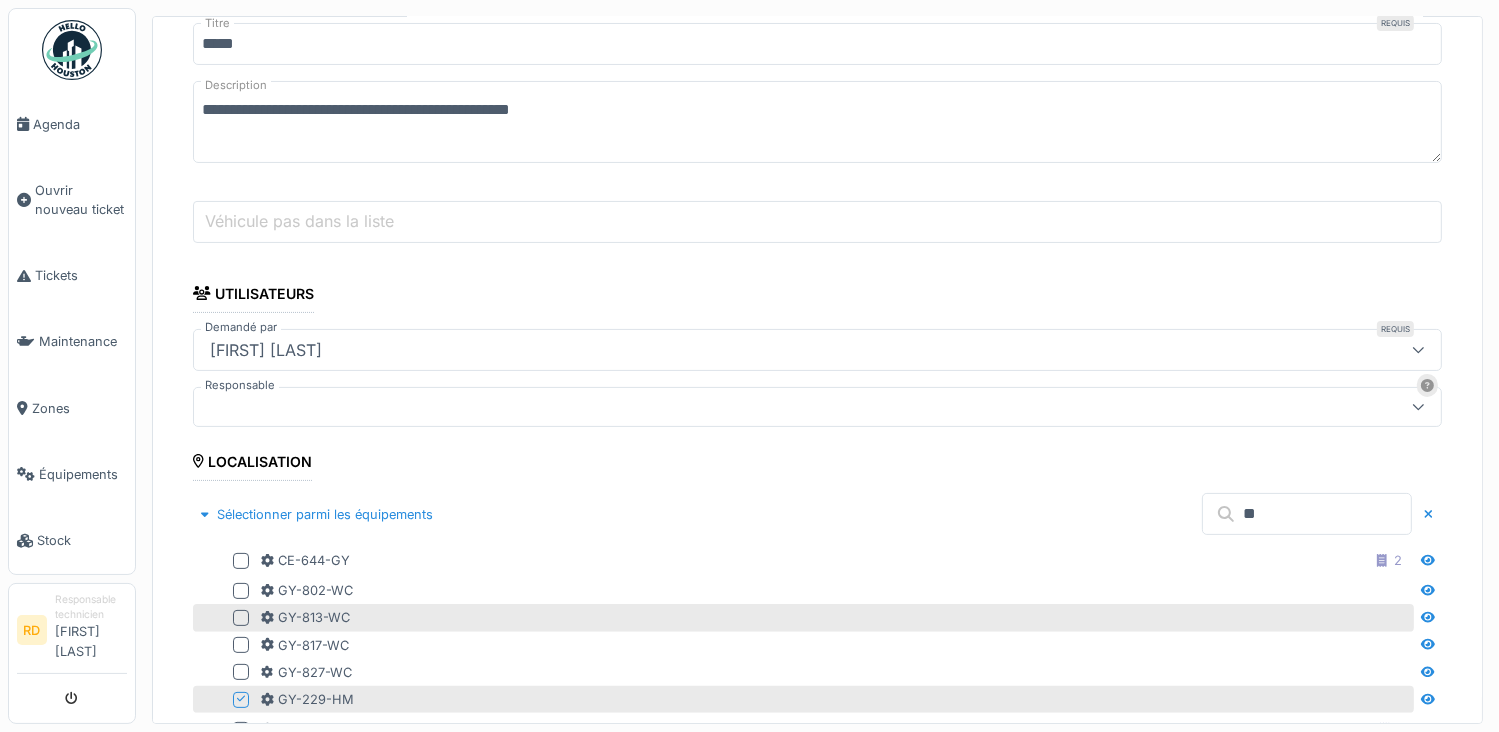 scroll, scrollTop: 936, scrollLeft: 0, axis: vertical 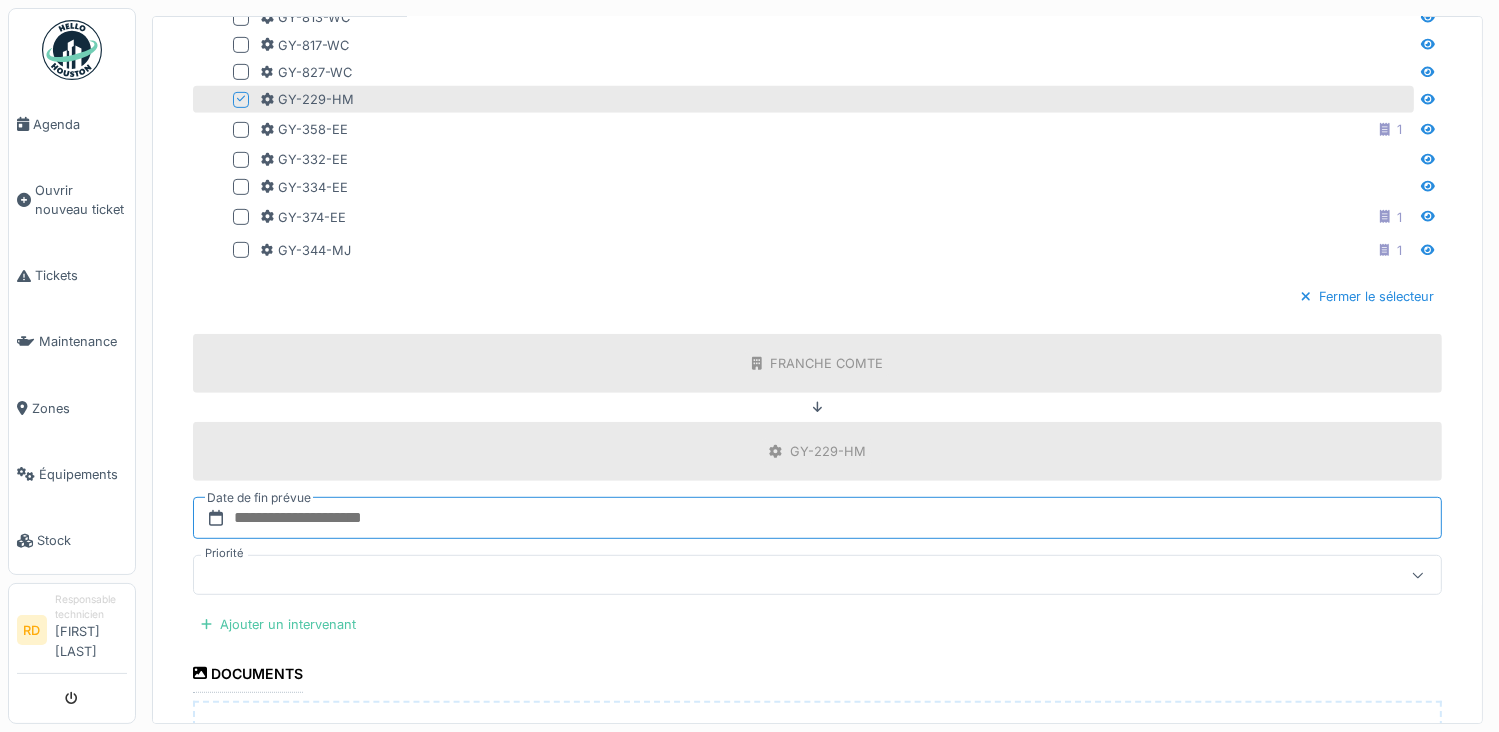 click at bounding box center (817, 518) 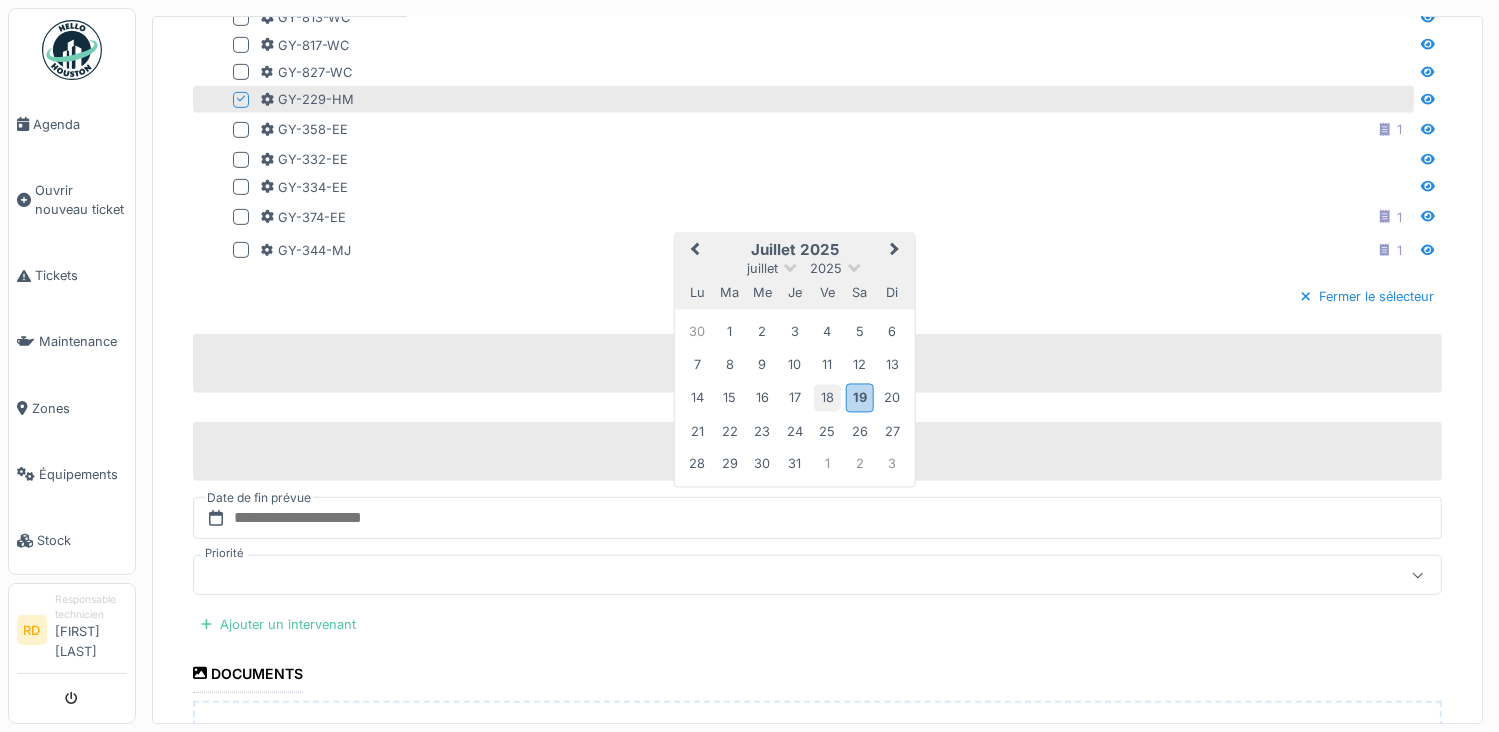 click on "18" at bounding box center [827, 398] 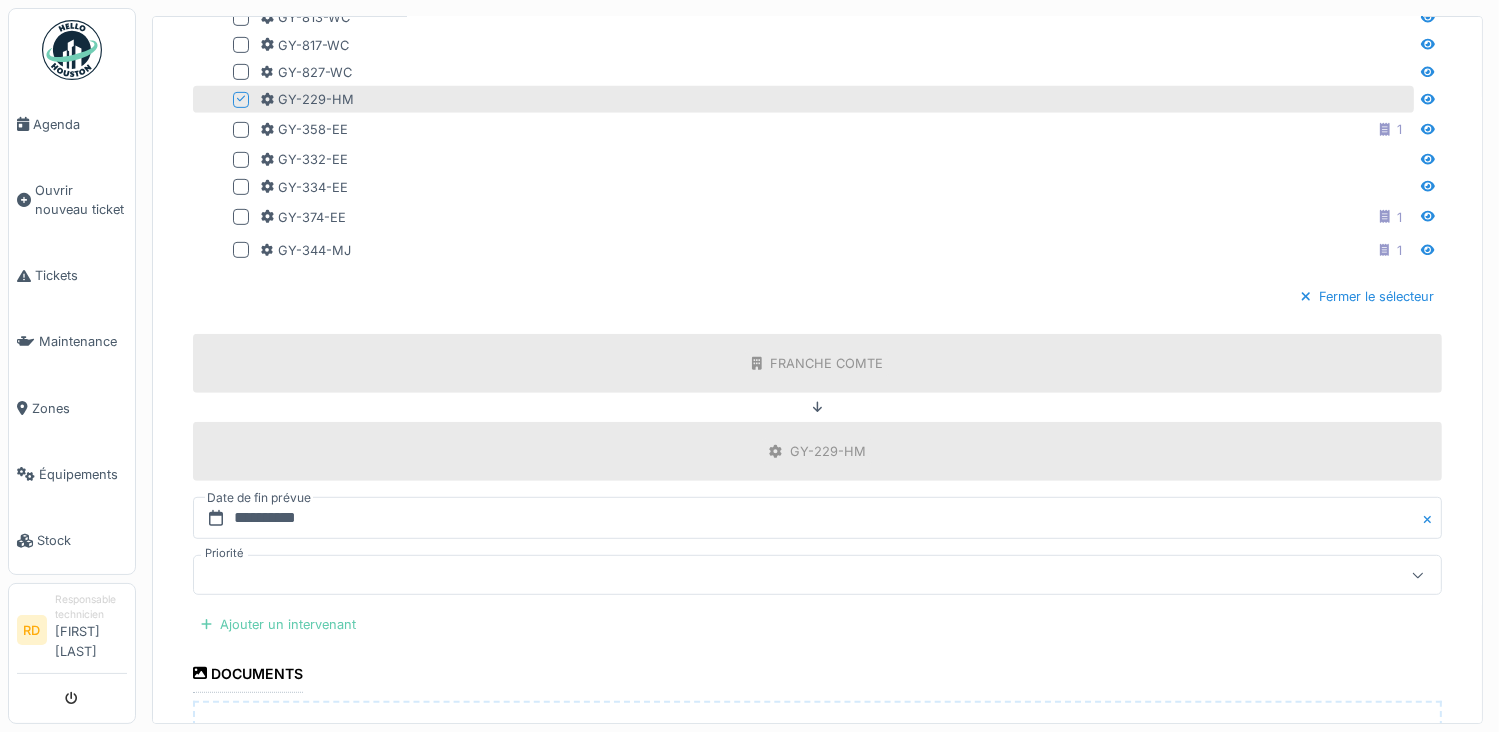 click on "Ajouter un intervenant" at bounding box center [278, 624] 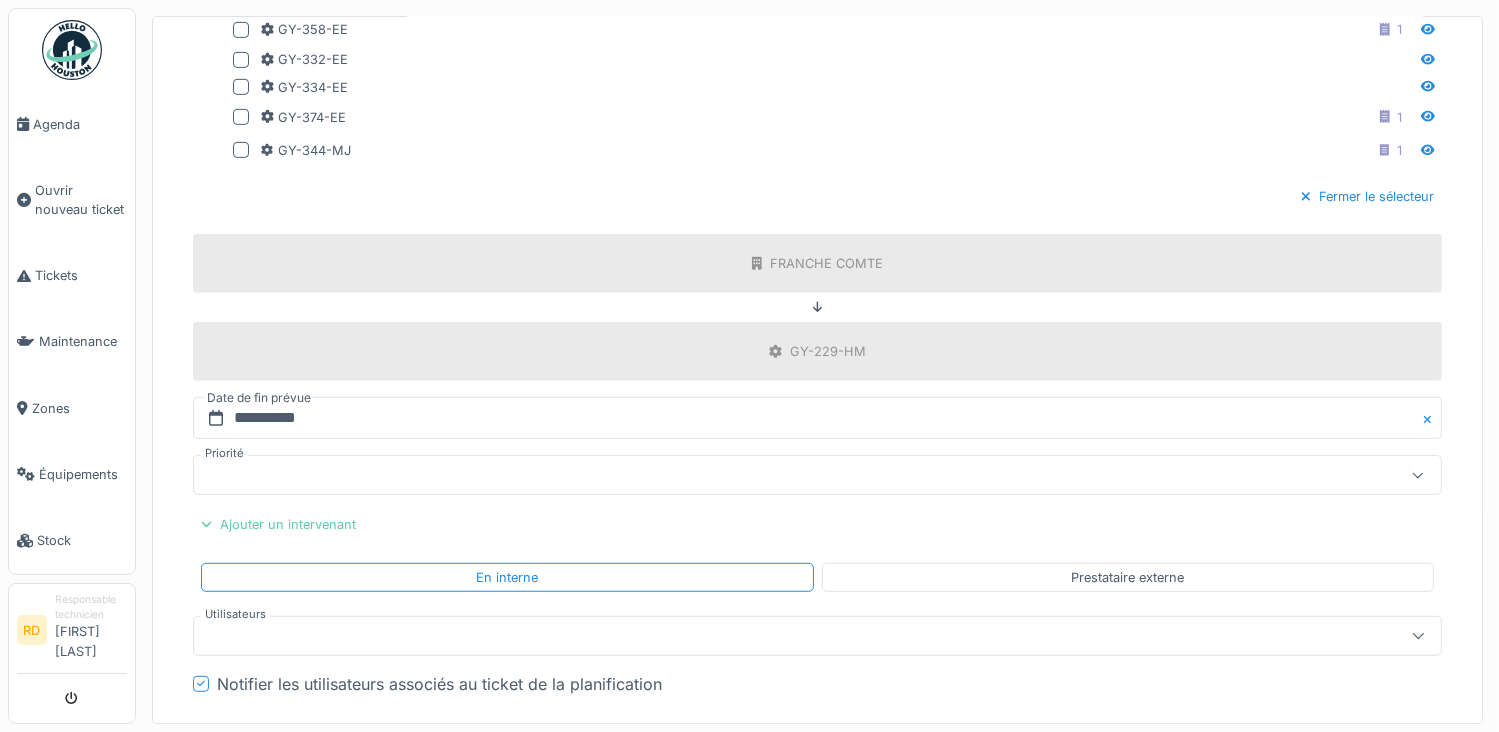 scroll, scrollTop: 1236, scrollLeft: 0, axis: vertical 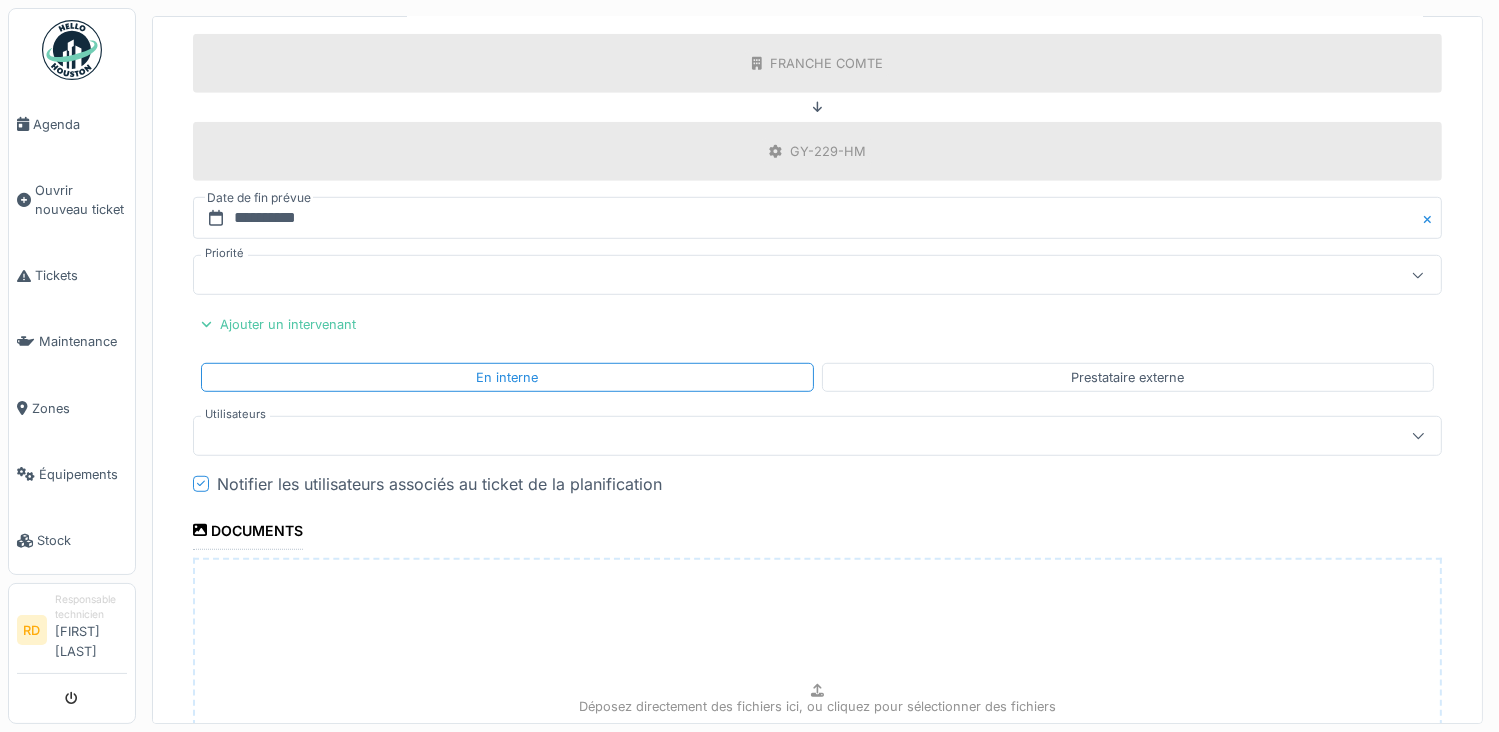 click at bounding box center (755, 436) 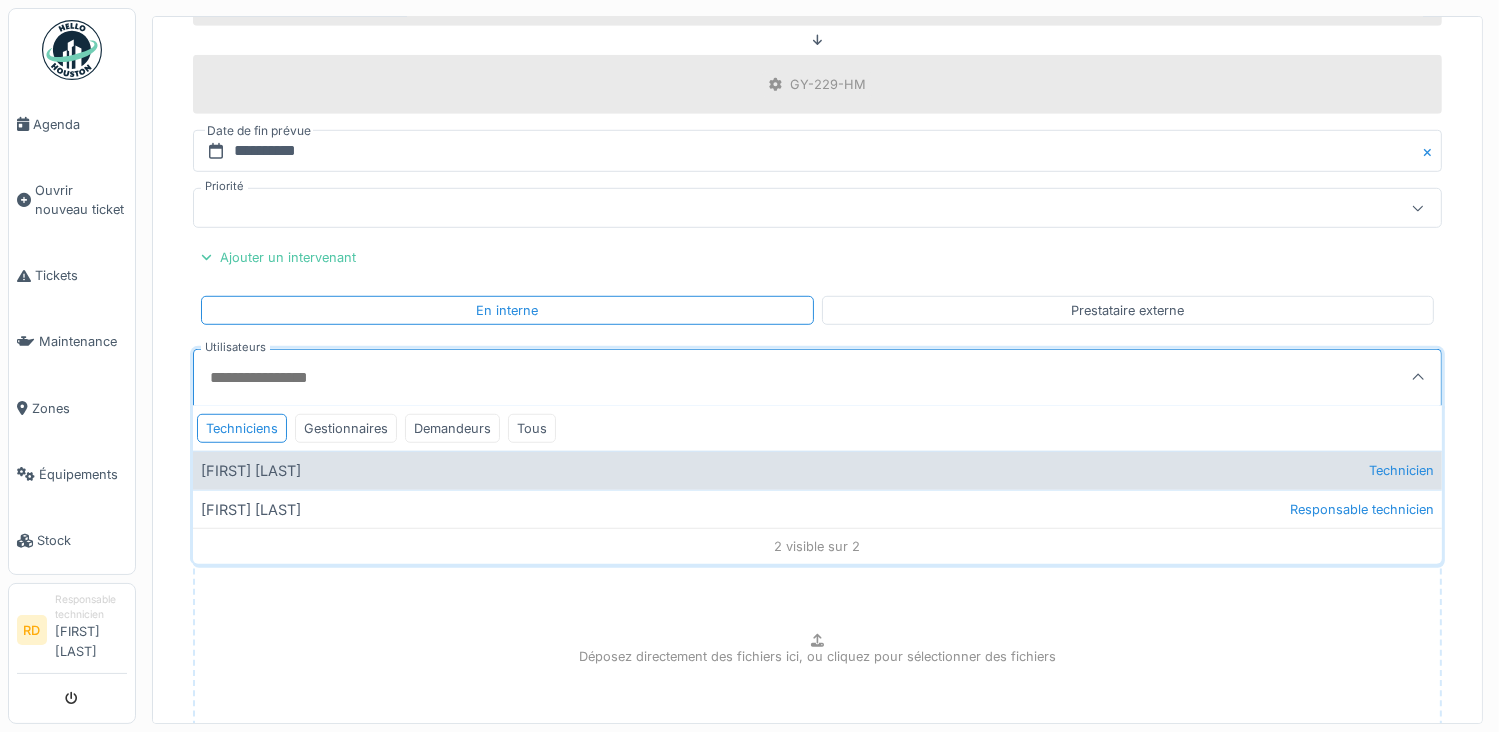 click on "[FIRST] [LAST]   Technicien" at bounding box center (817, 470) 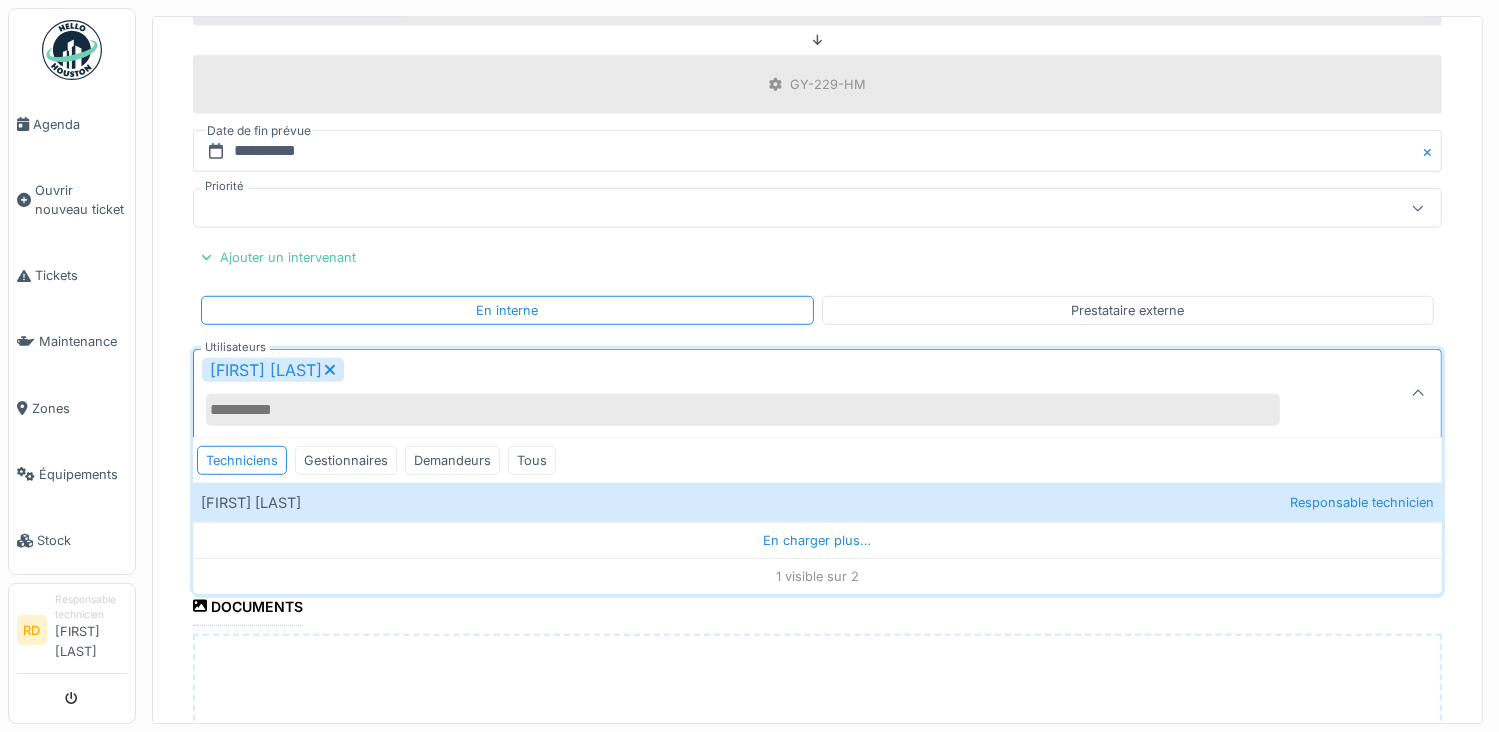 click on "**********" at bounding box center (817, -55) 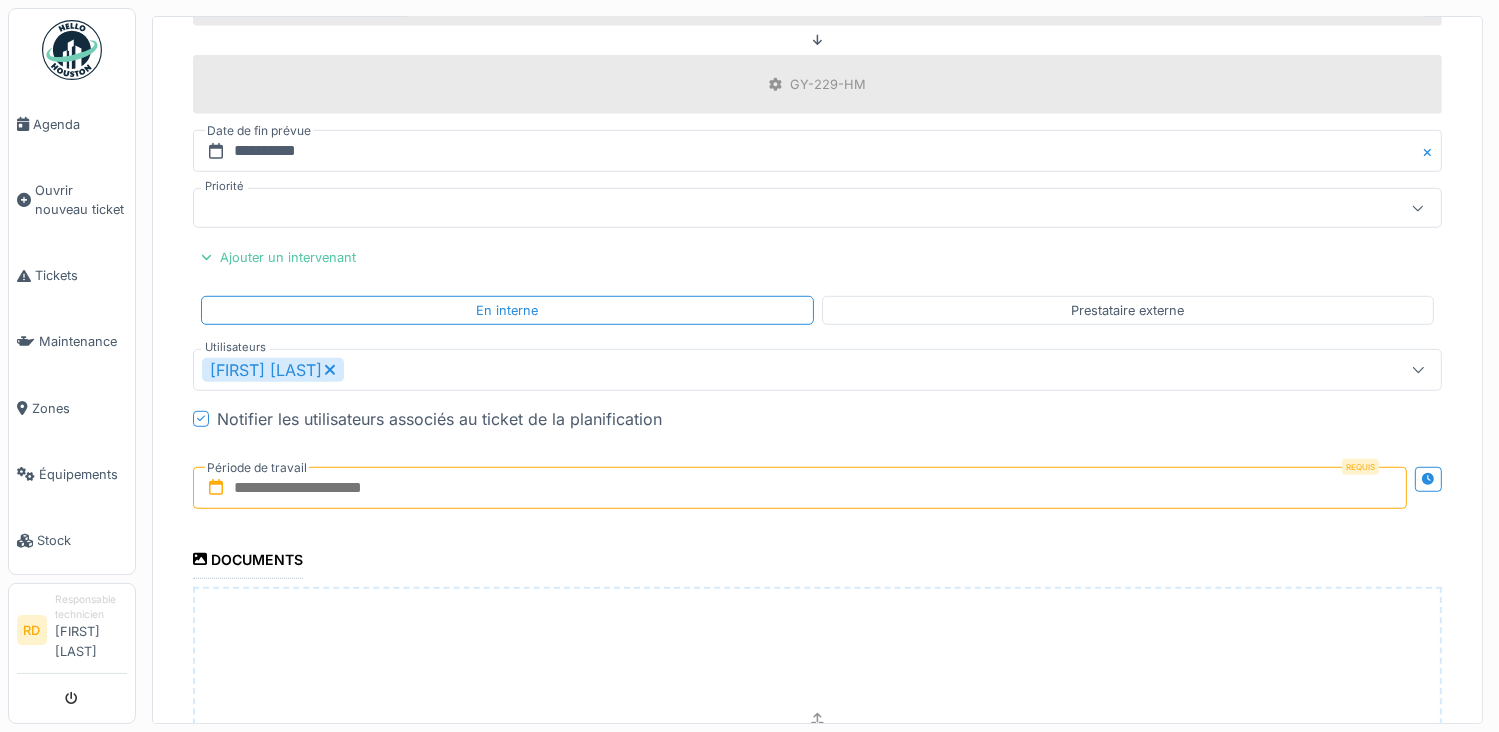 click at bounding box center (800, 488) 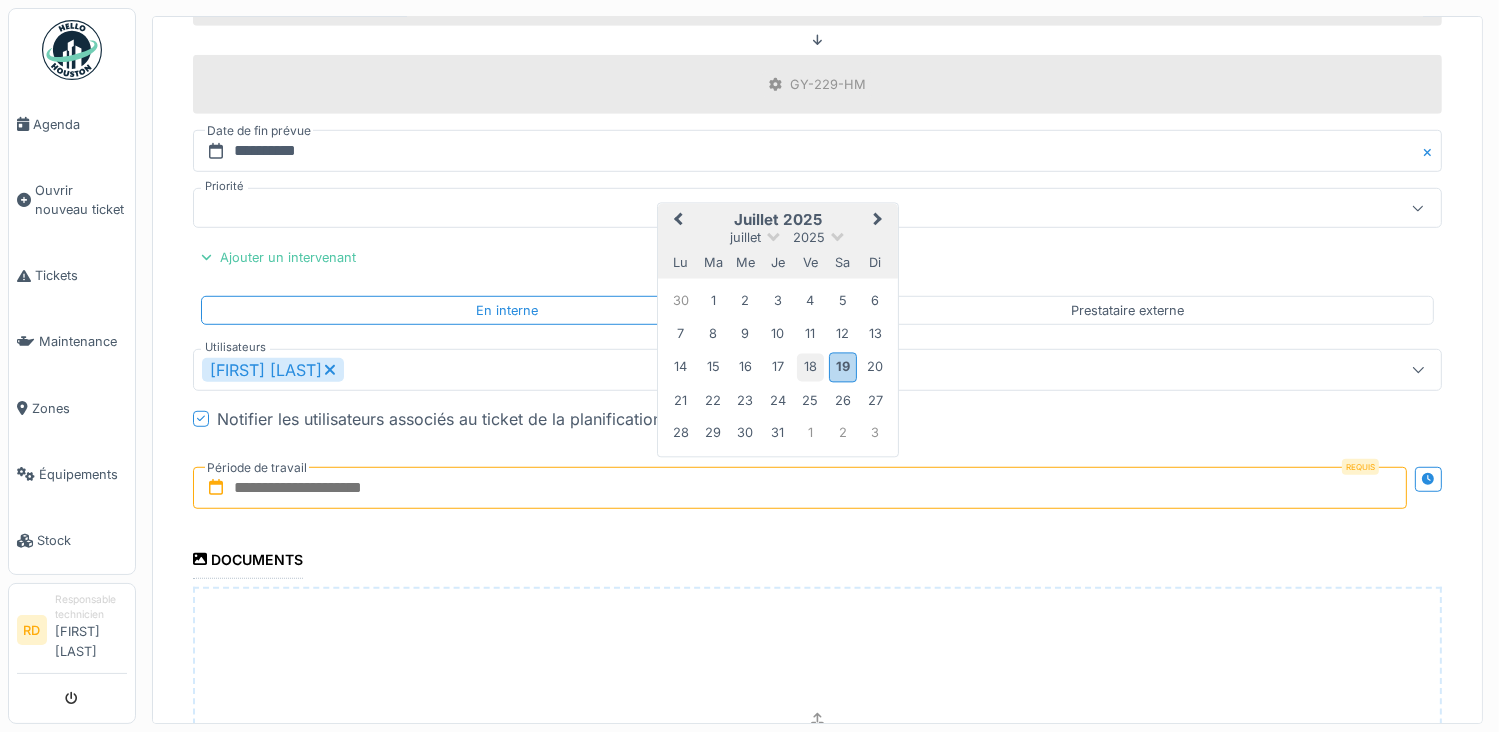 click on "18" at bounding box center (810, 367) 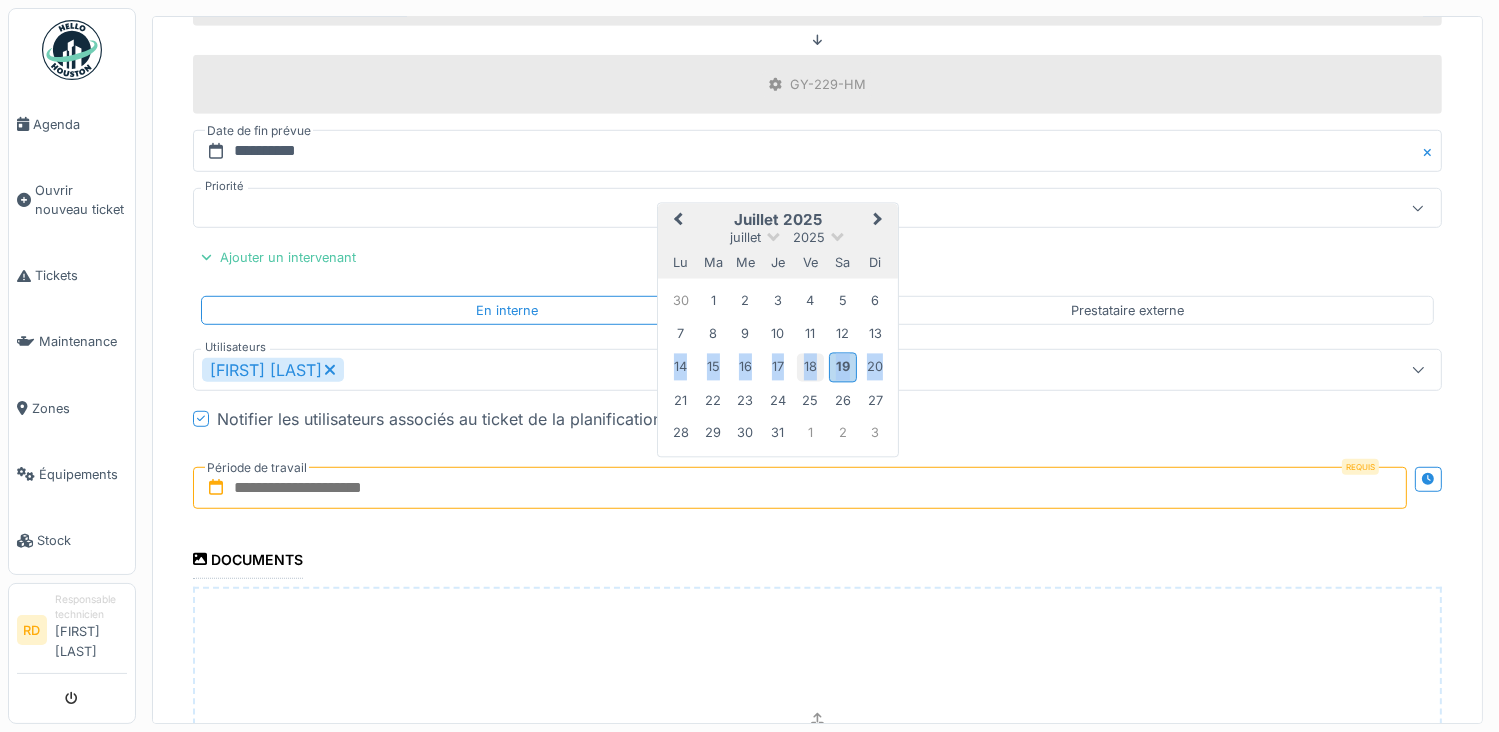 click on "18" at bounding box center (810, 367) 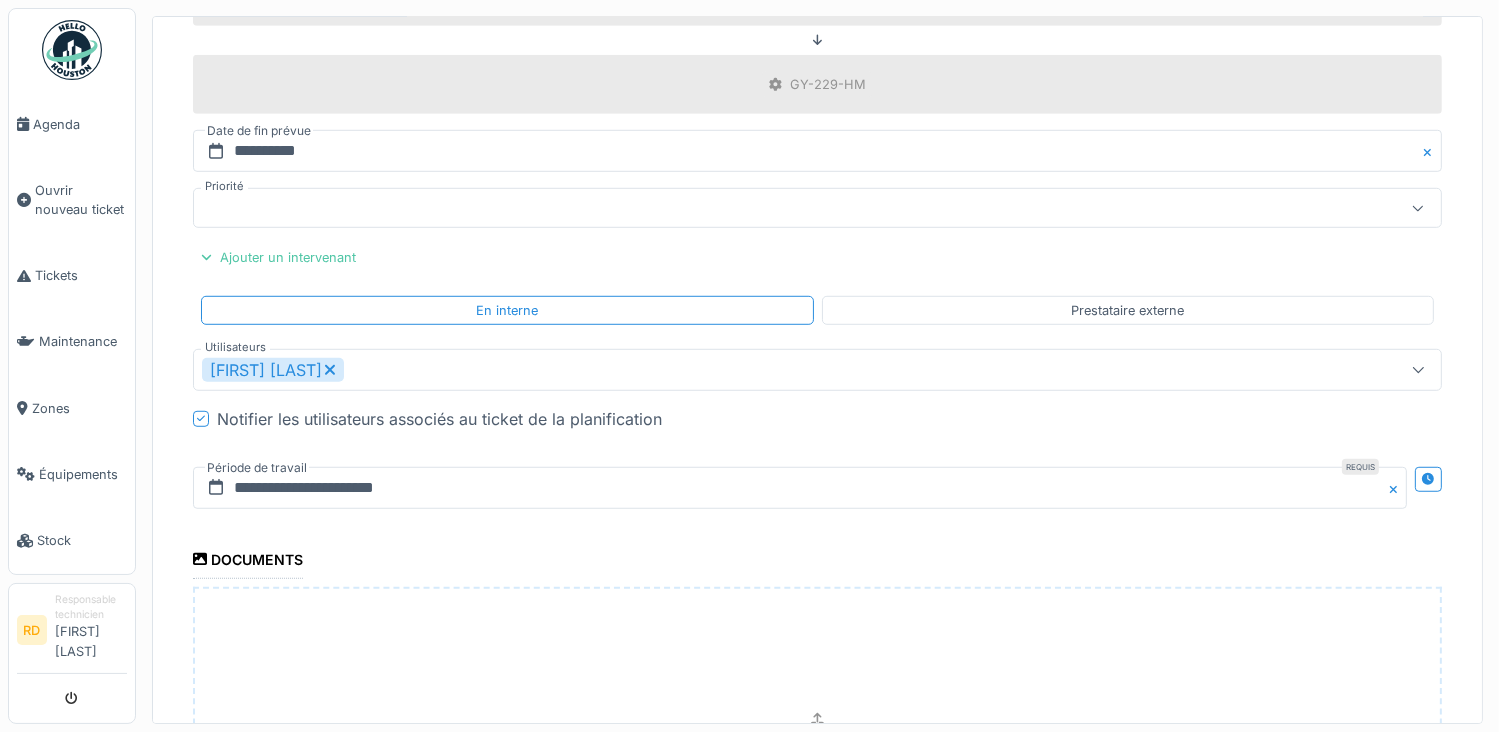 scroll, scrollTop: 1588, scrollLeft: 0, axis: vertical 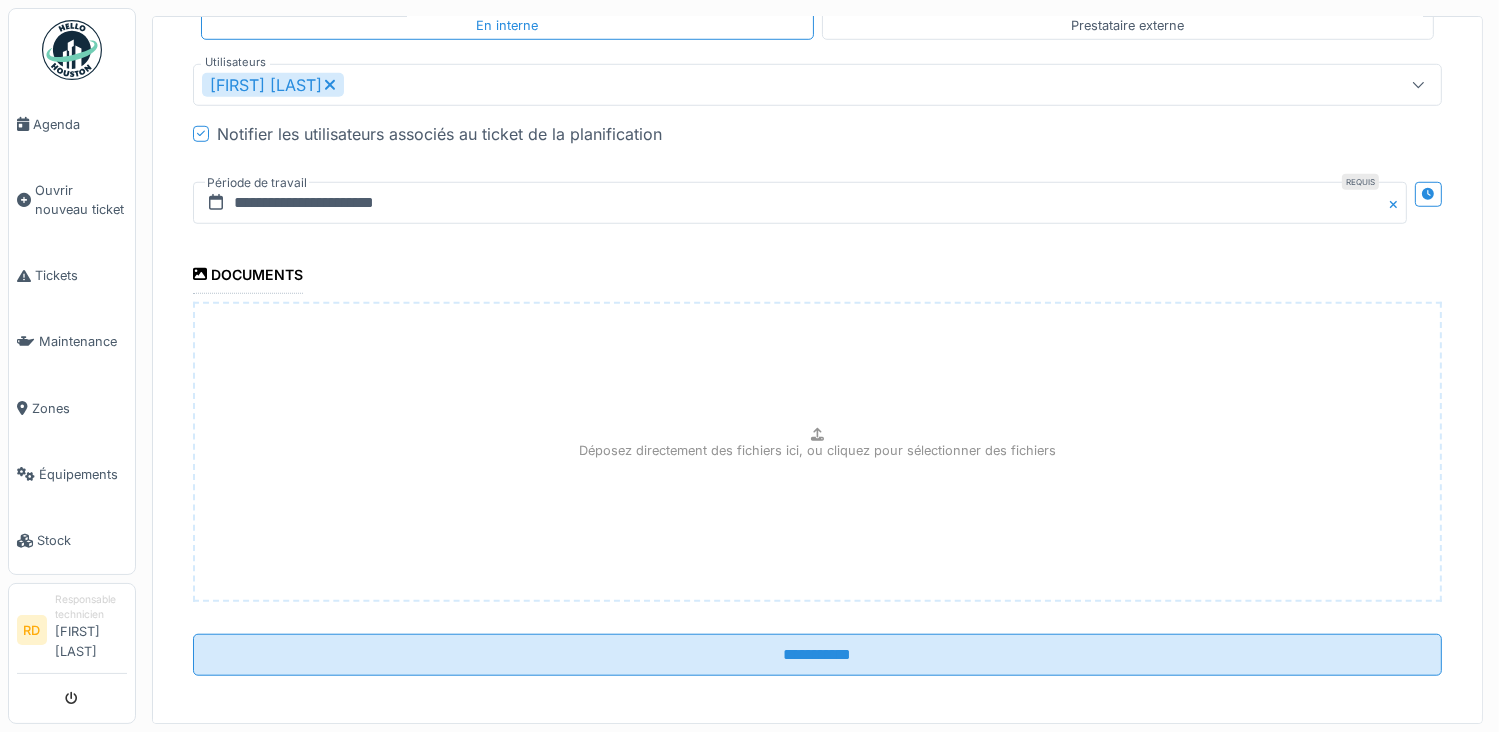 click on "**********" at bounding box center [817, -384] 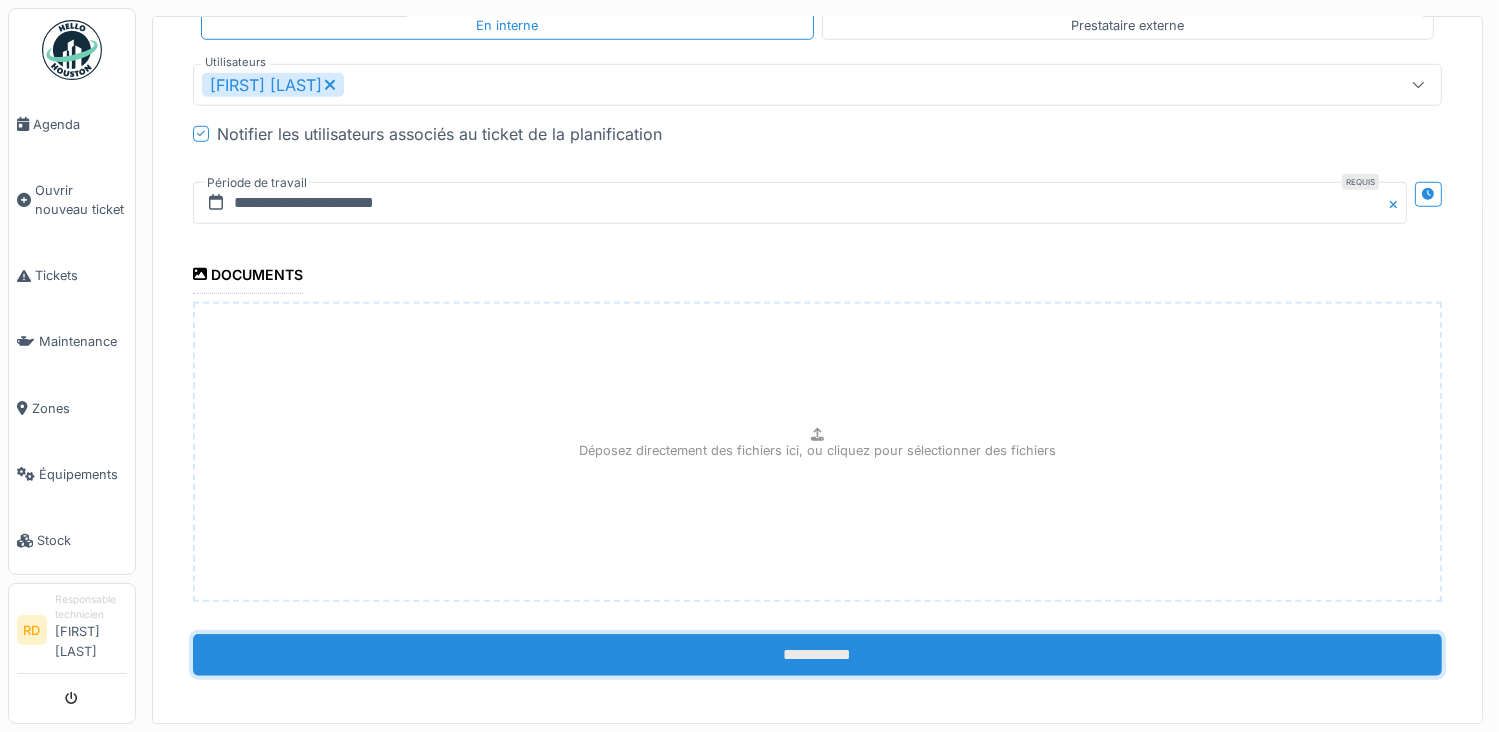 click on "**********" at bounding box center [817, 655] 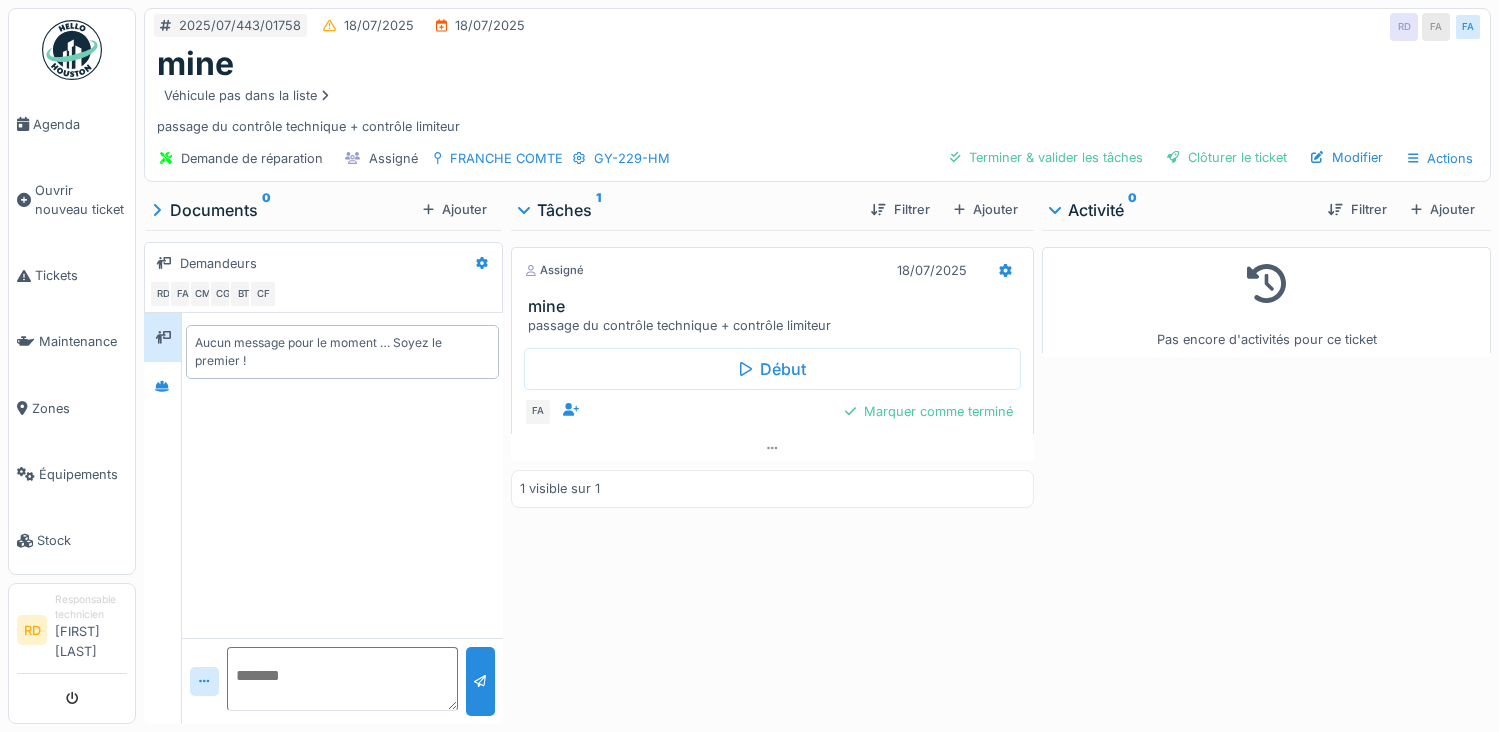 scroll, scrollTop: 0, scrollLeft: 0, axis: both 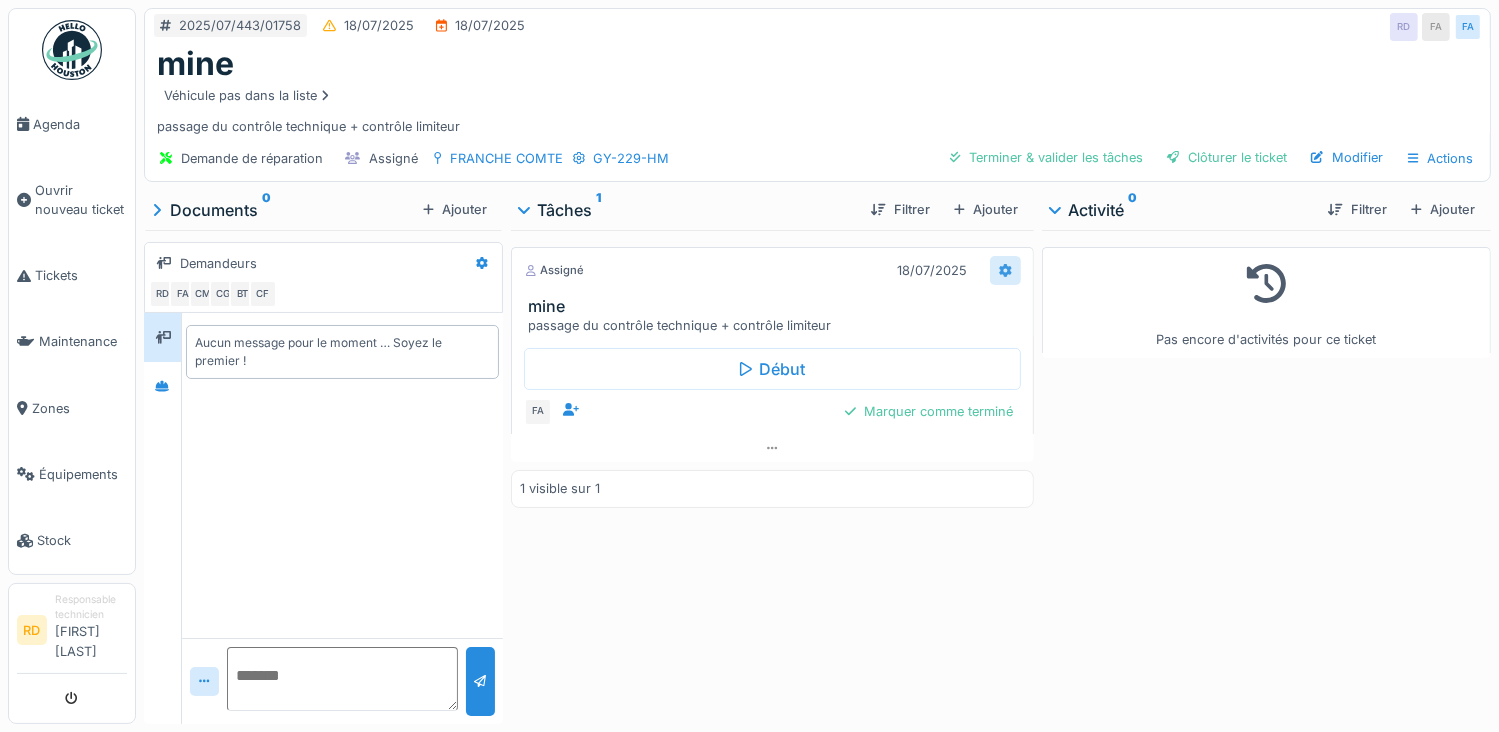 click at bounding box center [1005, 270] 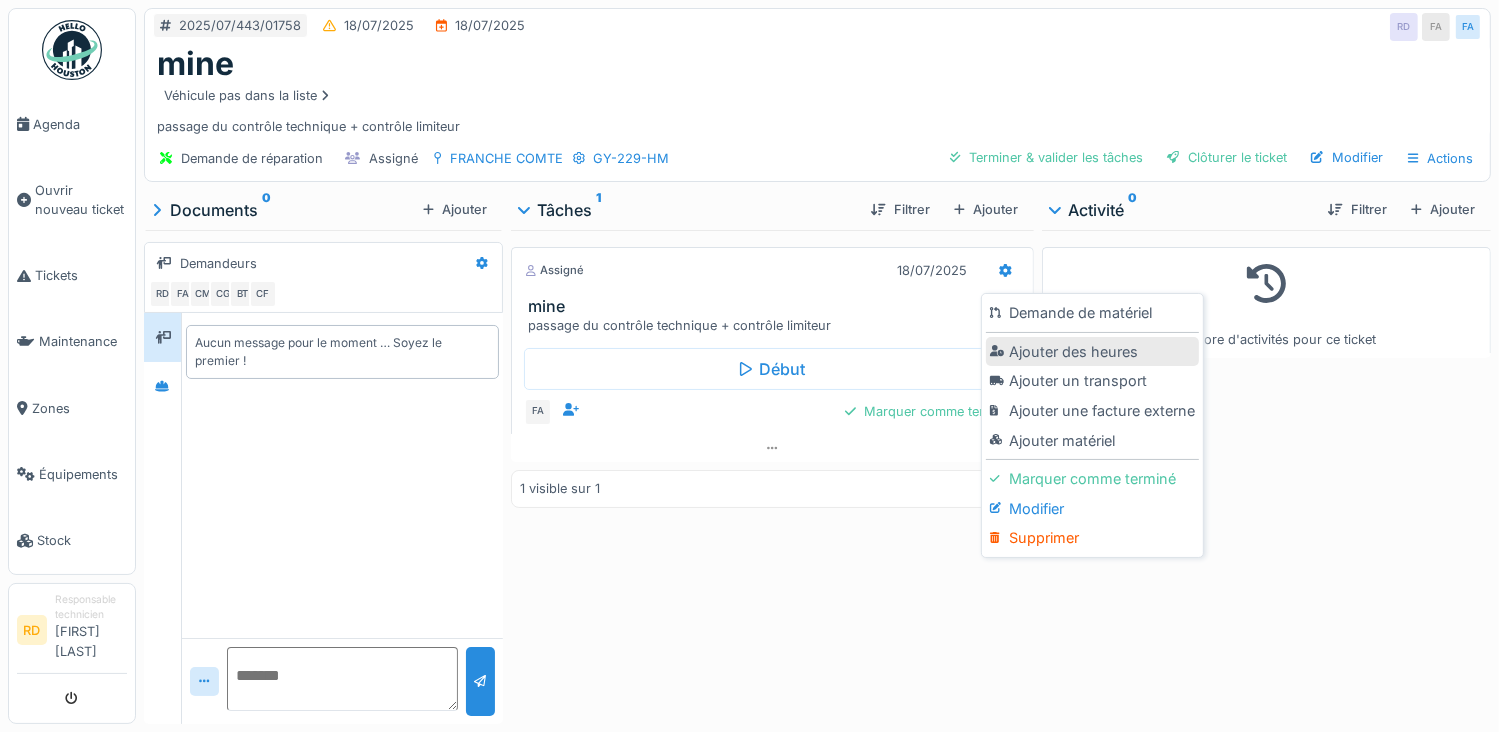 click on "Ajouter des heures" at bounding box center [1092, 352] 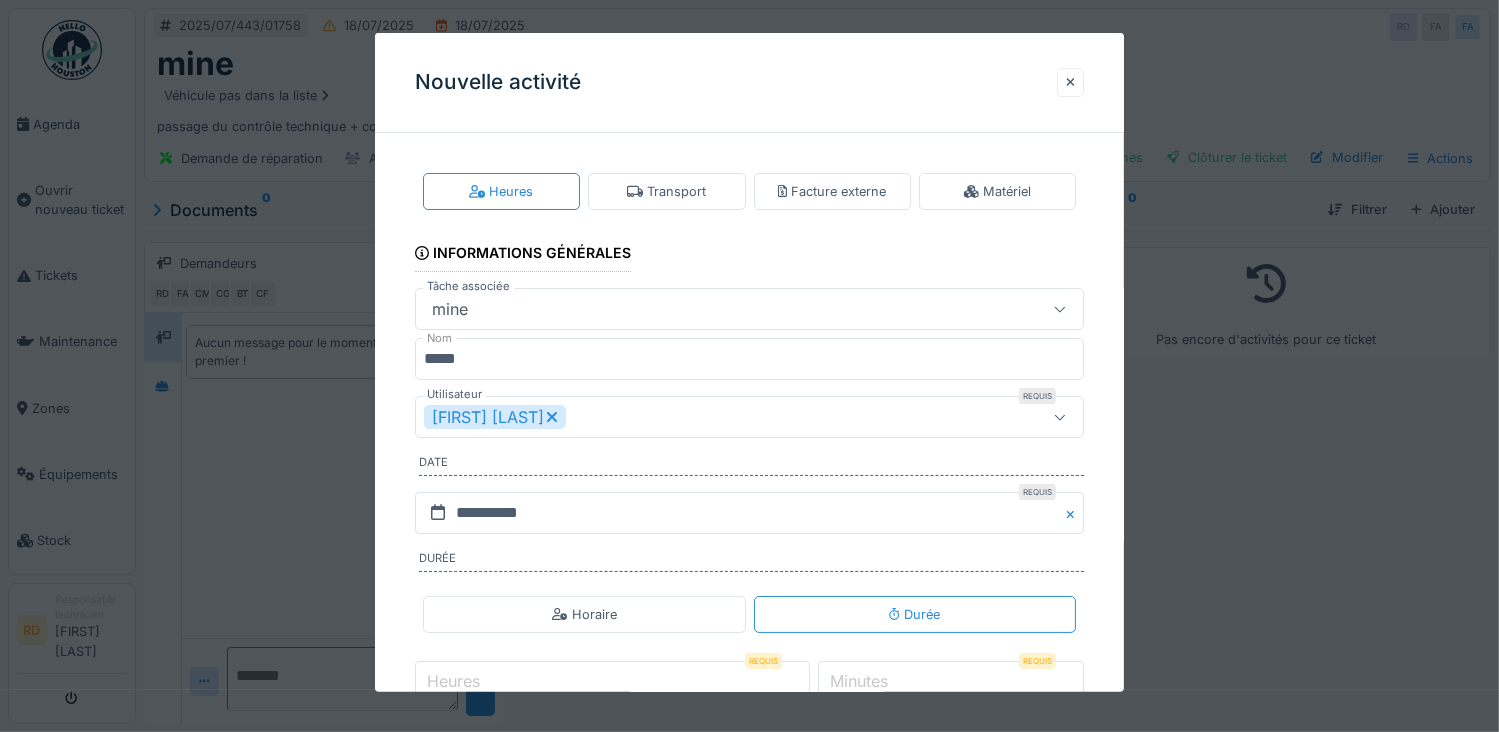 click 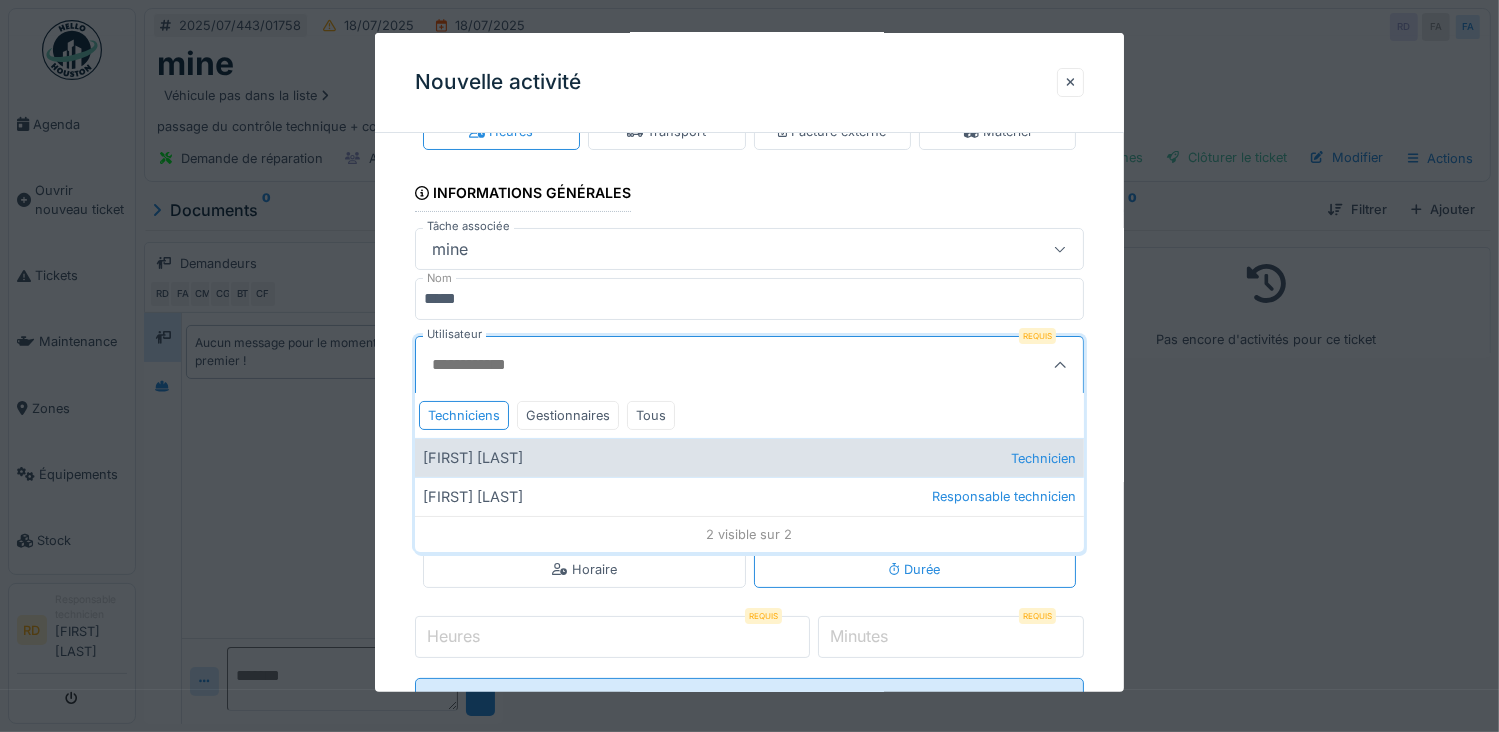 click on "[FIRST] [LAST]   Technicien" at bounding box center [750, 457] 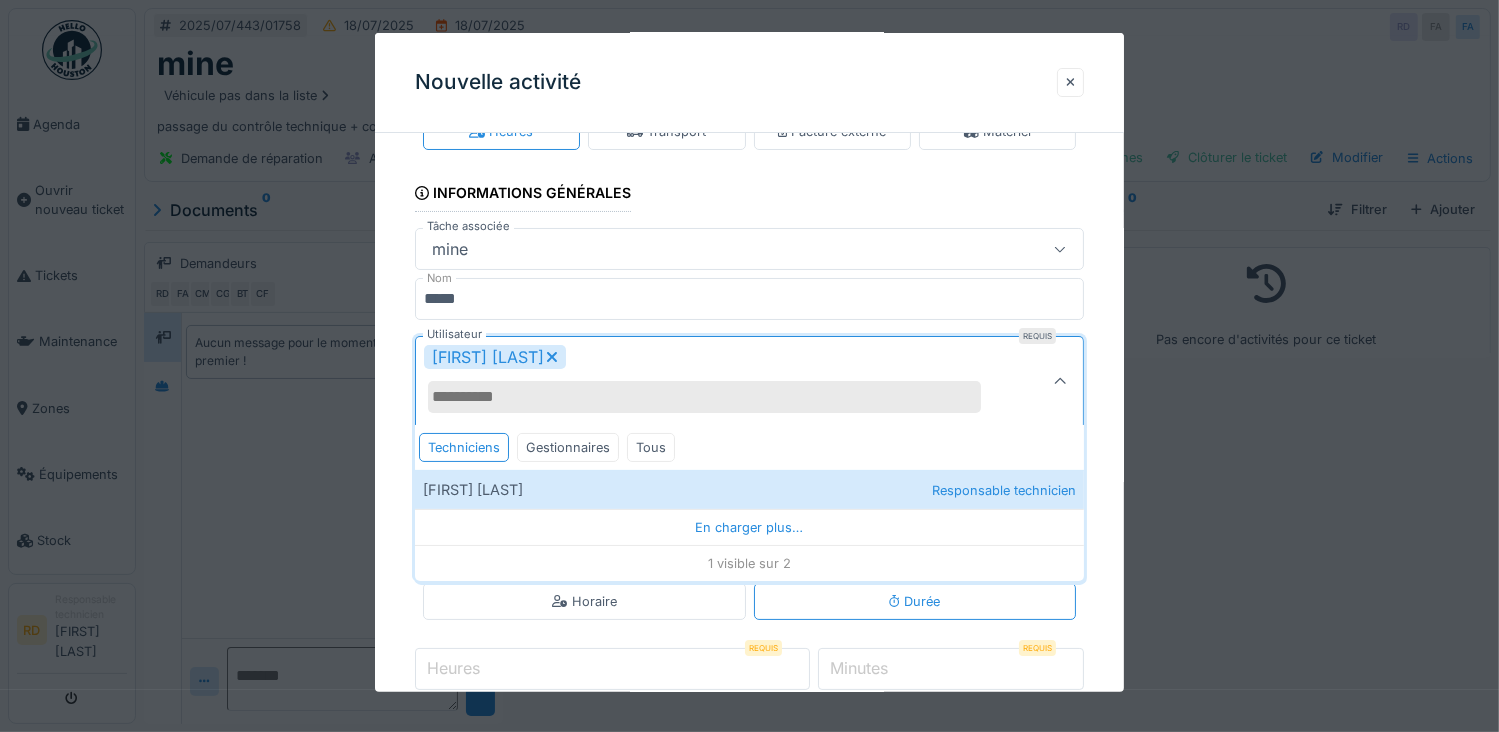 click on "**********" at bounding box center (750, 448) 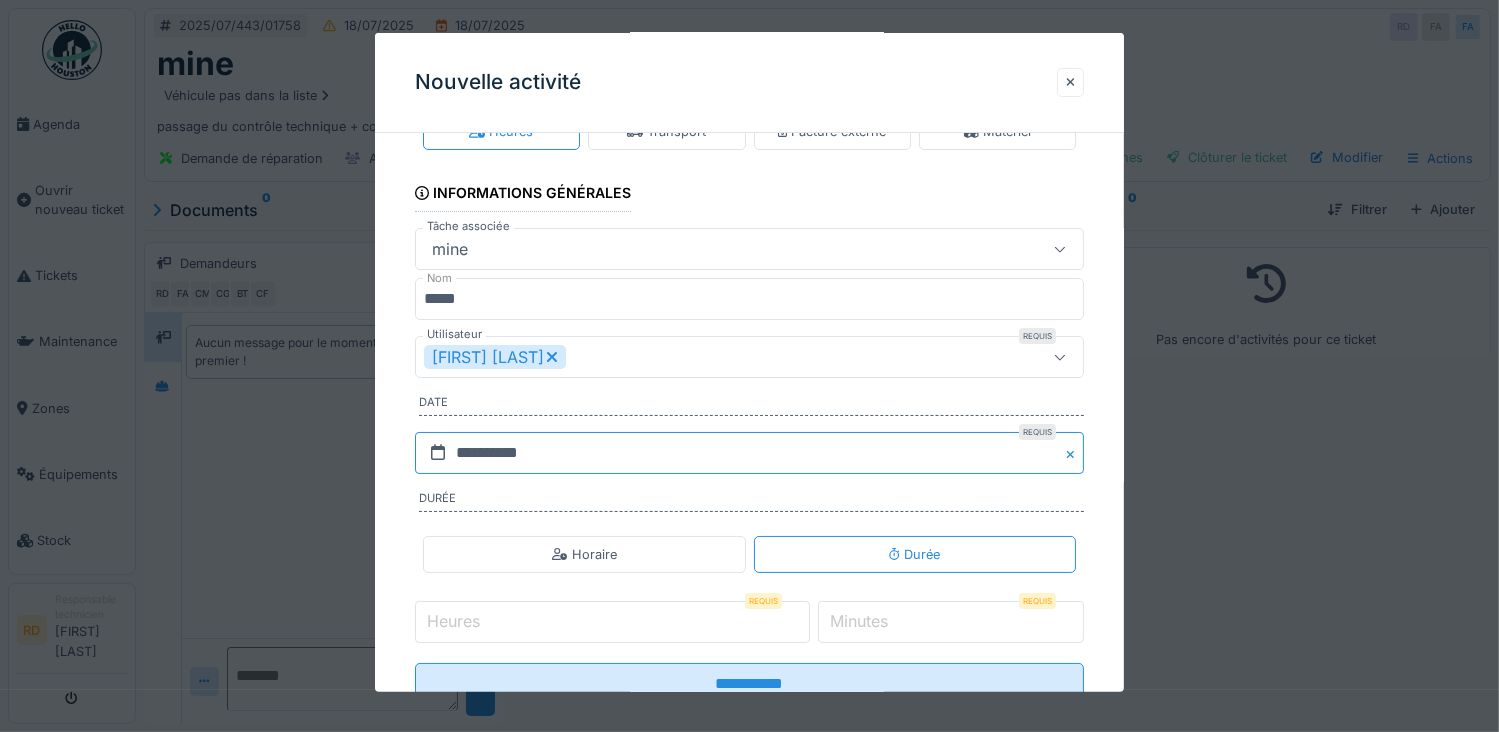 click on "**********" at bounding box center [750, 453] 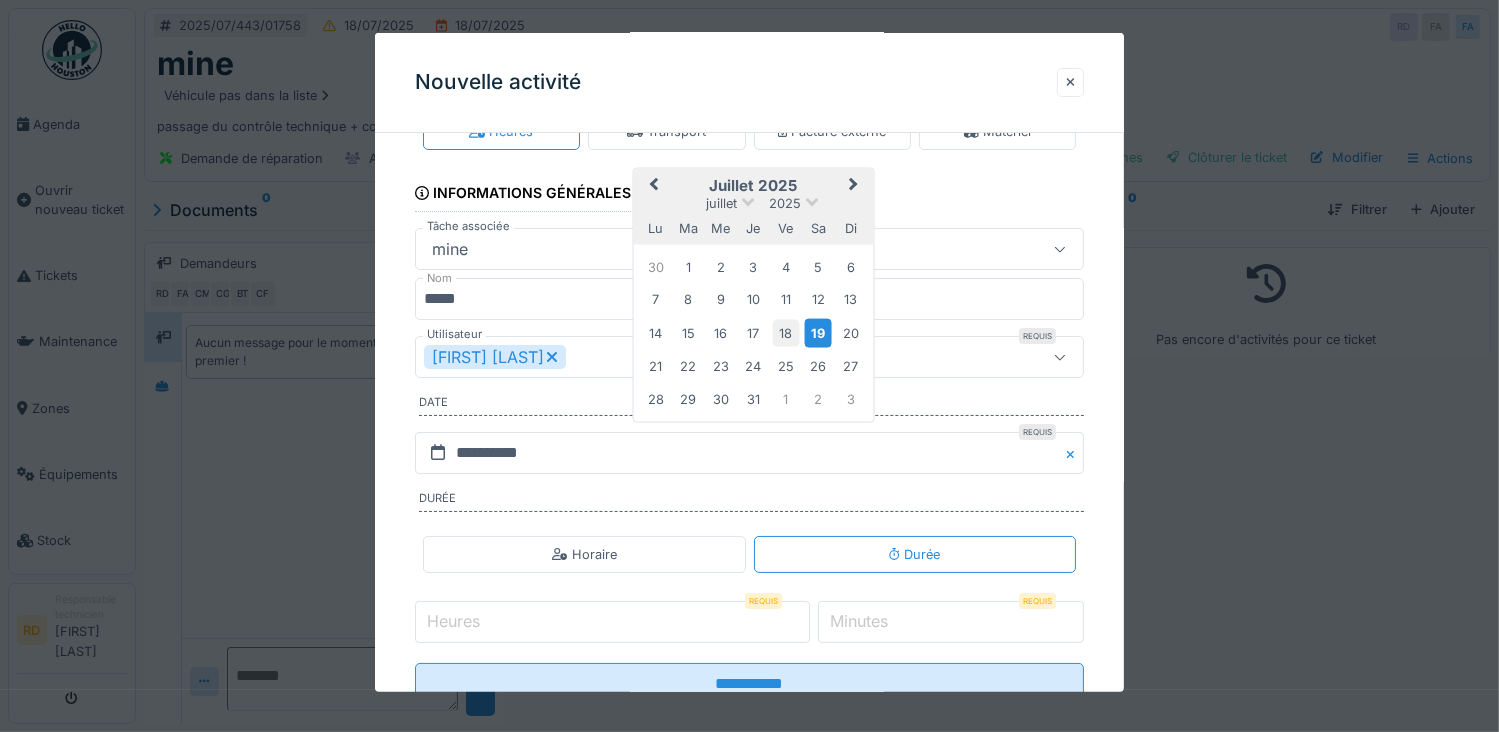 click on "18" at bounding box center (785, 332) 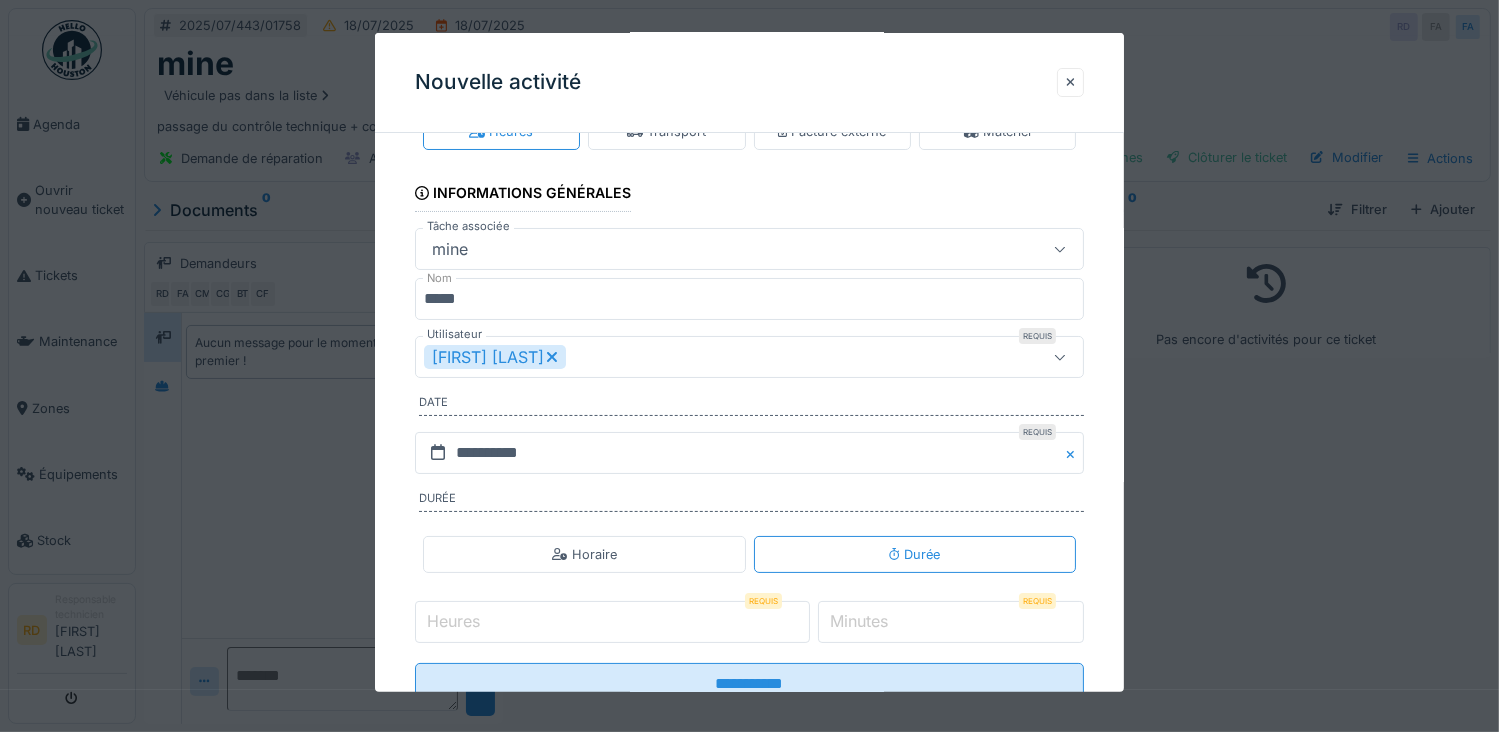 click on "Heures" at bounding box center [612, 622] 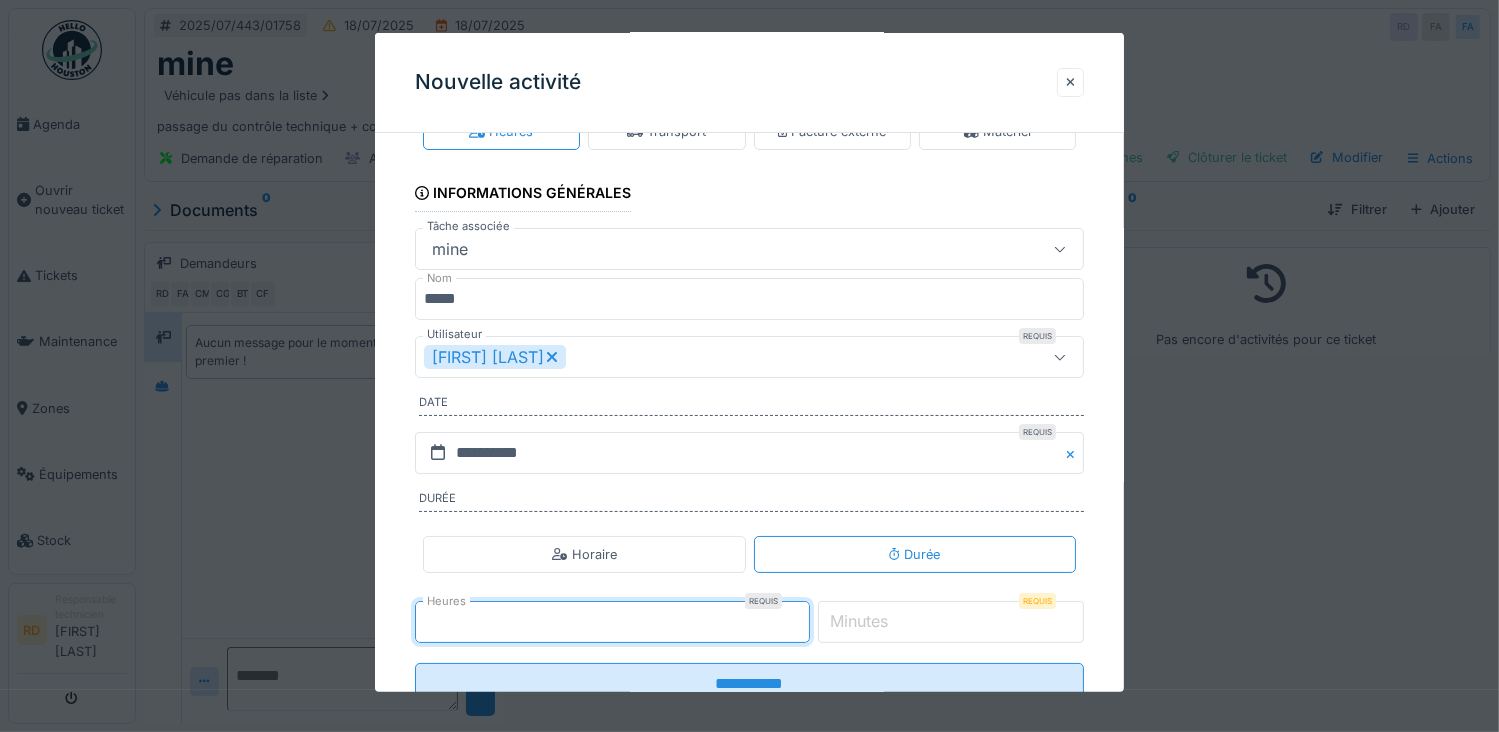 type on "*" 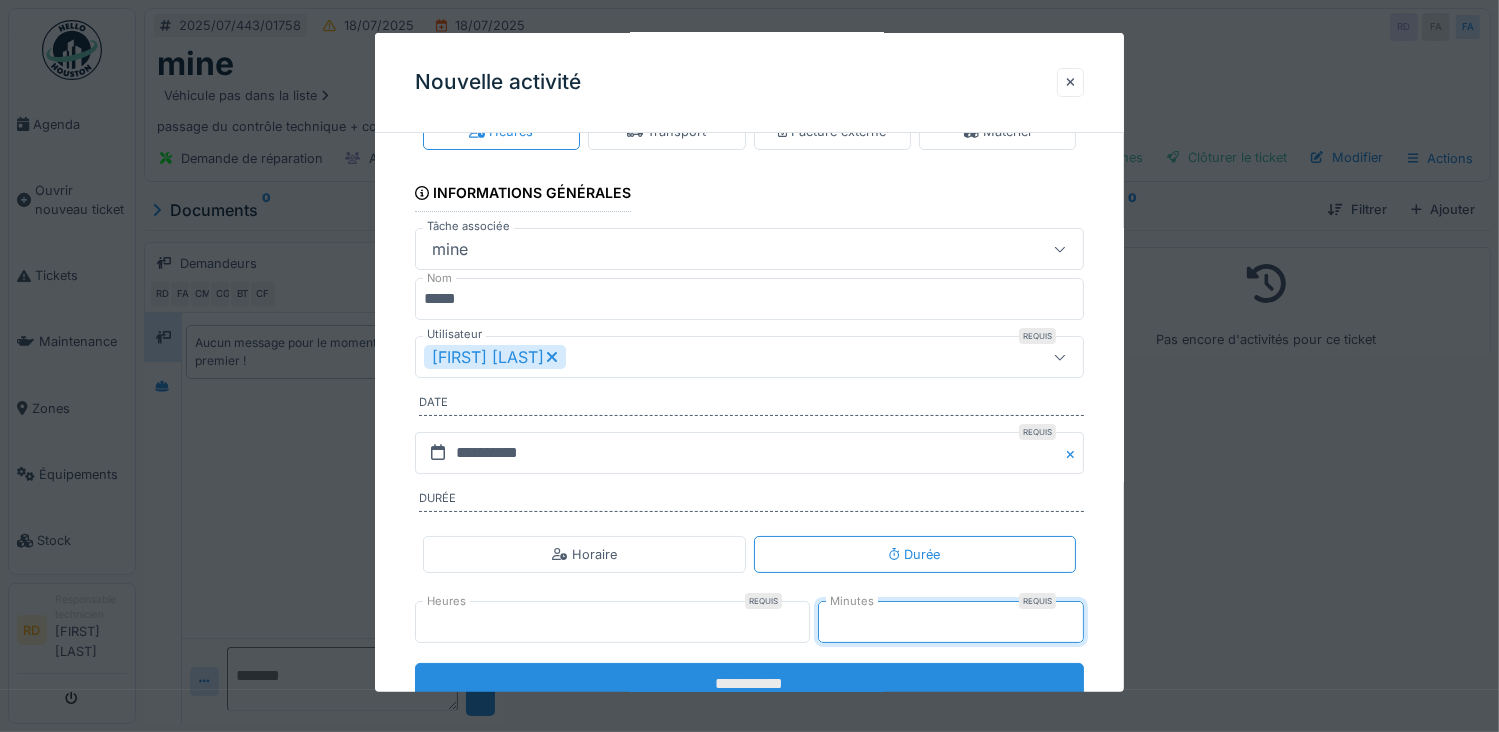 type on "**" 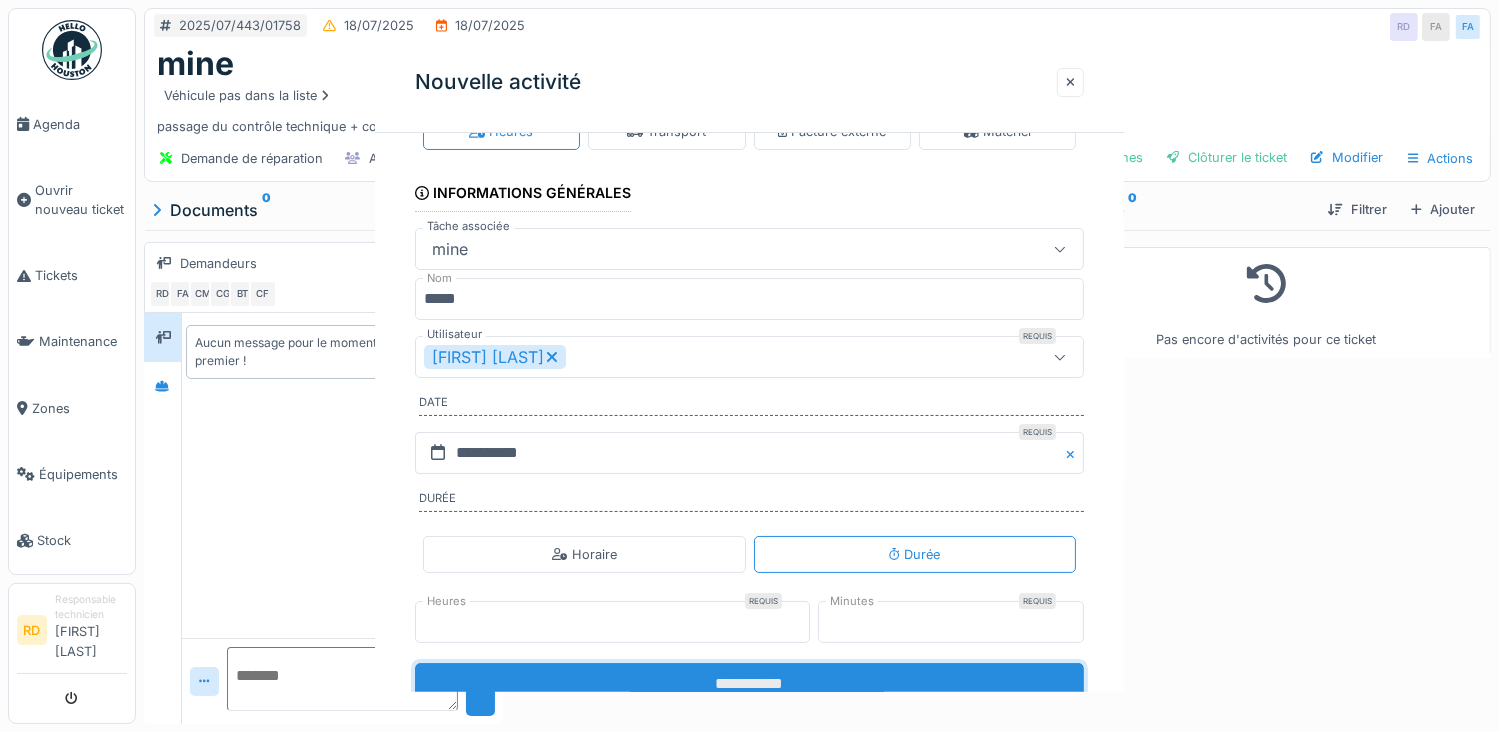 scroll, scrollTop: 0, scrollLeft: 0, axis: both 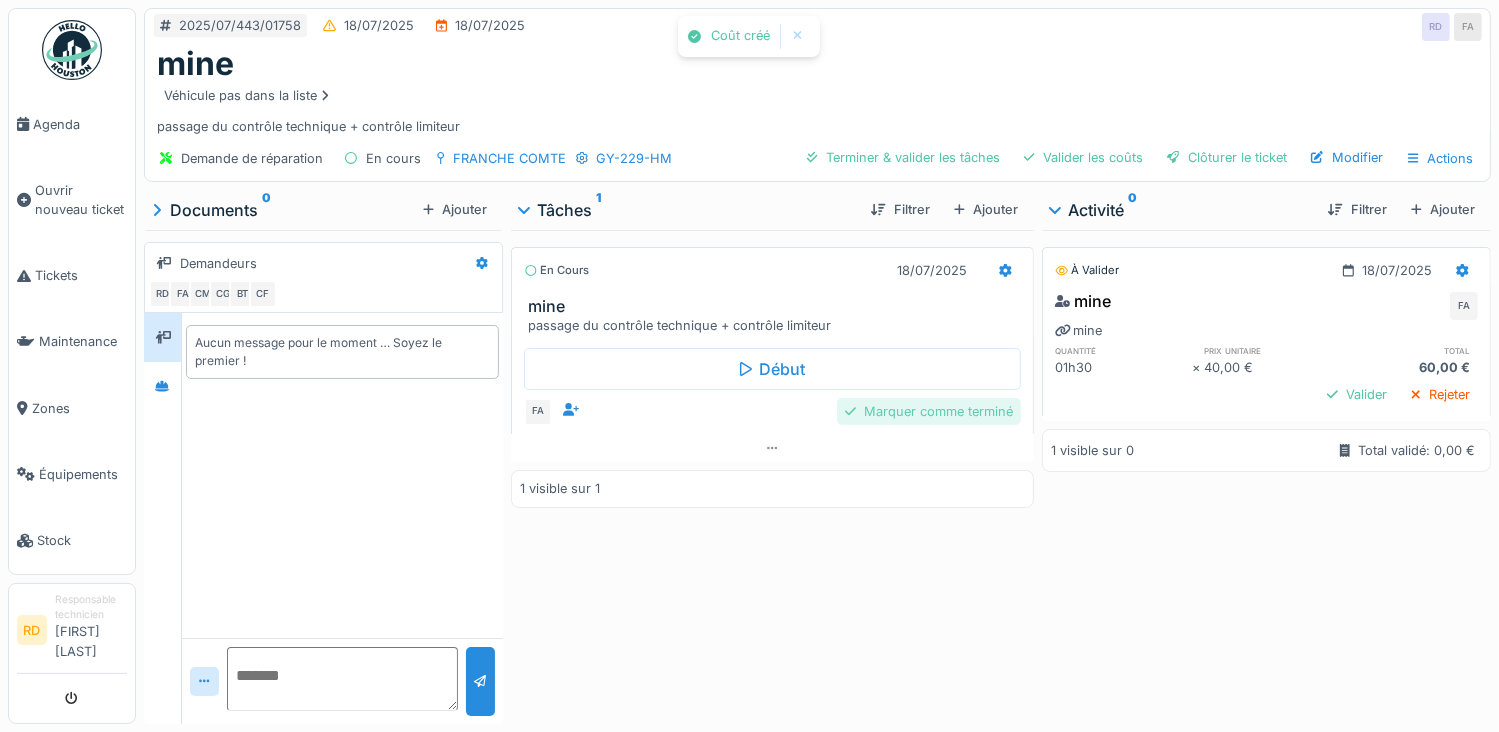click on "Marquer comme terminé" at bounding box center [929, 411] 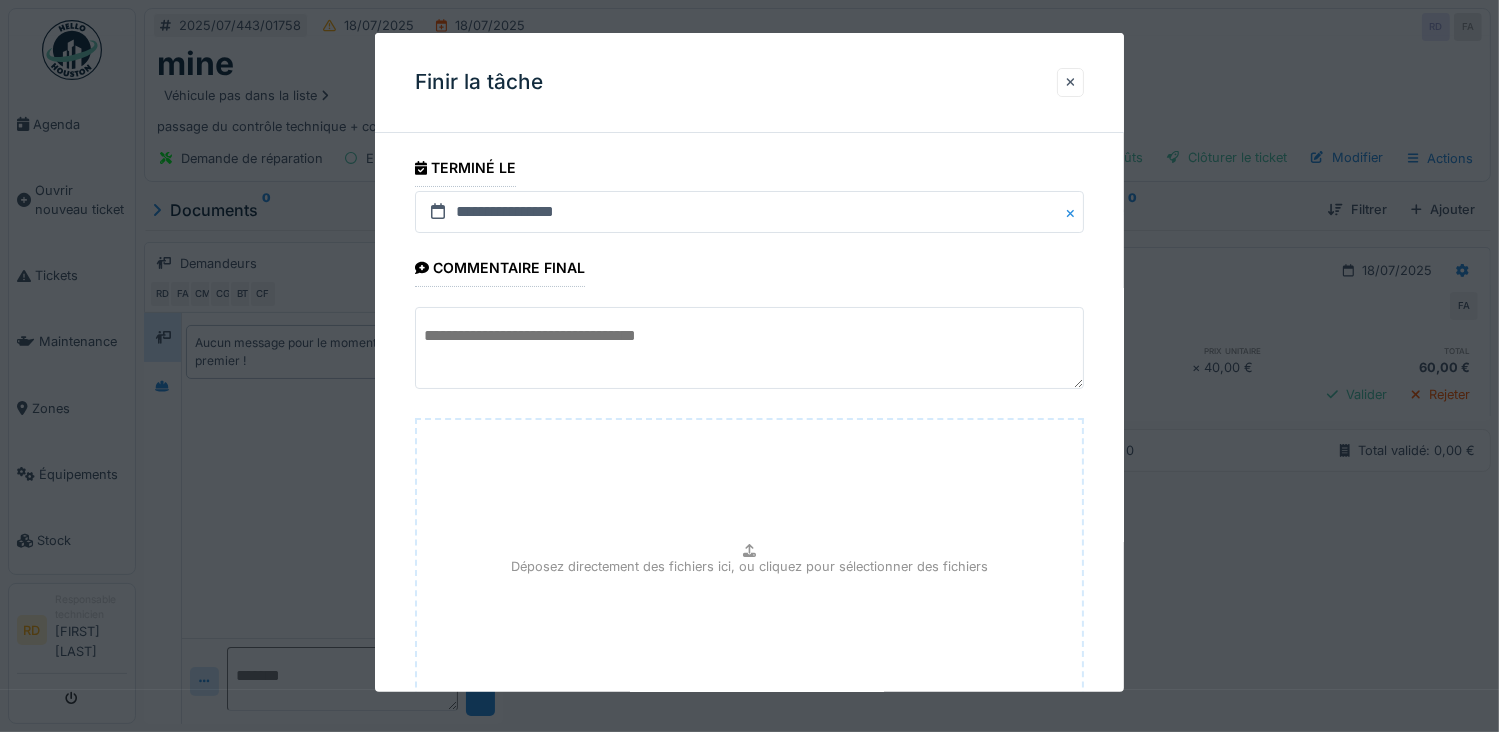 click at bounding box center [750, 348] 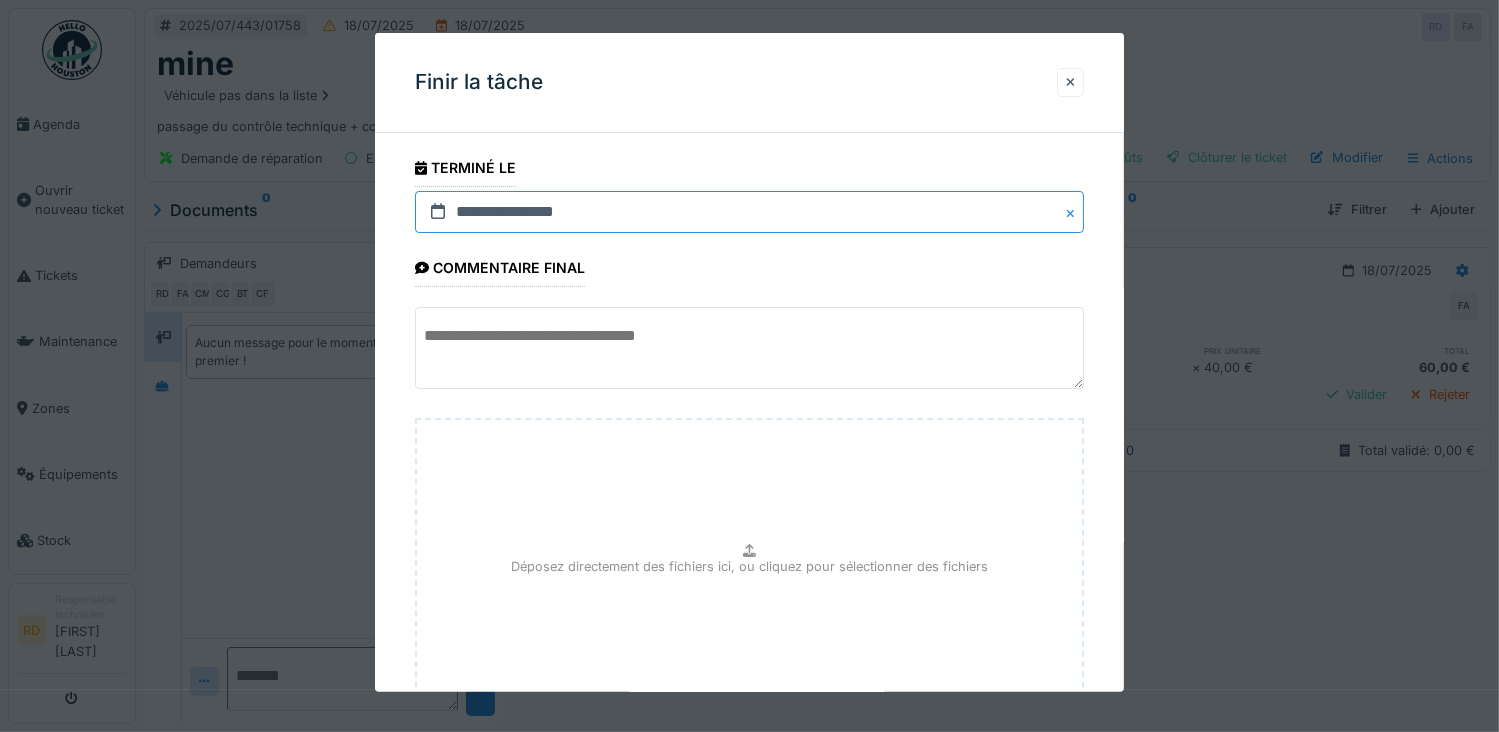 click on "**********" at bounding box center (750, 212) 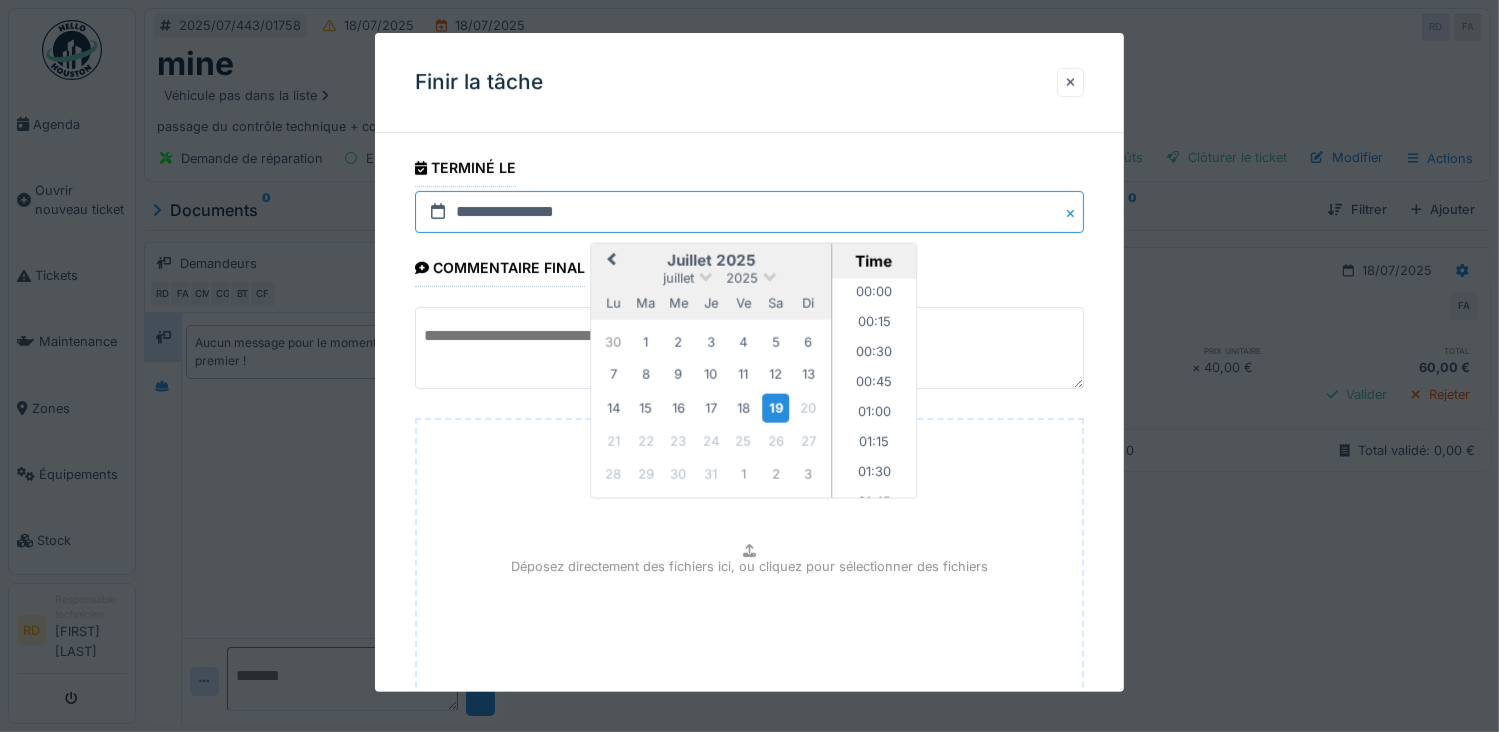 scroll, scrollTop: 805, scrollLeft: 0, axis: vertical 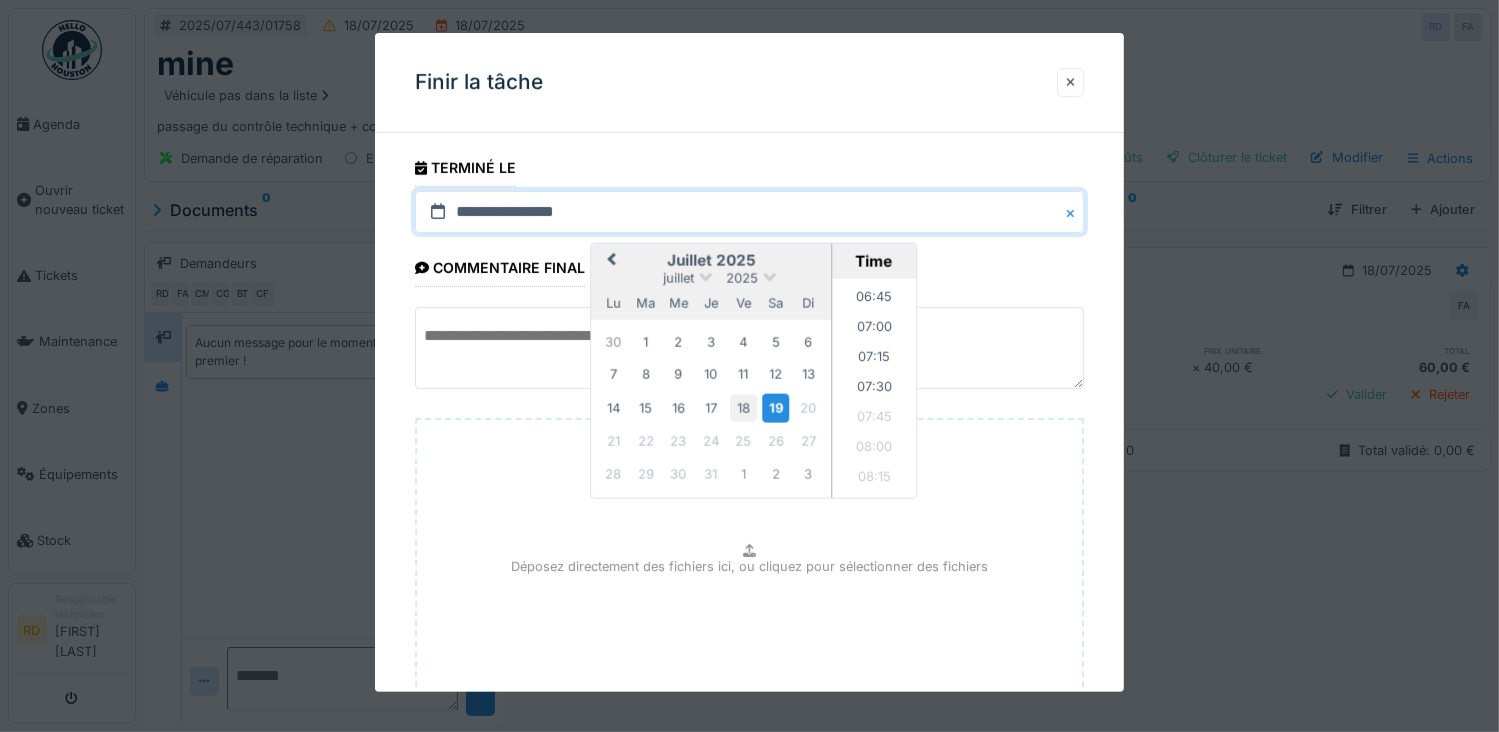 click on "18" at bounding box center [743, 407] 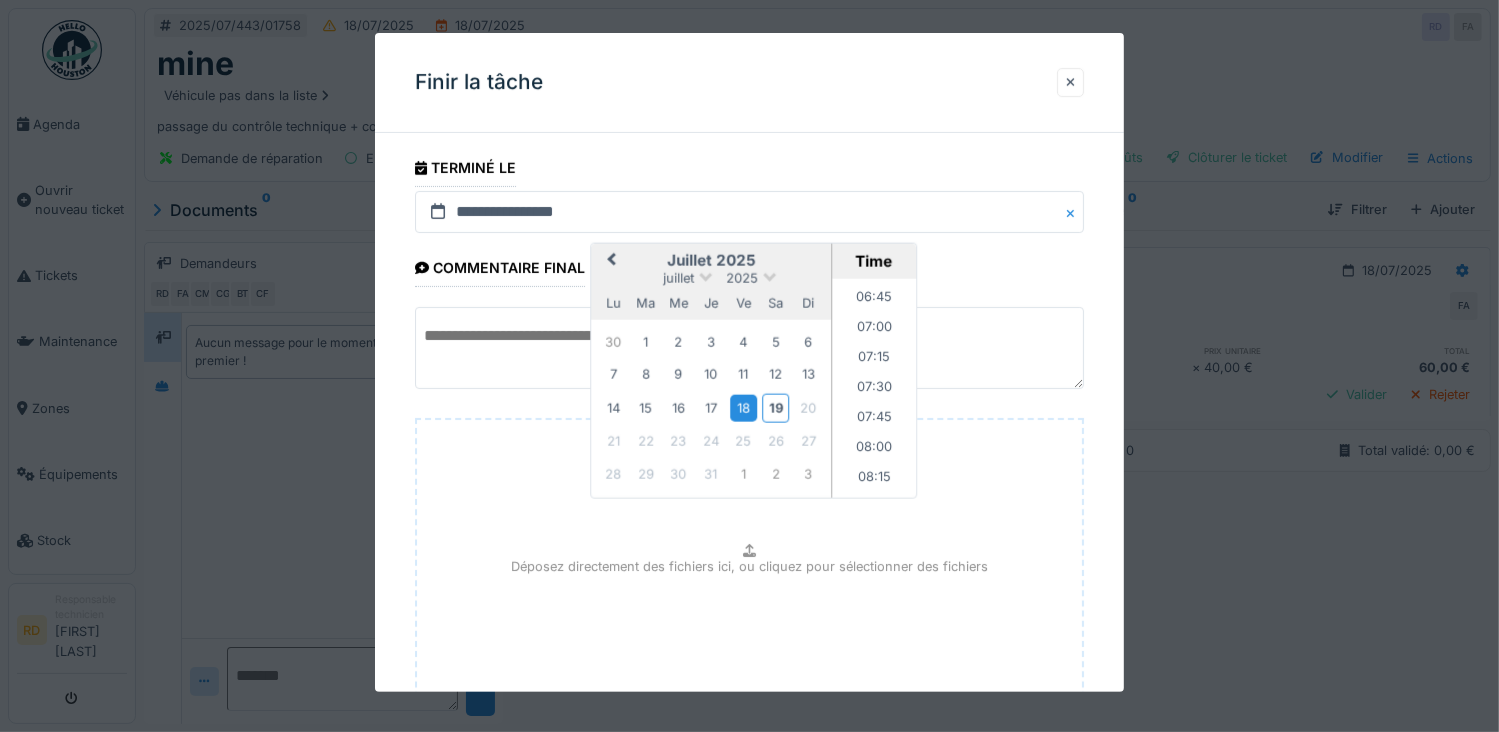 click at bounding box center (750, 348) 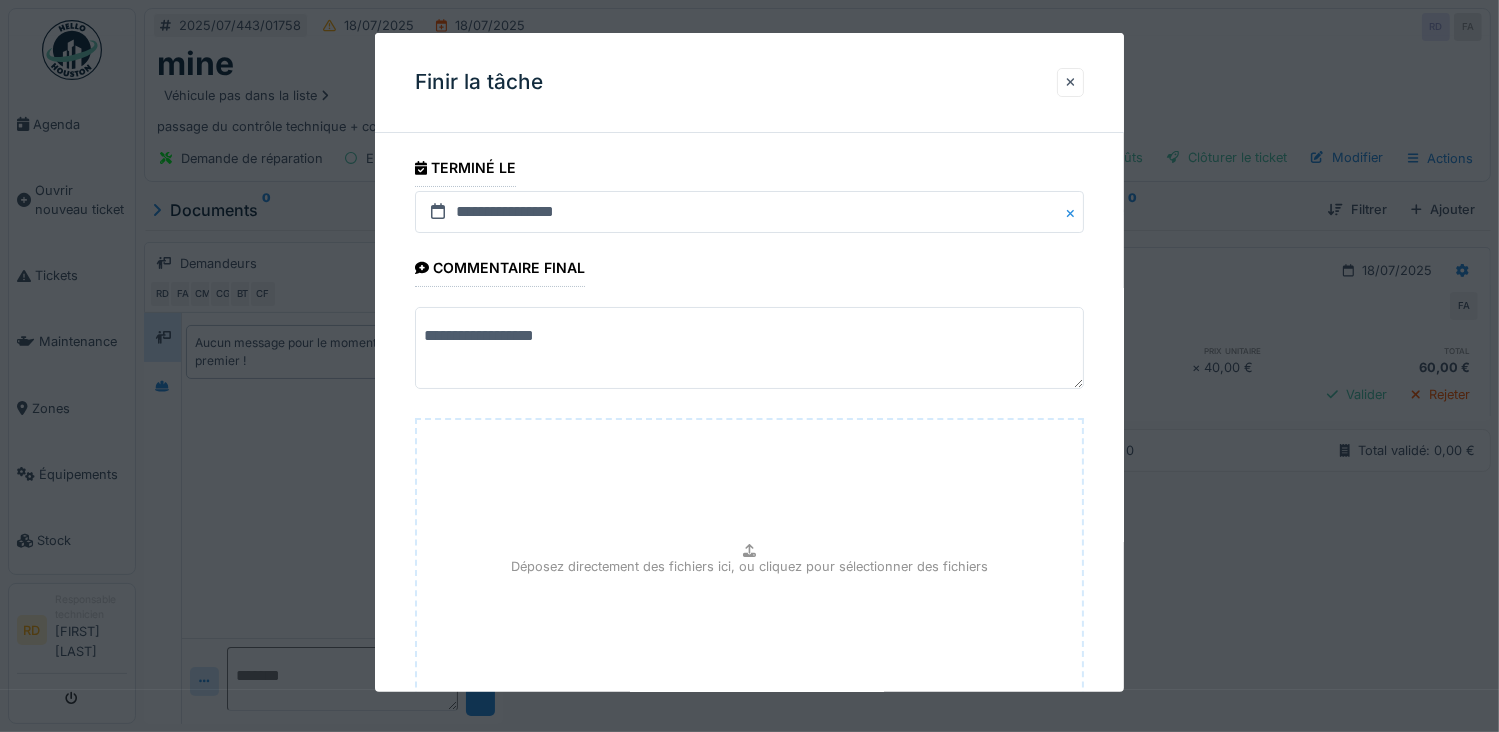 scroll, scrollTop: 15, scrollLeft: 0, axis: vertical 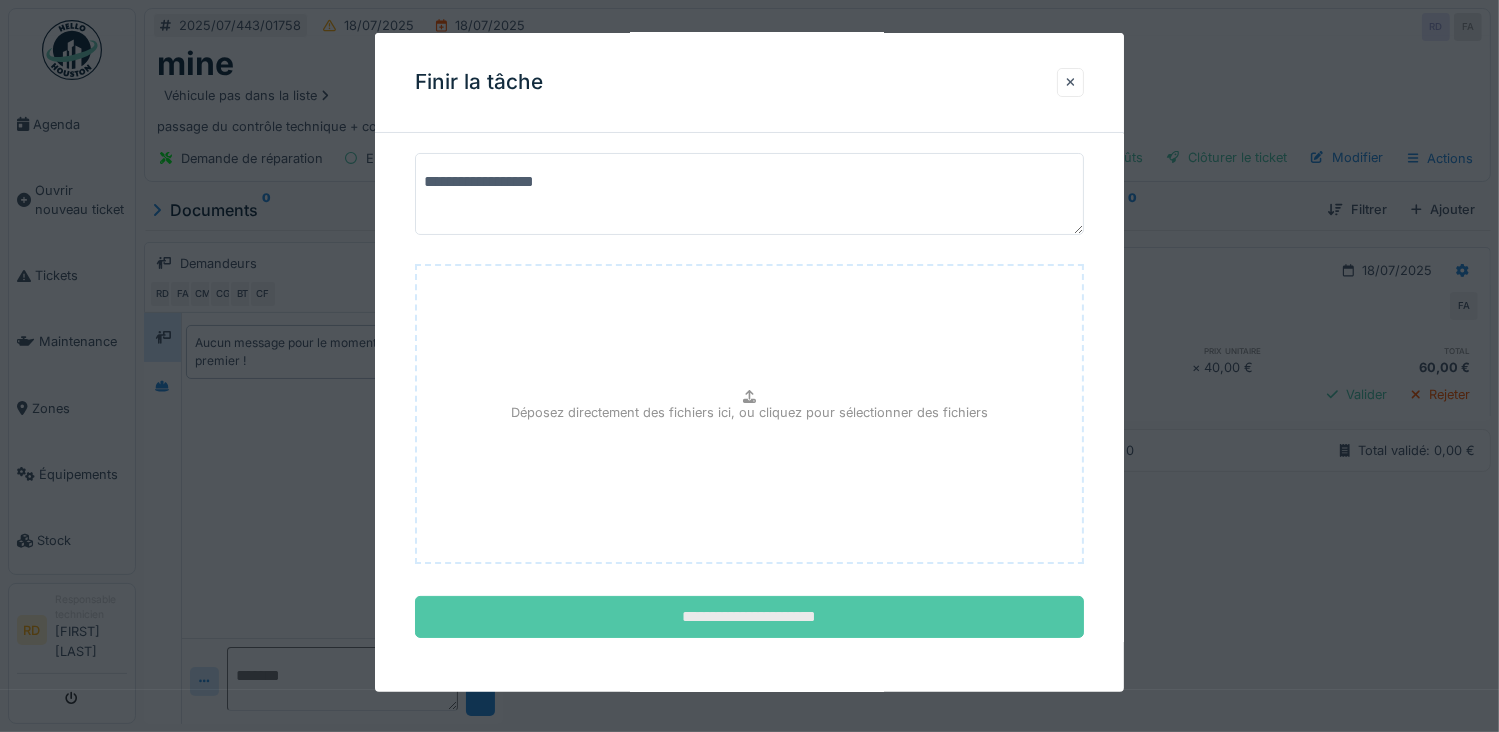 type on "**********" 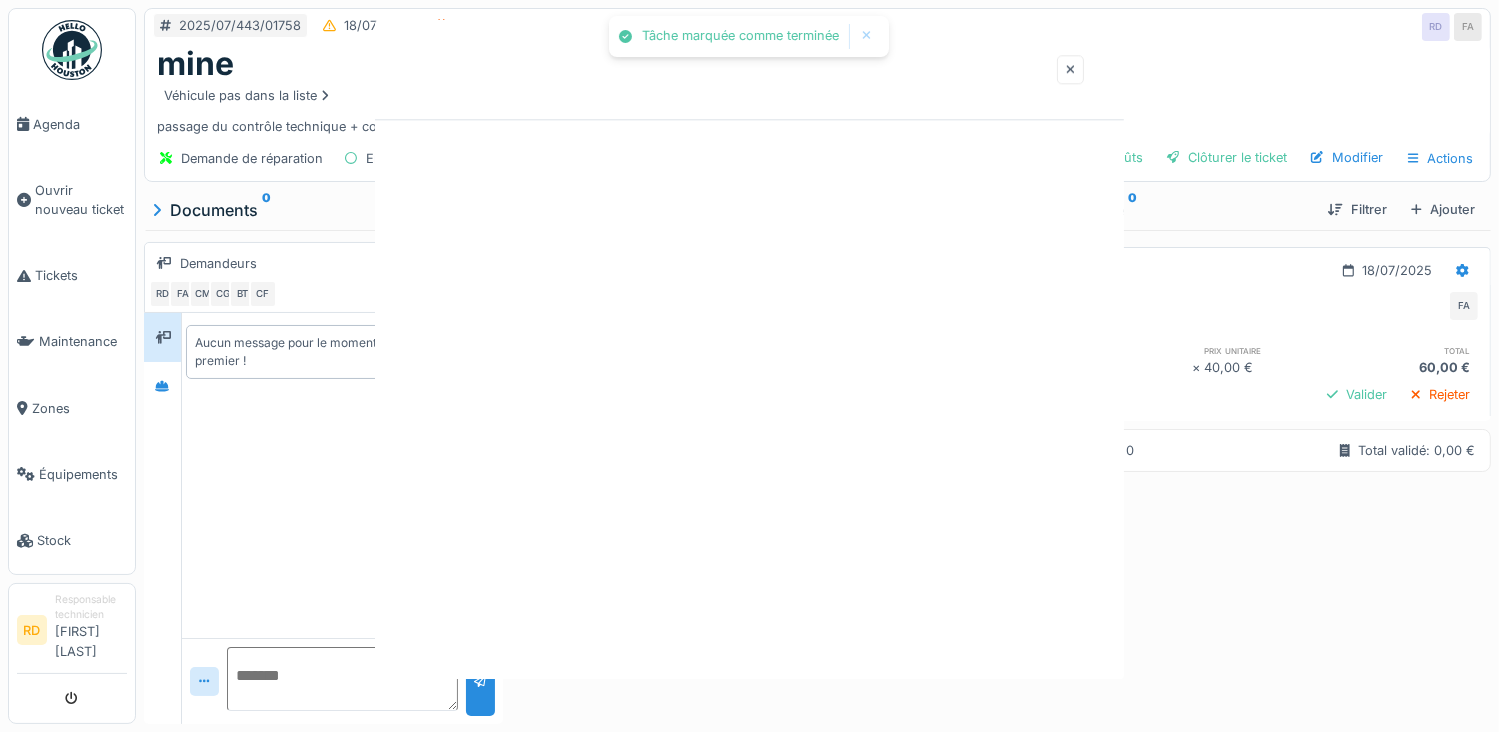 scroll, scrollTop: 0, scrollLeft: 0, axis: both 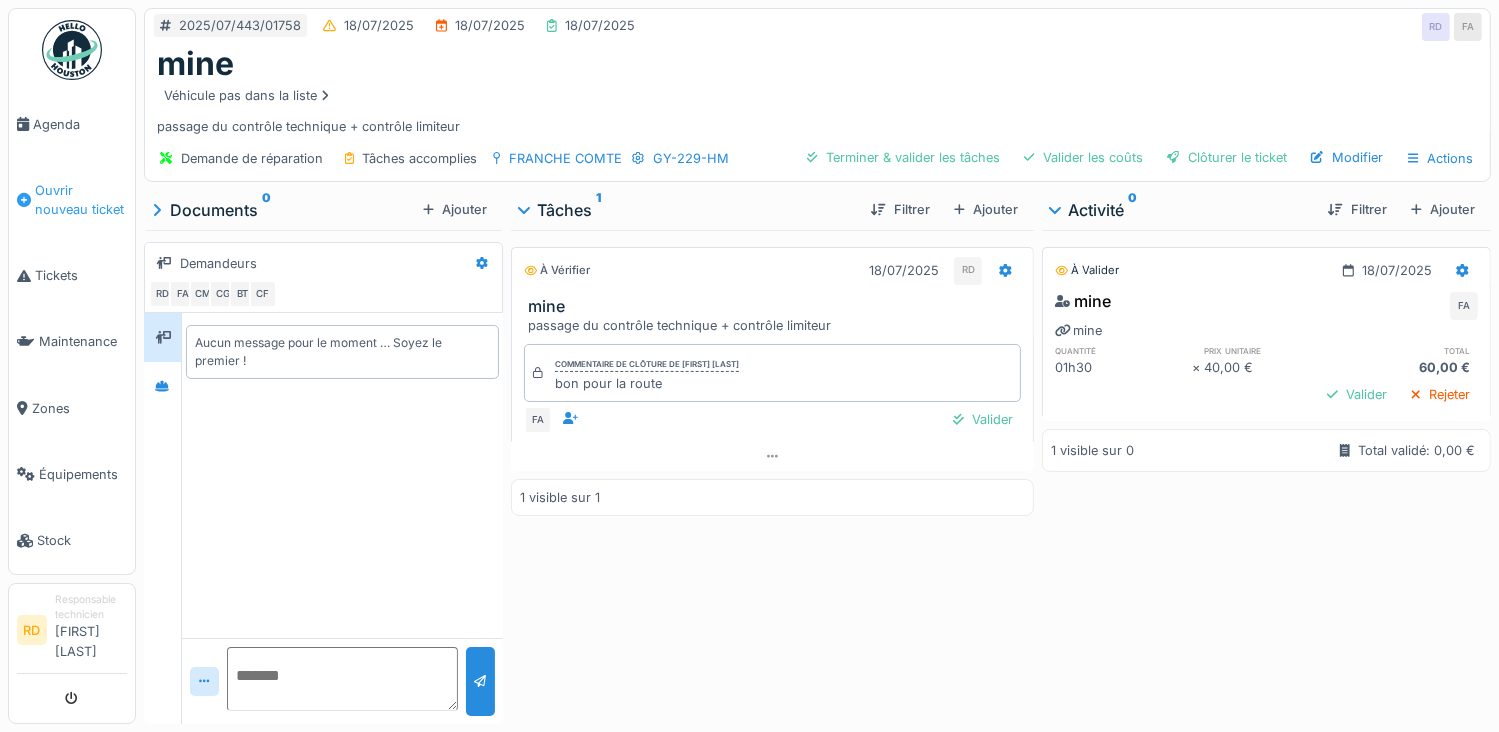 click on "Ouvrir nouveau ticket" at bounding box center [81, 200] 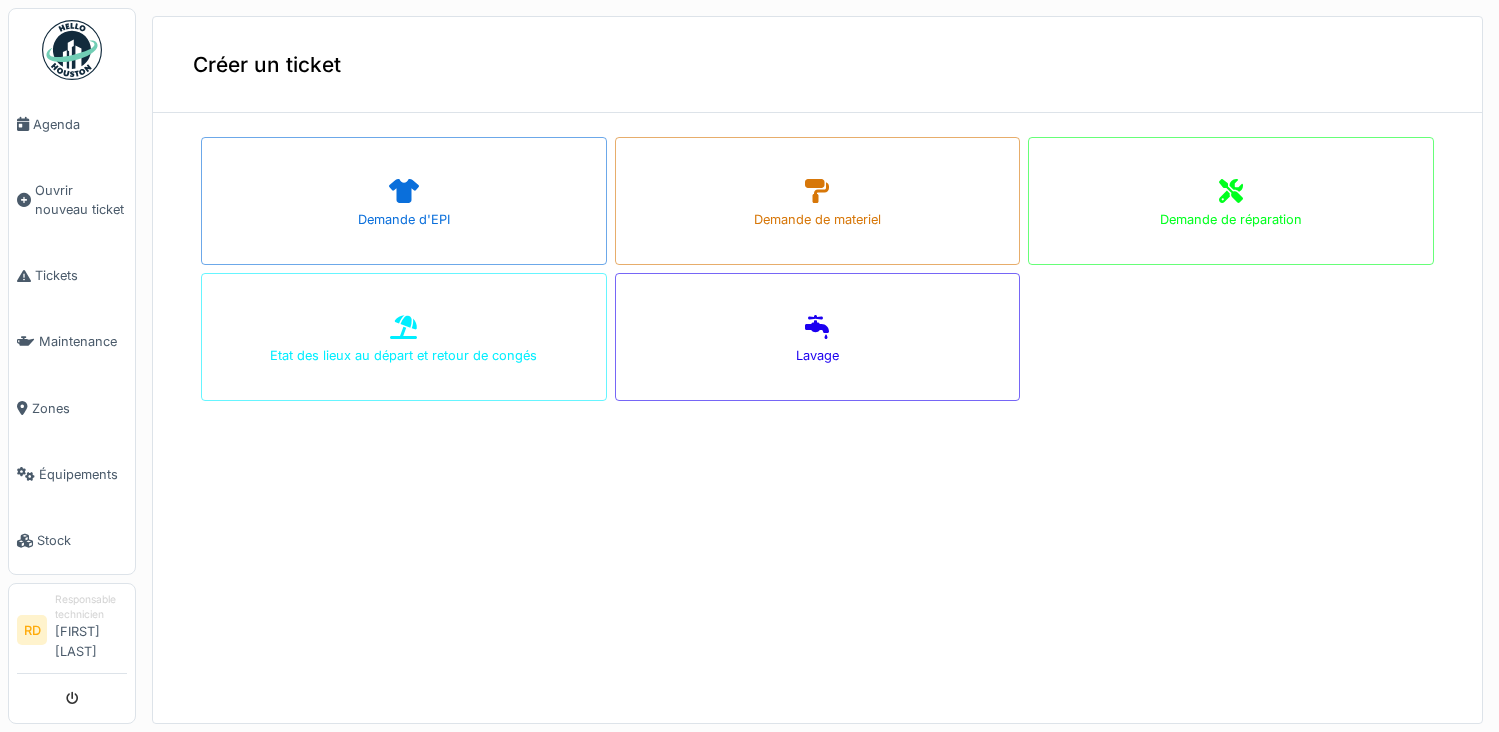 scroll, scrollTop: 0, scrollLeft: 0, axis: both 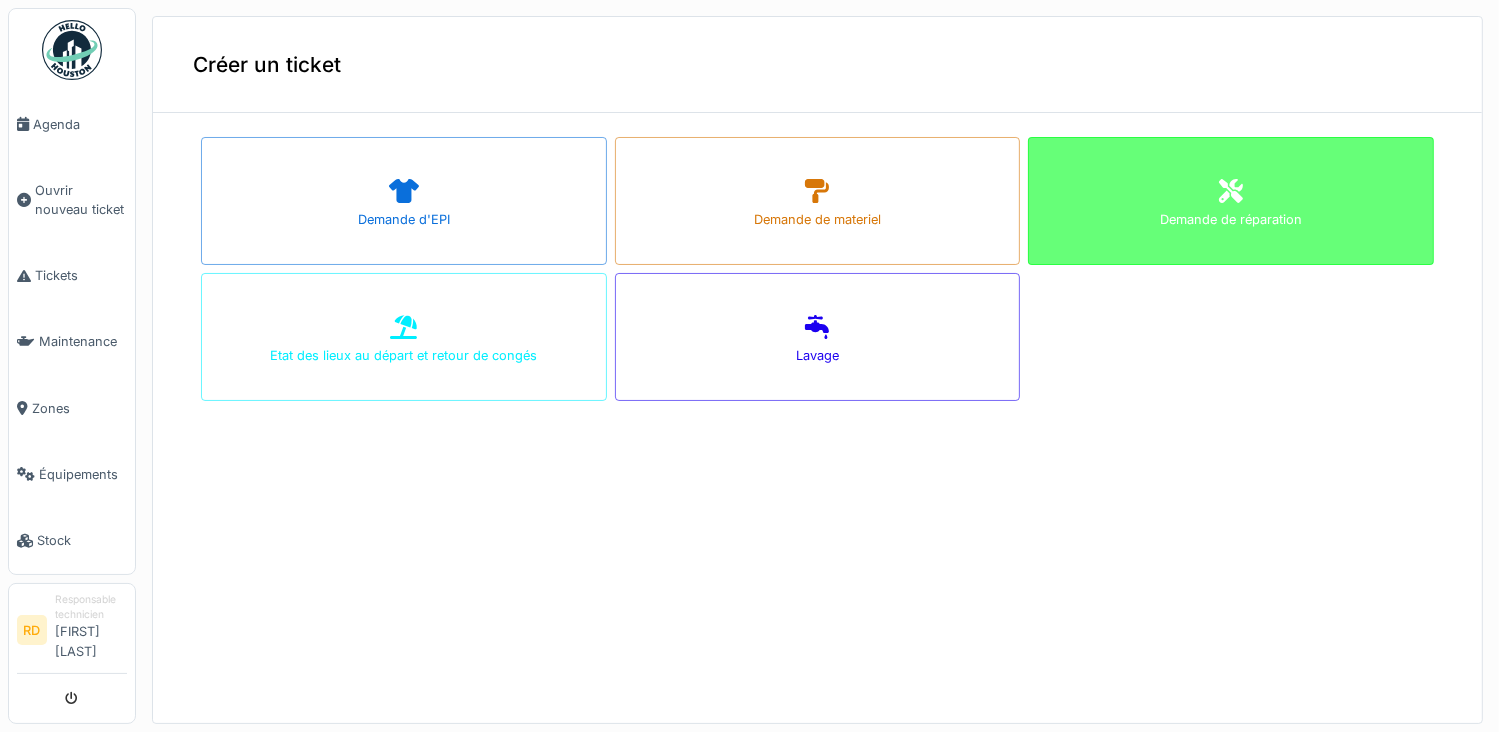 click on "Demande de réparation" at bounding box center (1231, 219) 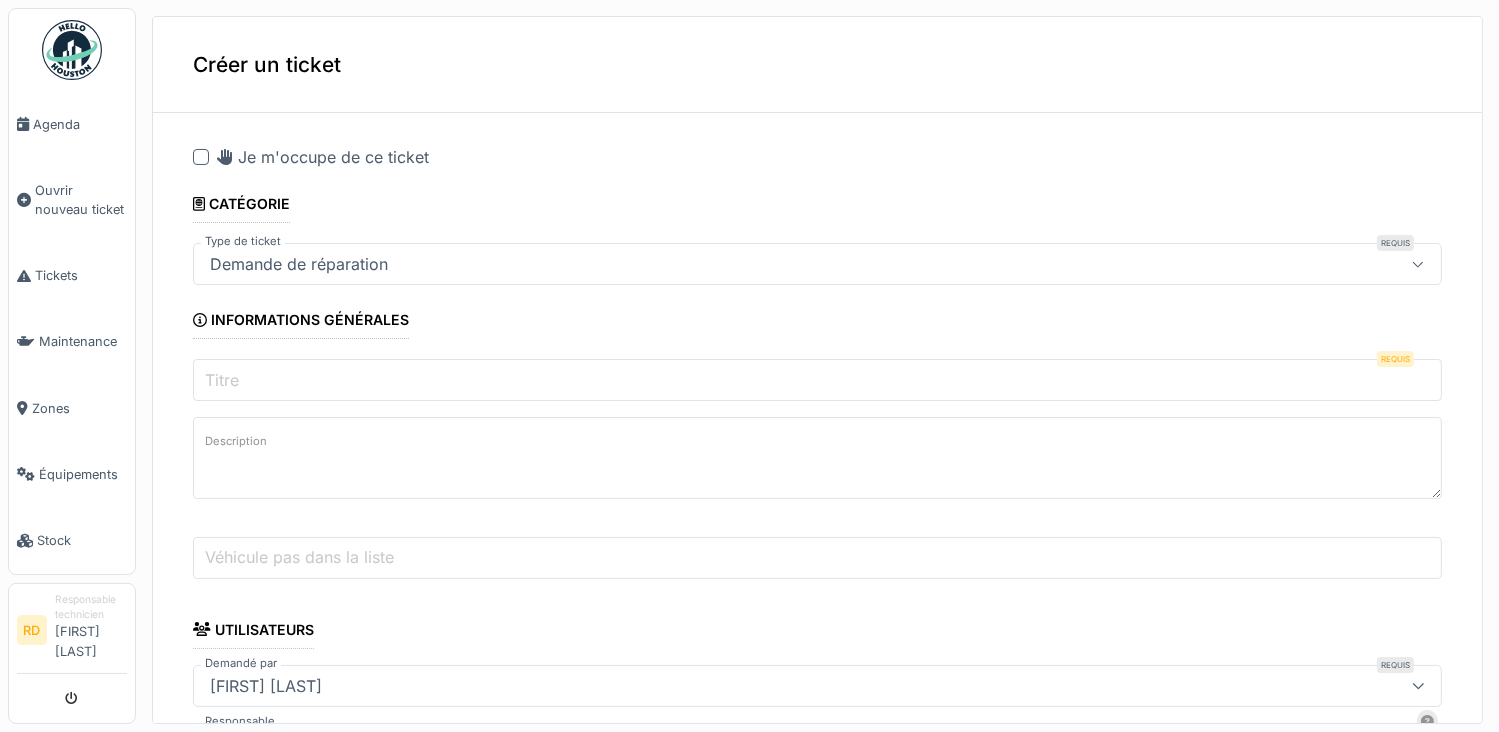 click on "Titre" at bounding box center (817, 380) 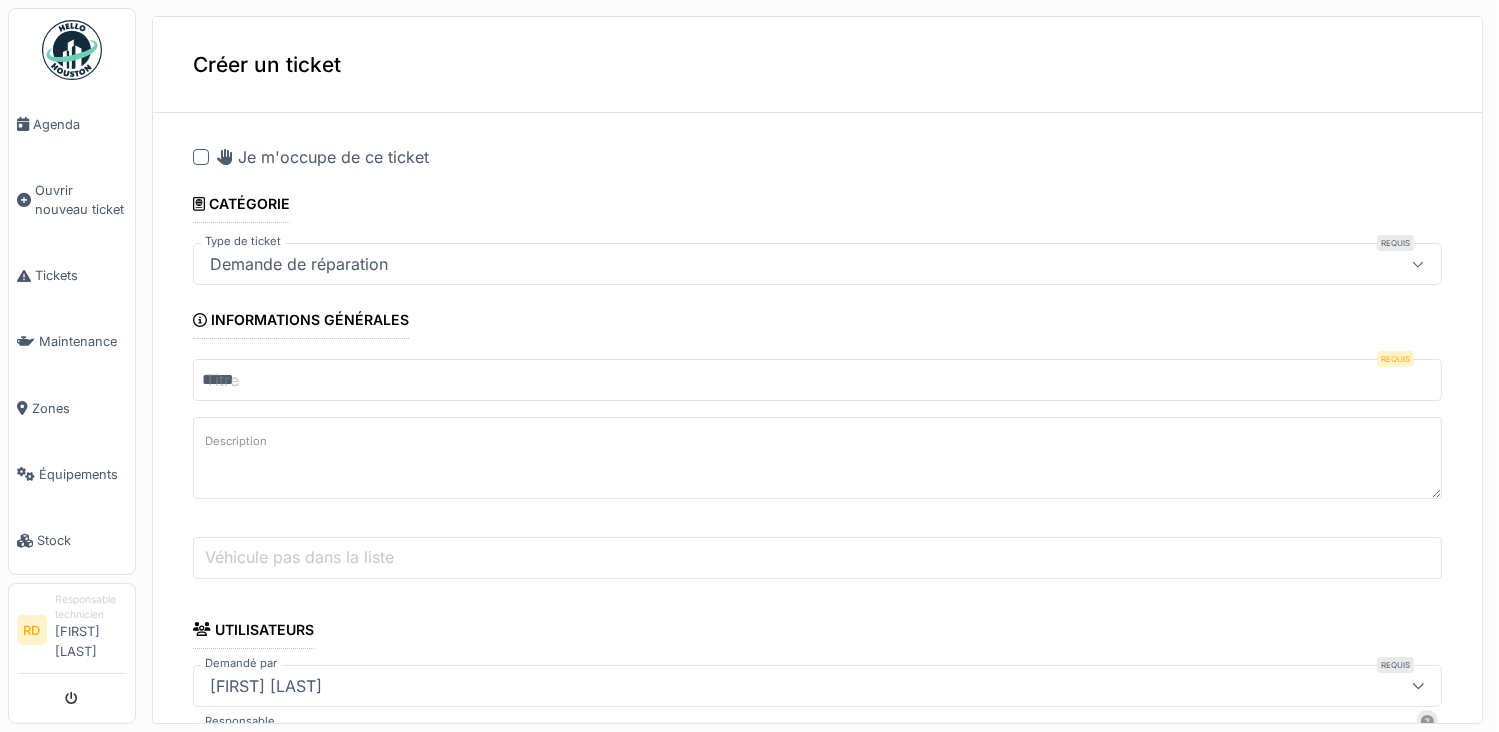 type on "**********" 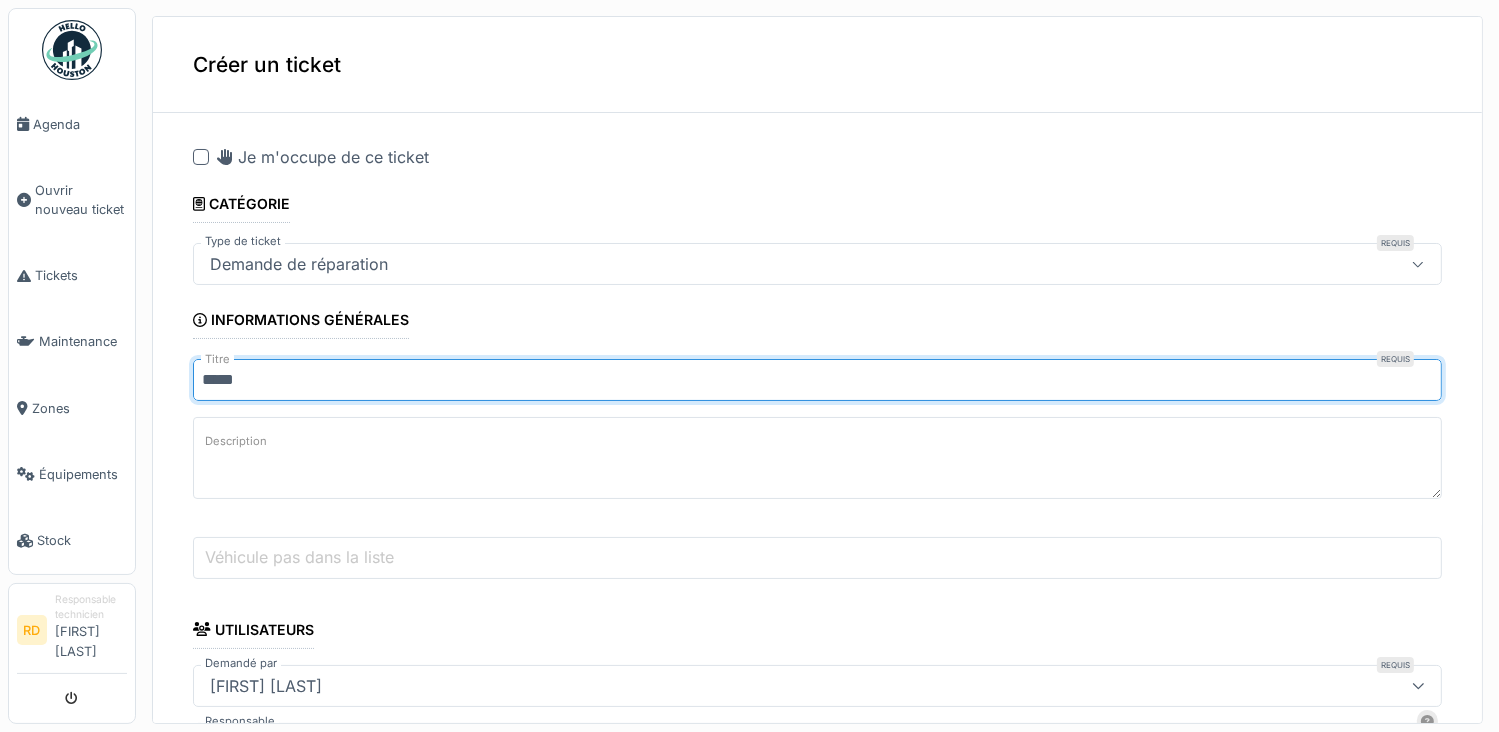 click on "Description" at bounding box center [817, 458] 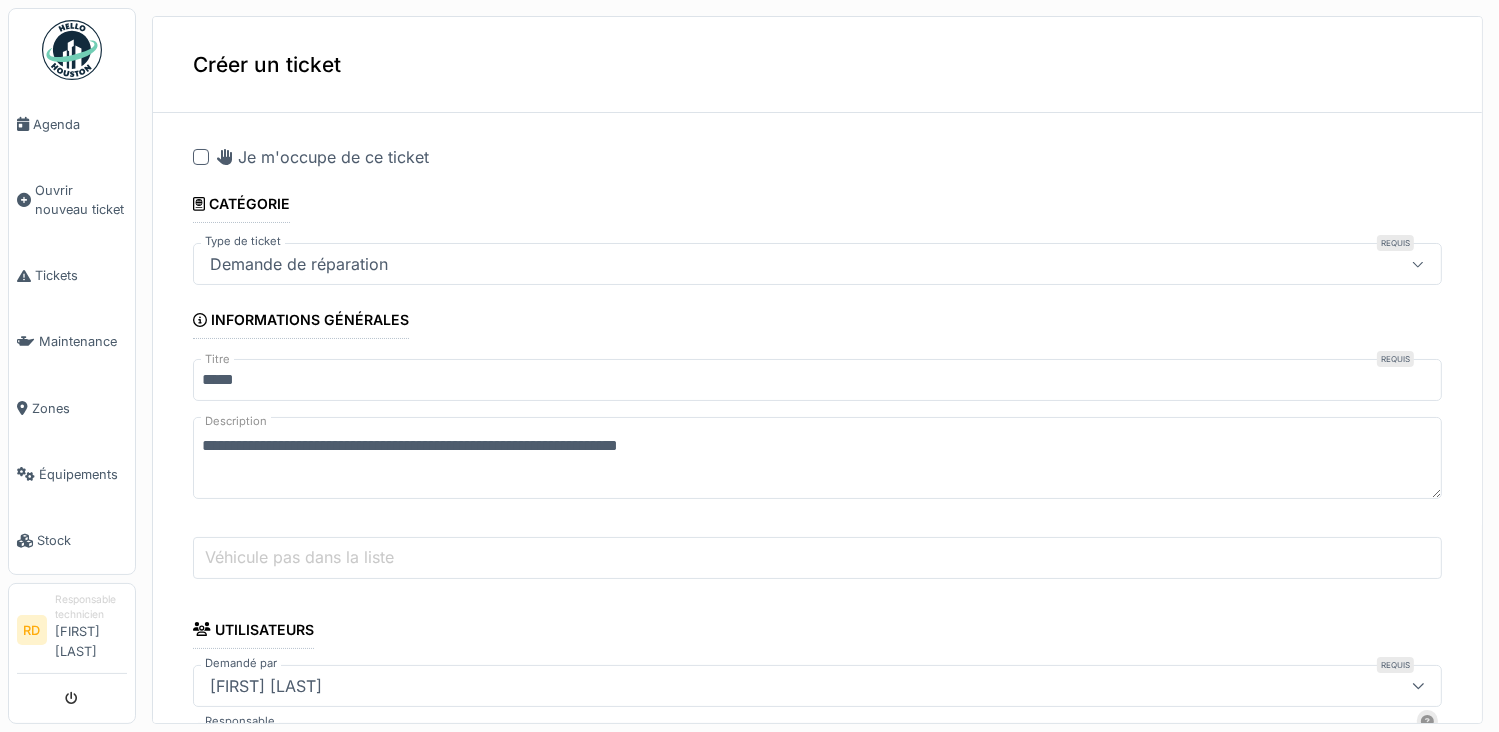 type on "**********" 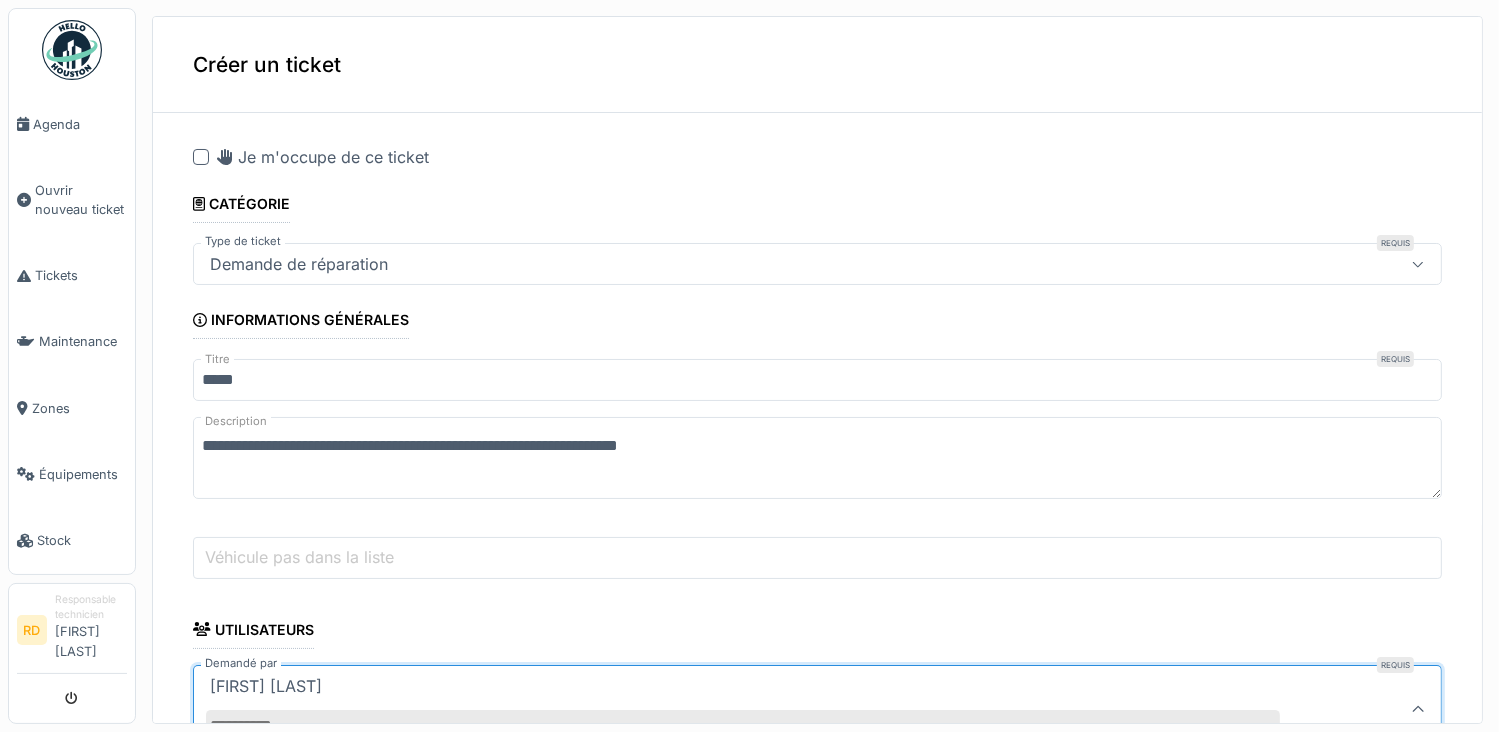 scroll, scrollTop: 4, scrollLeft: 0, axis: vertical 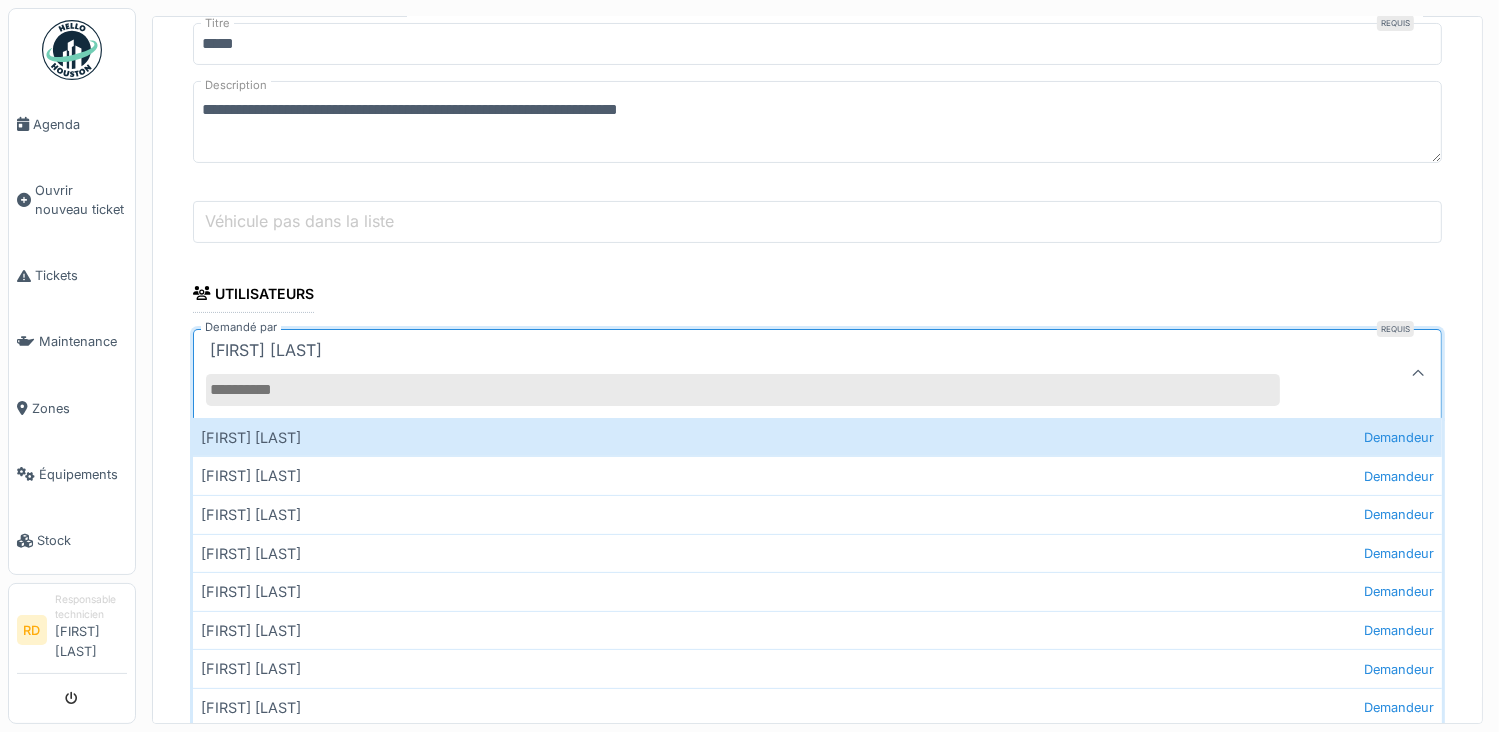 click on "Demandé par" at bounding box center (743, 390) 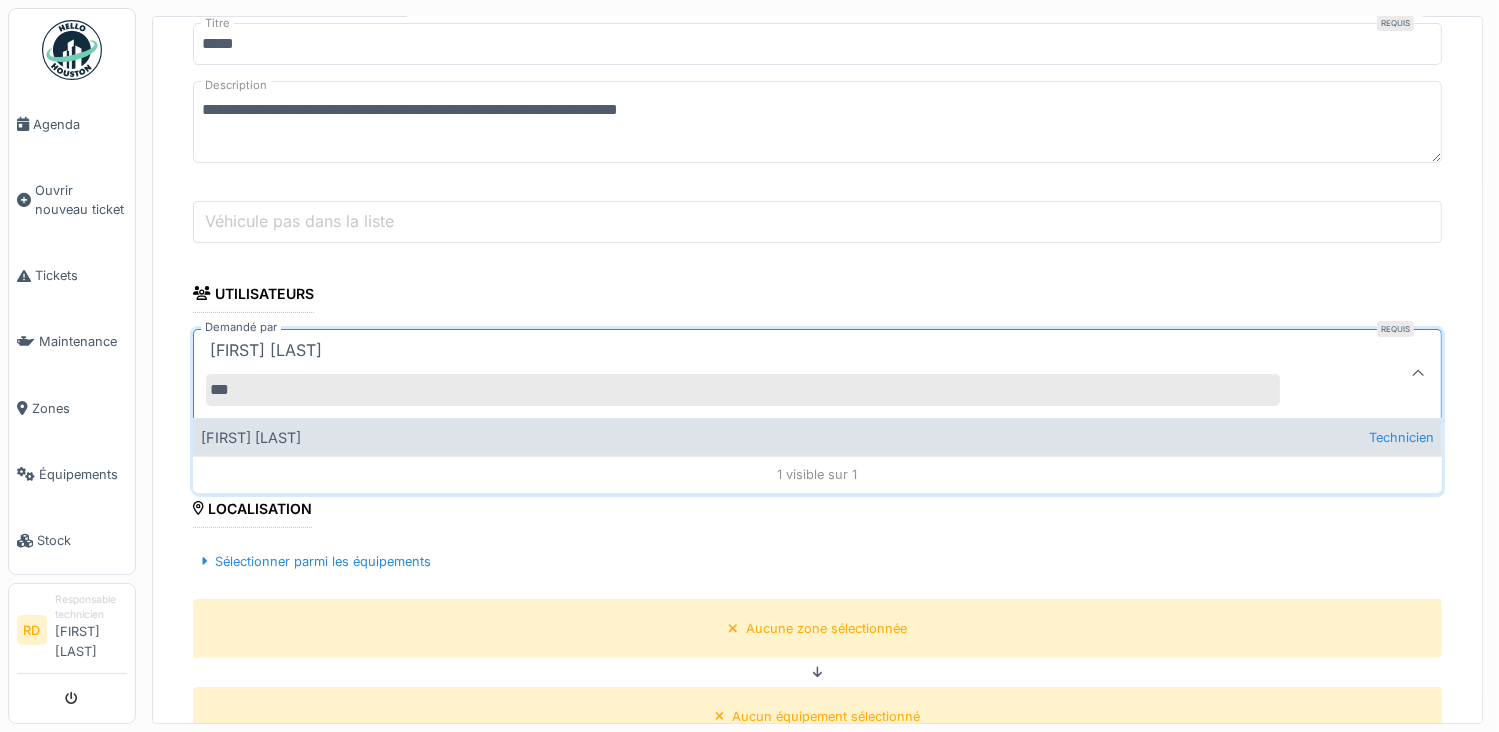 type on "***" 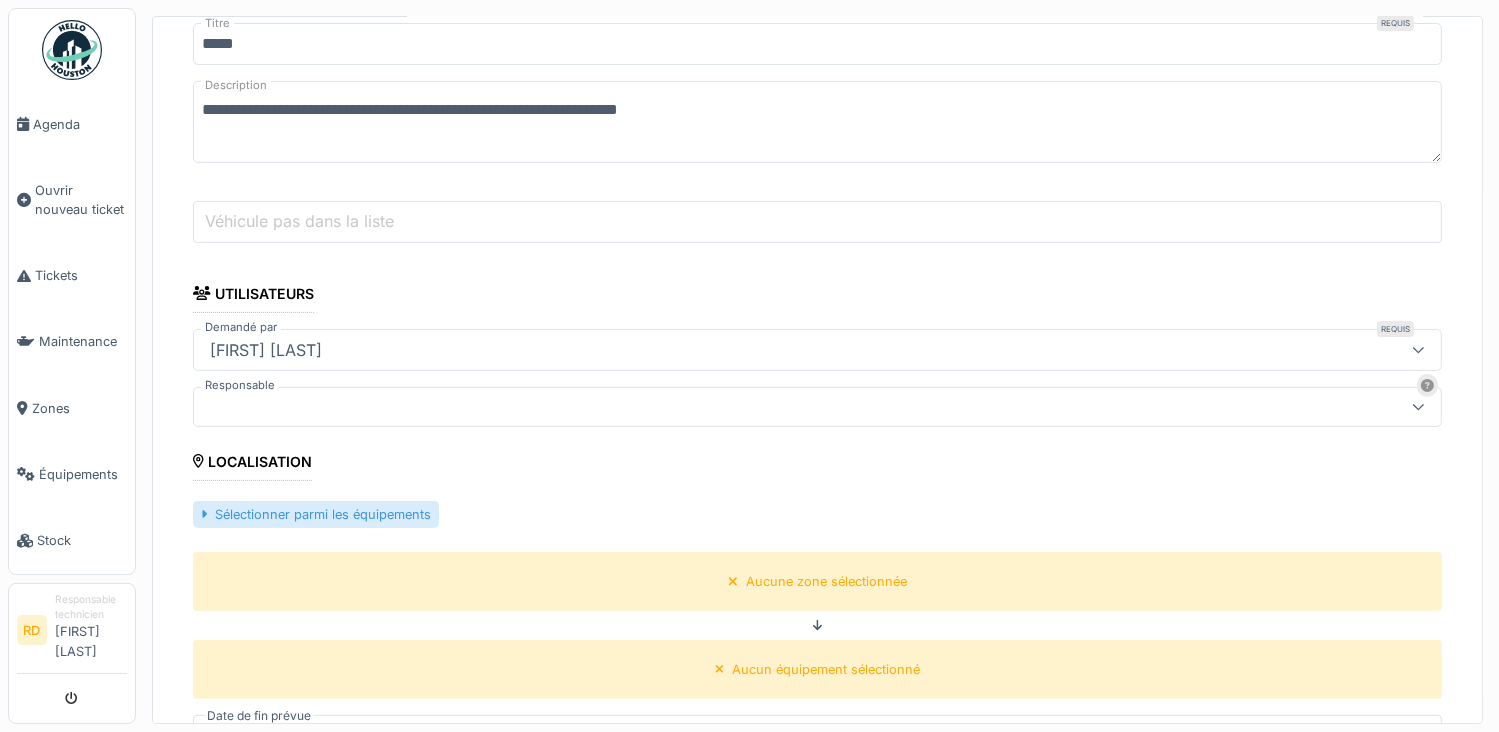 click on "Sélectionner parmi les équipements" at bounding box center (316, 514) 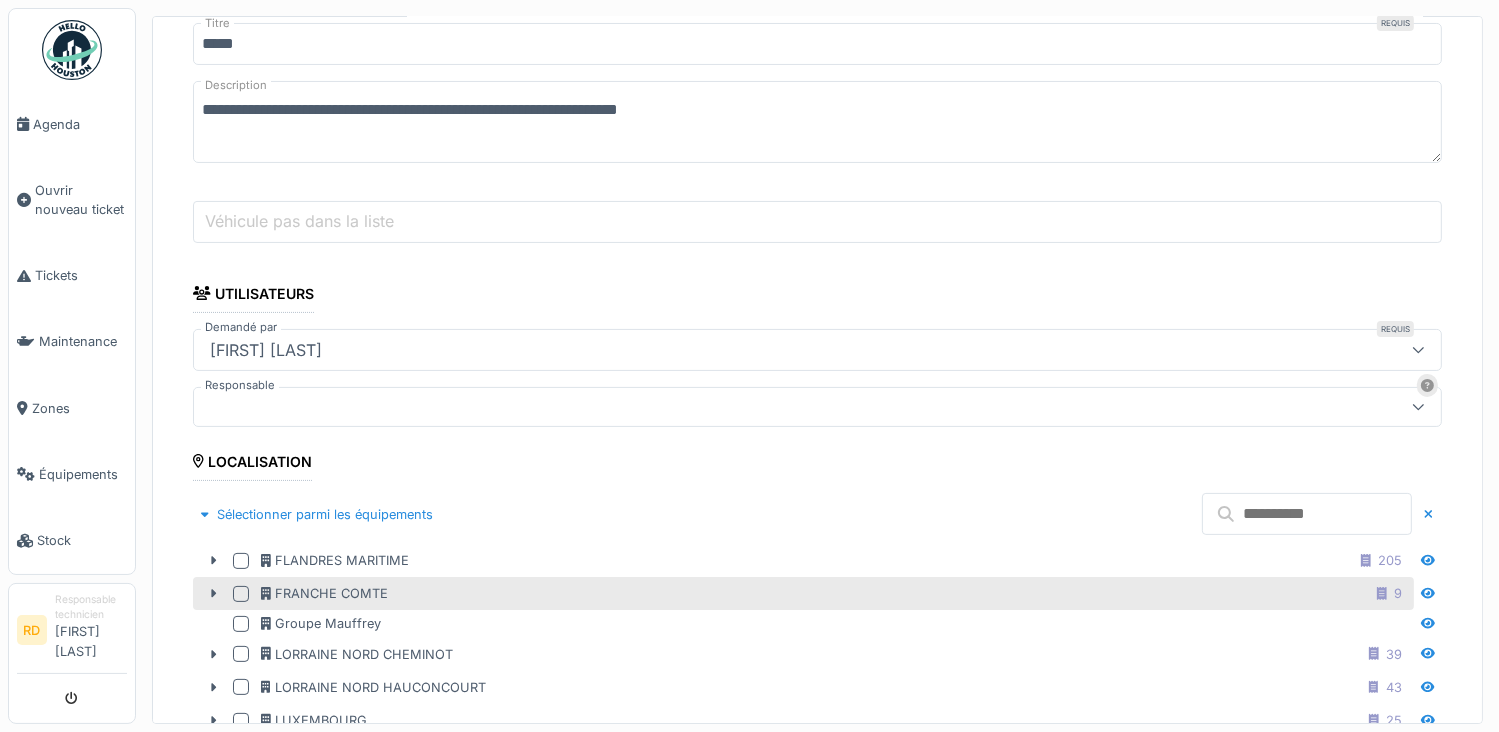 click at bounding box center (241, 594) 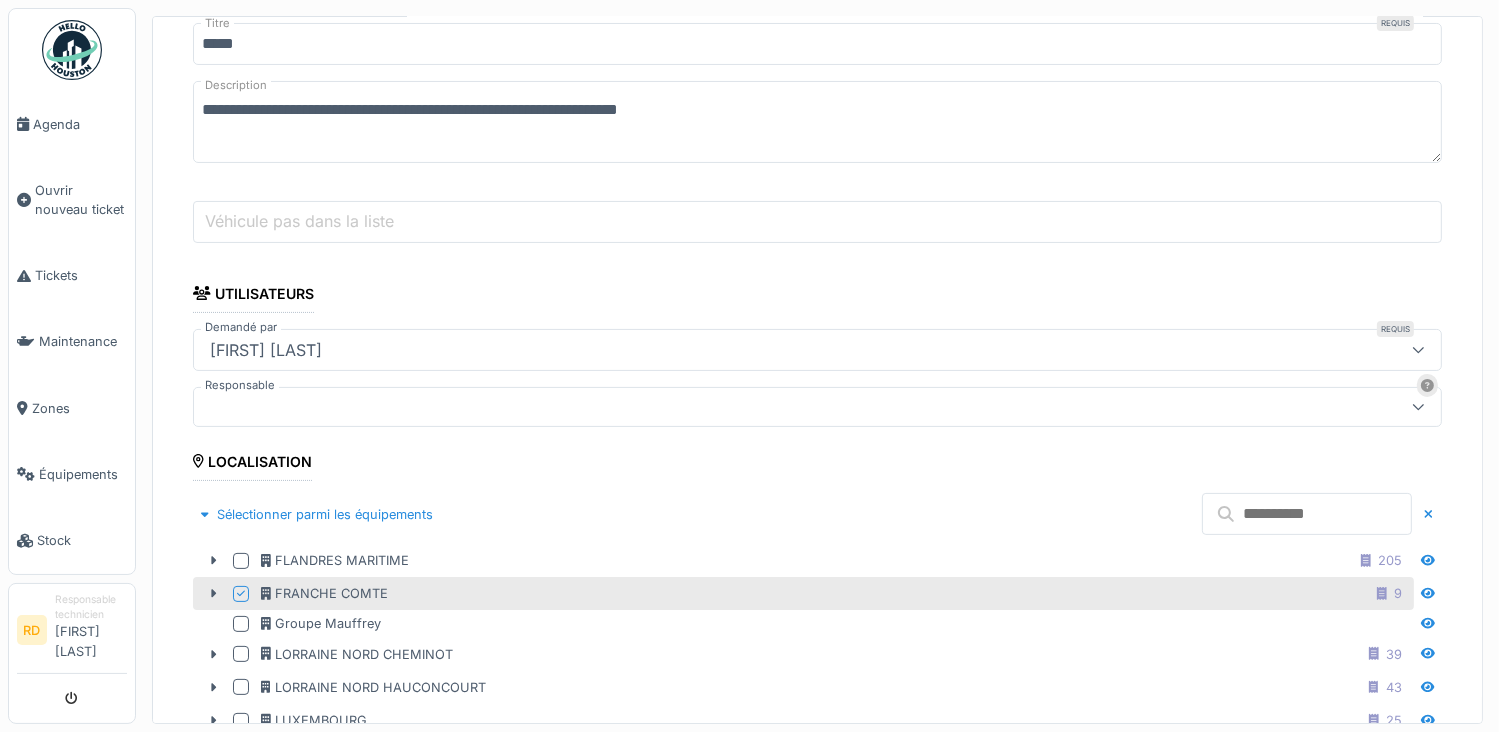 click at bounding box center [1307, 514] 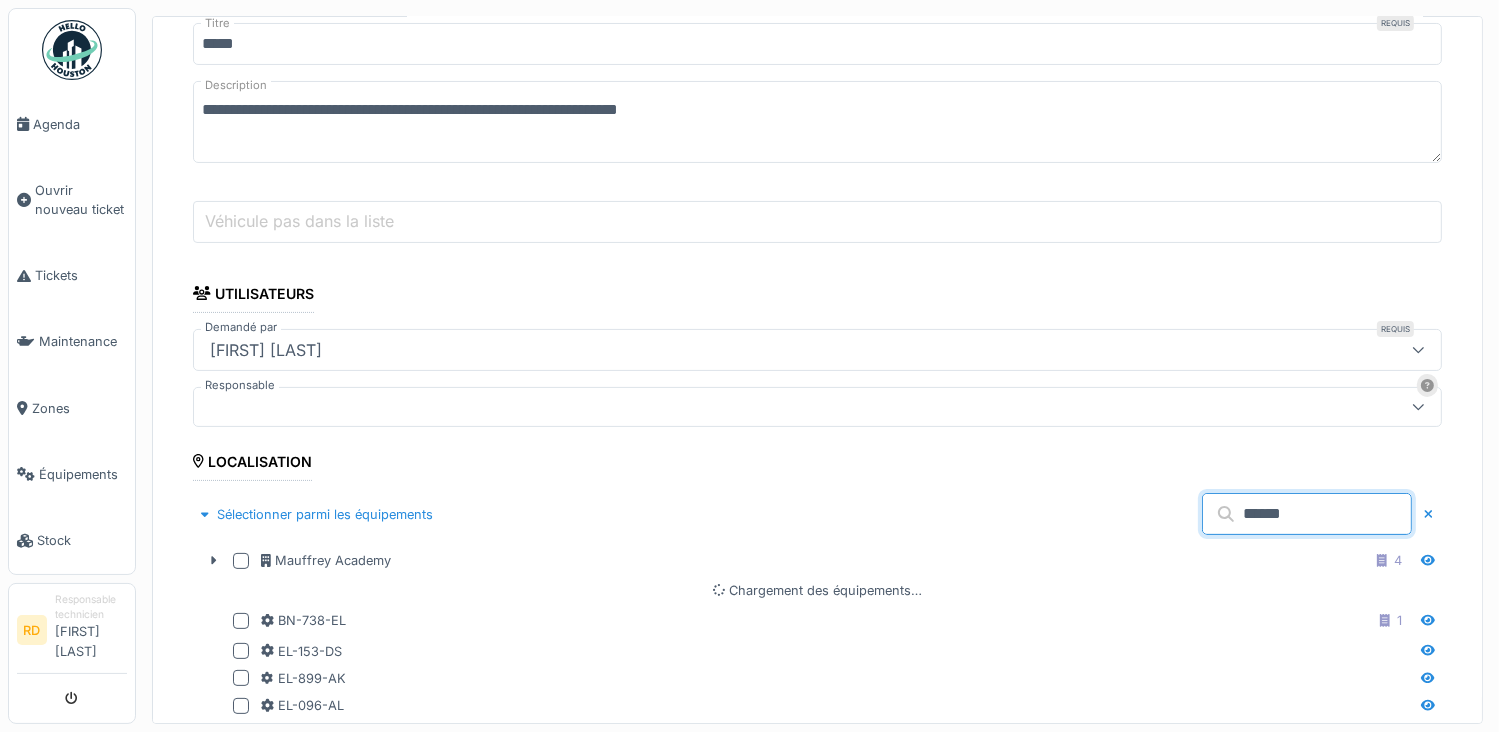 type on "******" 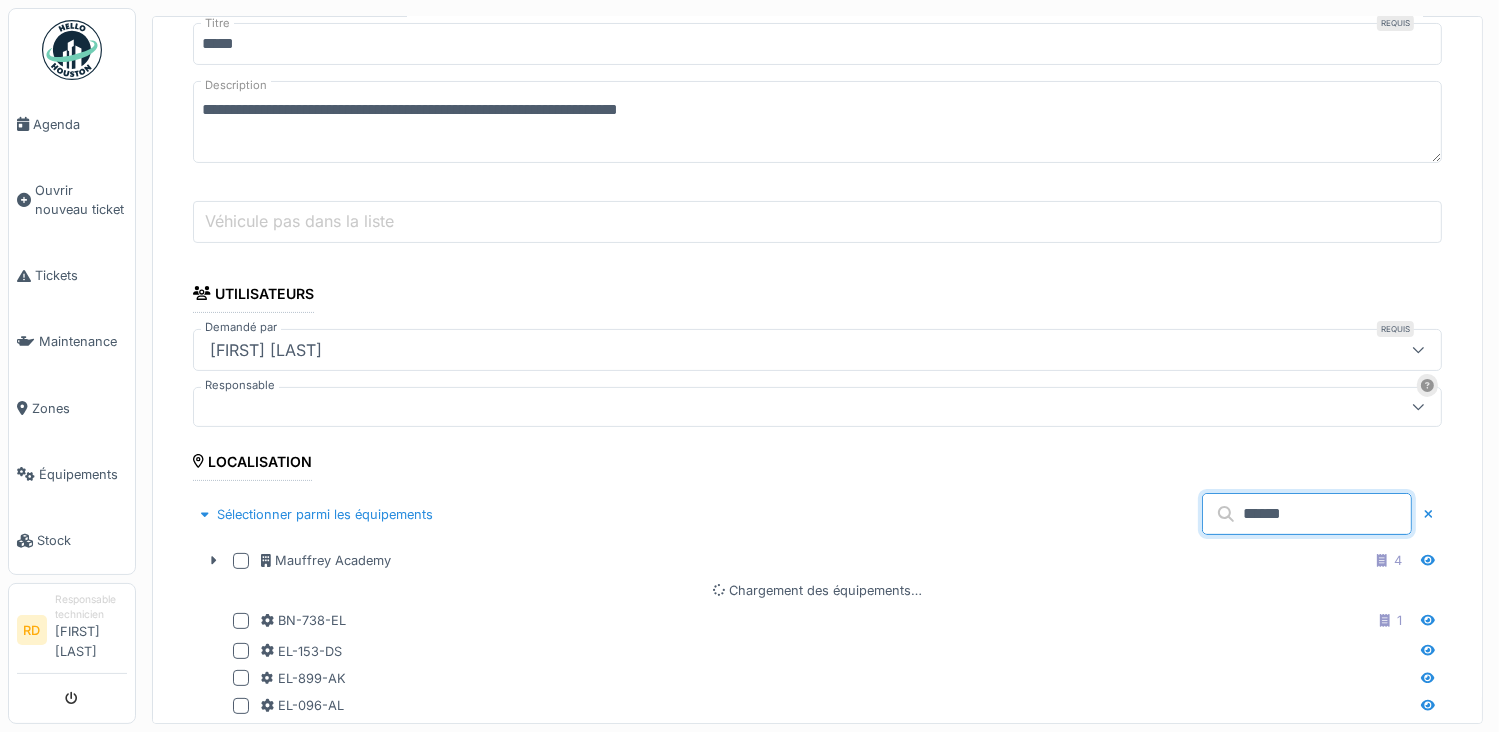 click on "**********" at bounding box center [817, 1648] 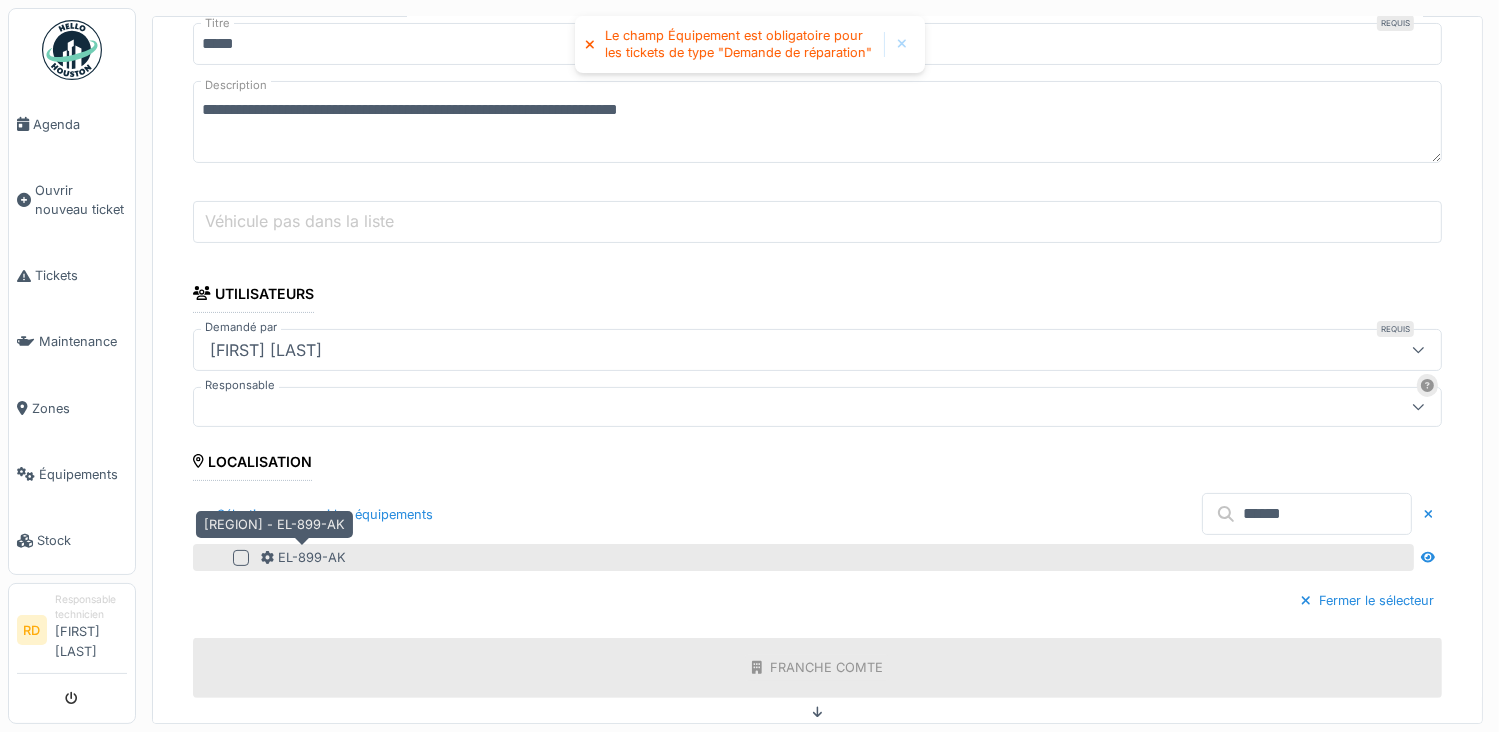 click on "EL-899-AK" at bounding box center [303, 557] 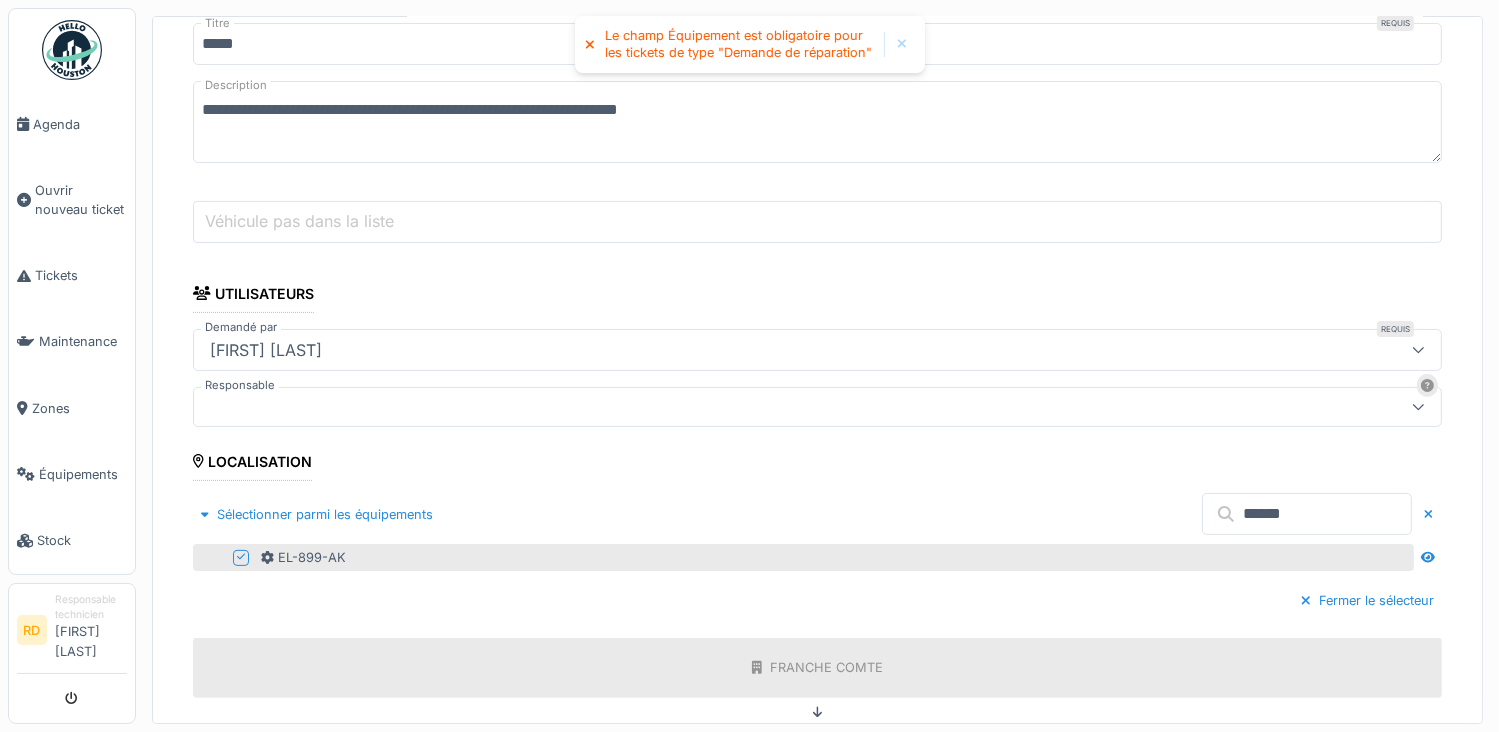 scroll, scrollTop: 936, scrollLeft: 0, axis: vertical 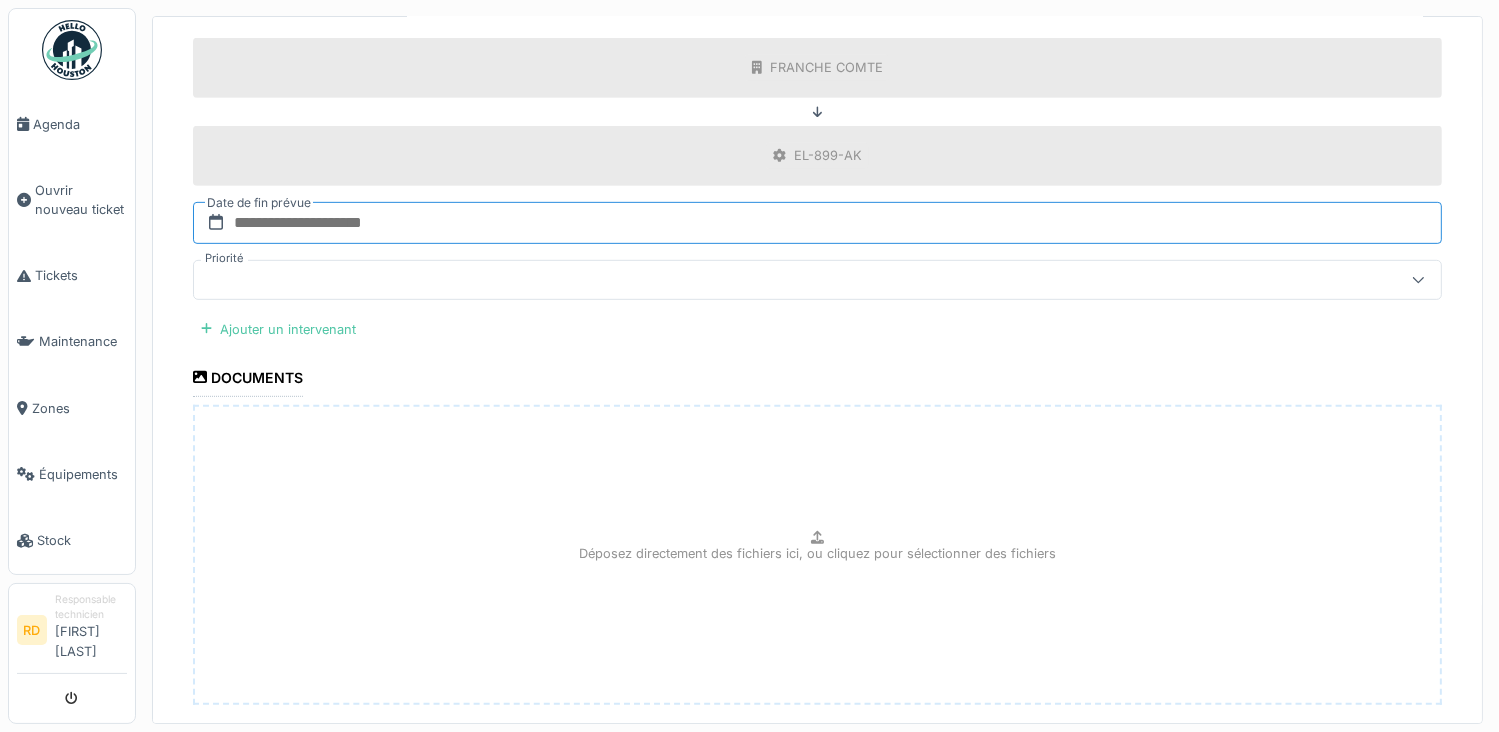 click at bounding box center (817, 223) 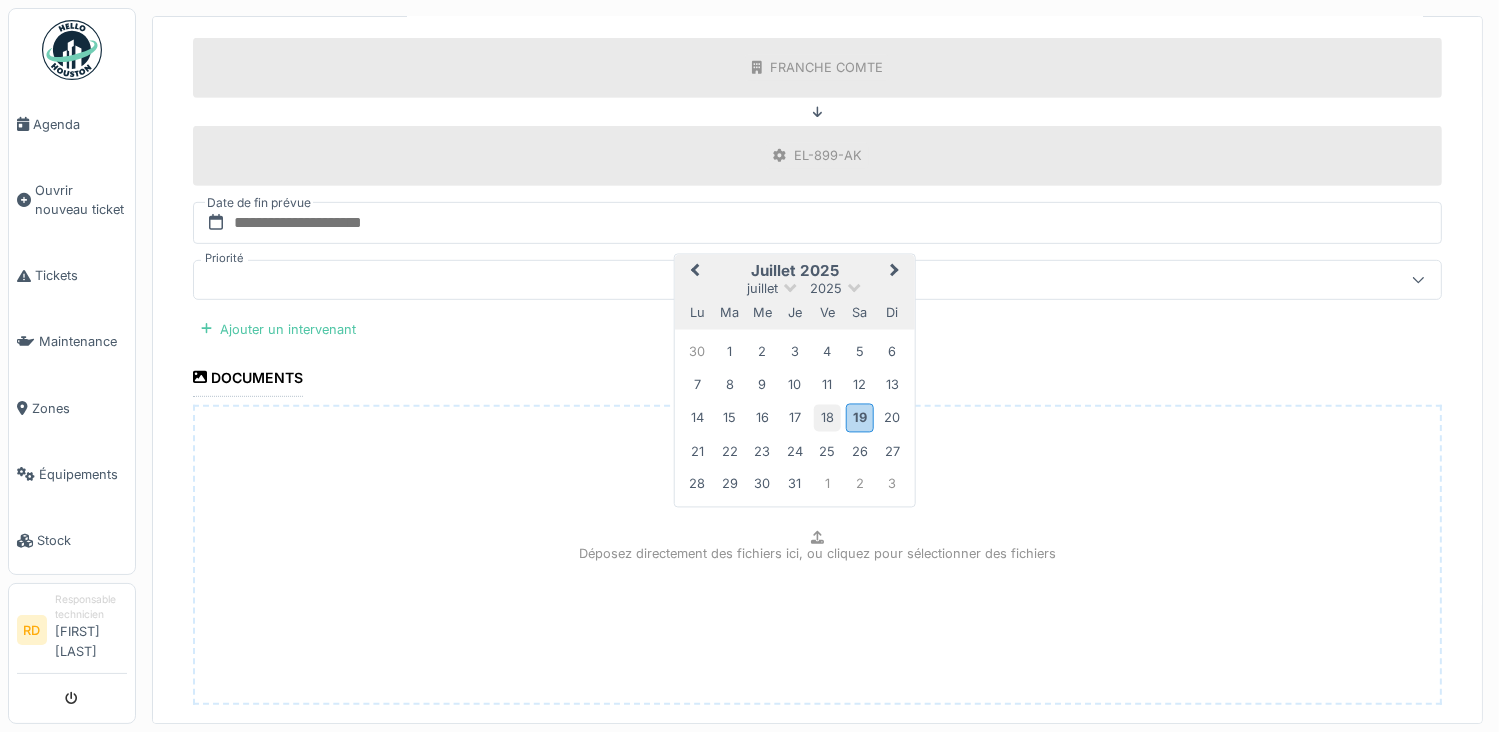 click on "18" at bounding box center (827, 418) 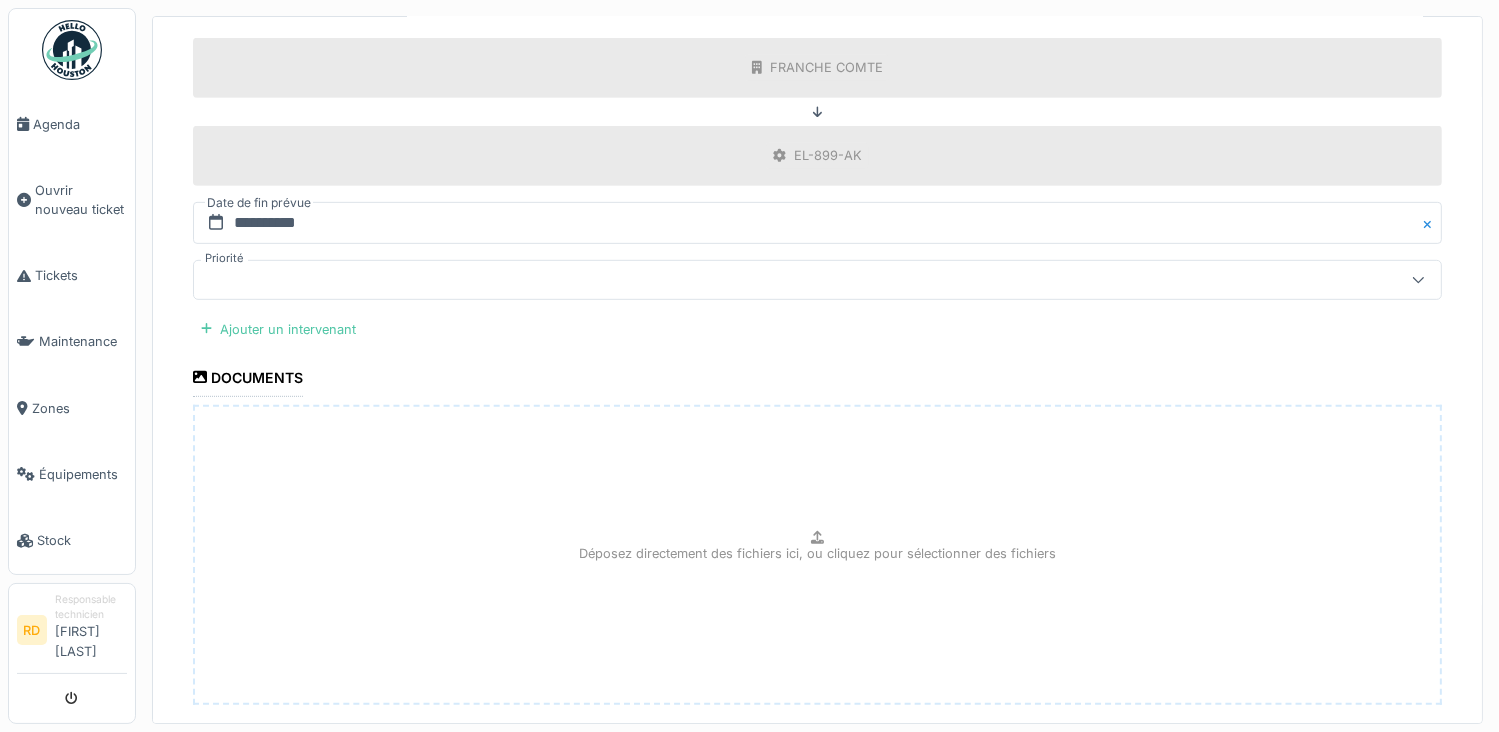 click at bounding box center [755, 280] 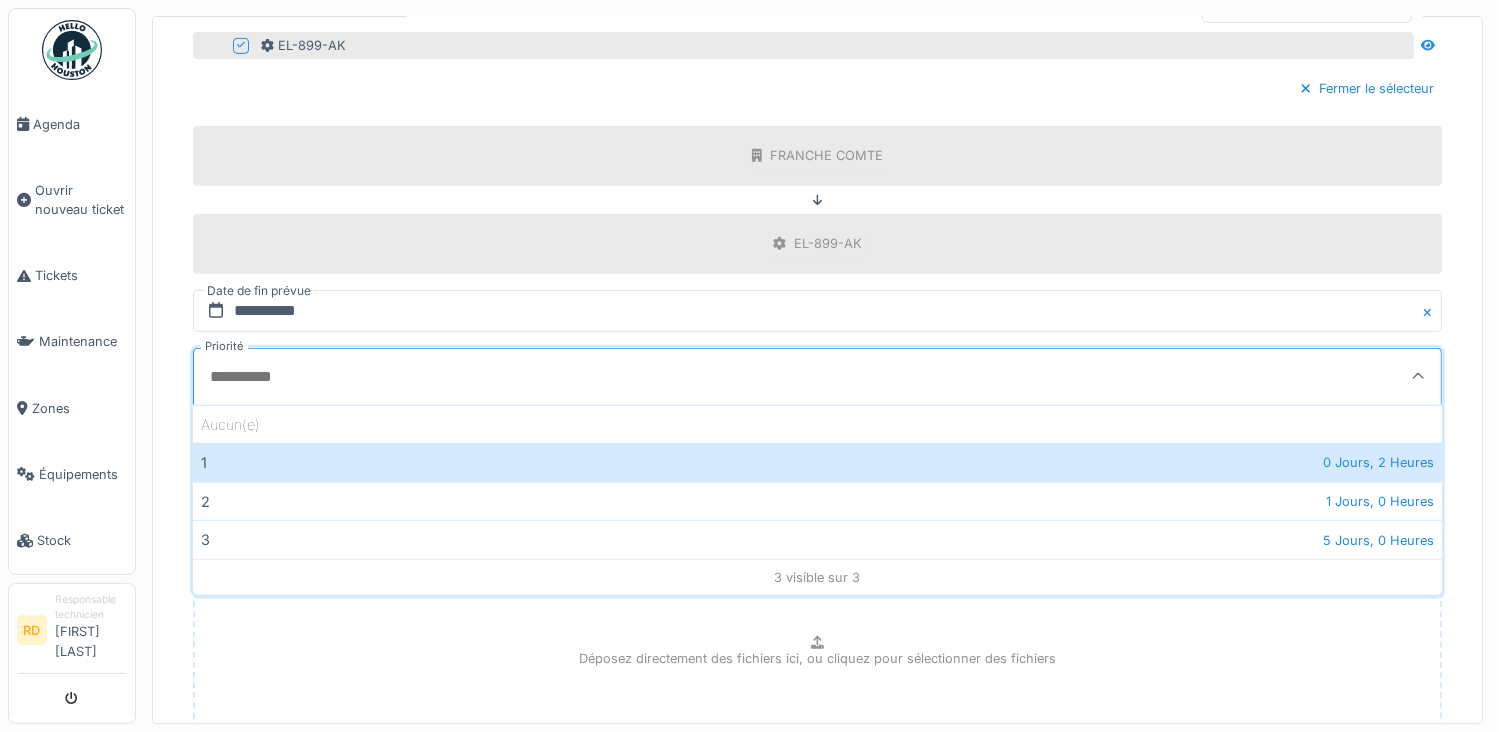 click on "**********" at bounding box center (817, 110) 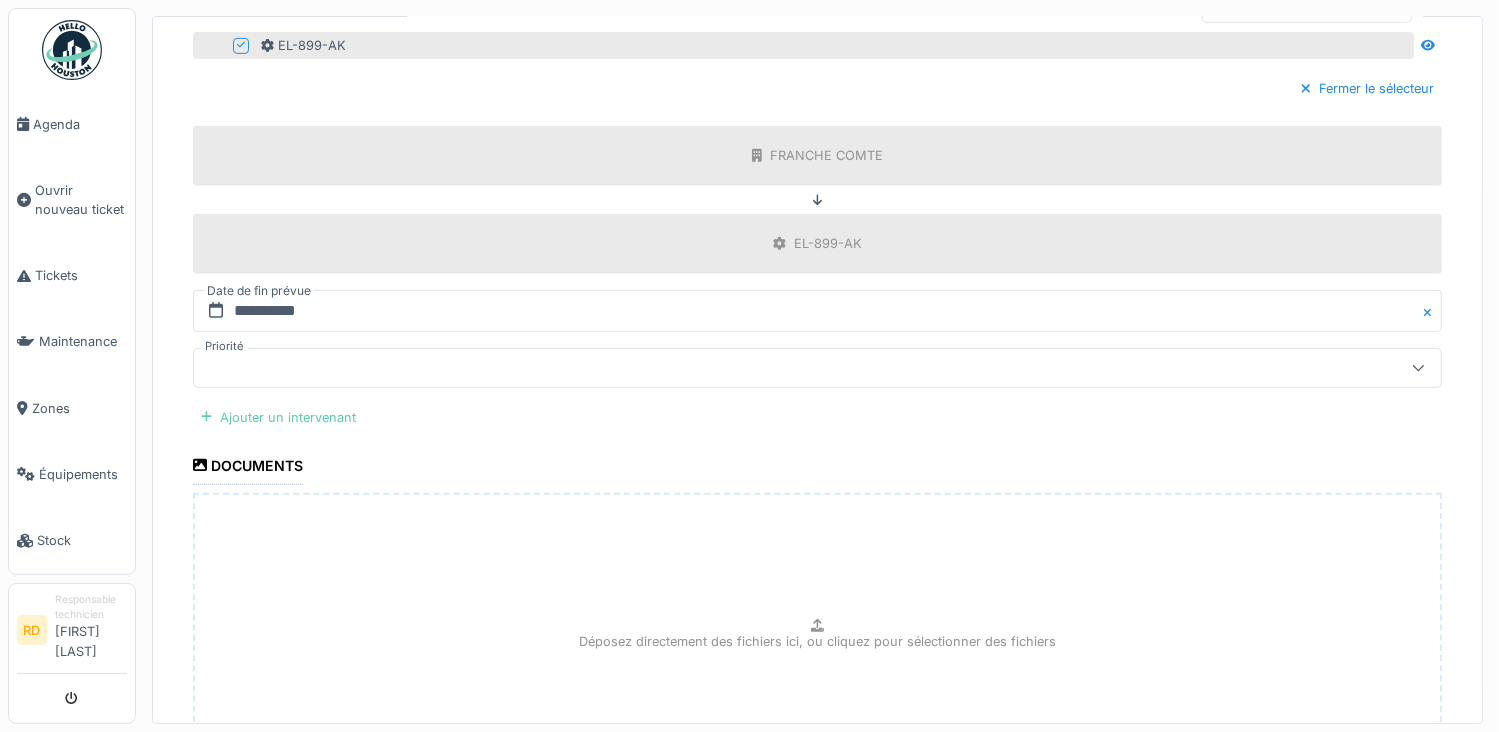 click on "Ajouter un intervenant" at bounding box center [278, 417] 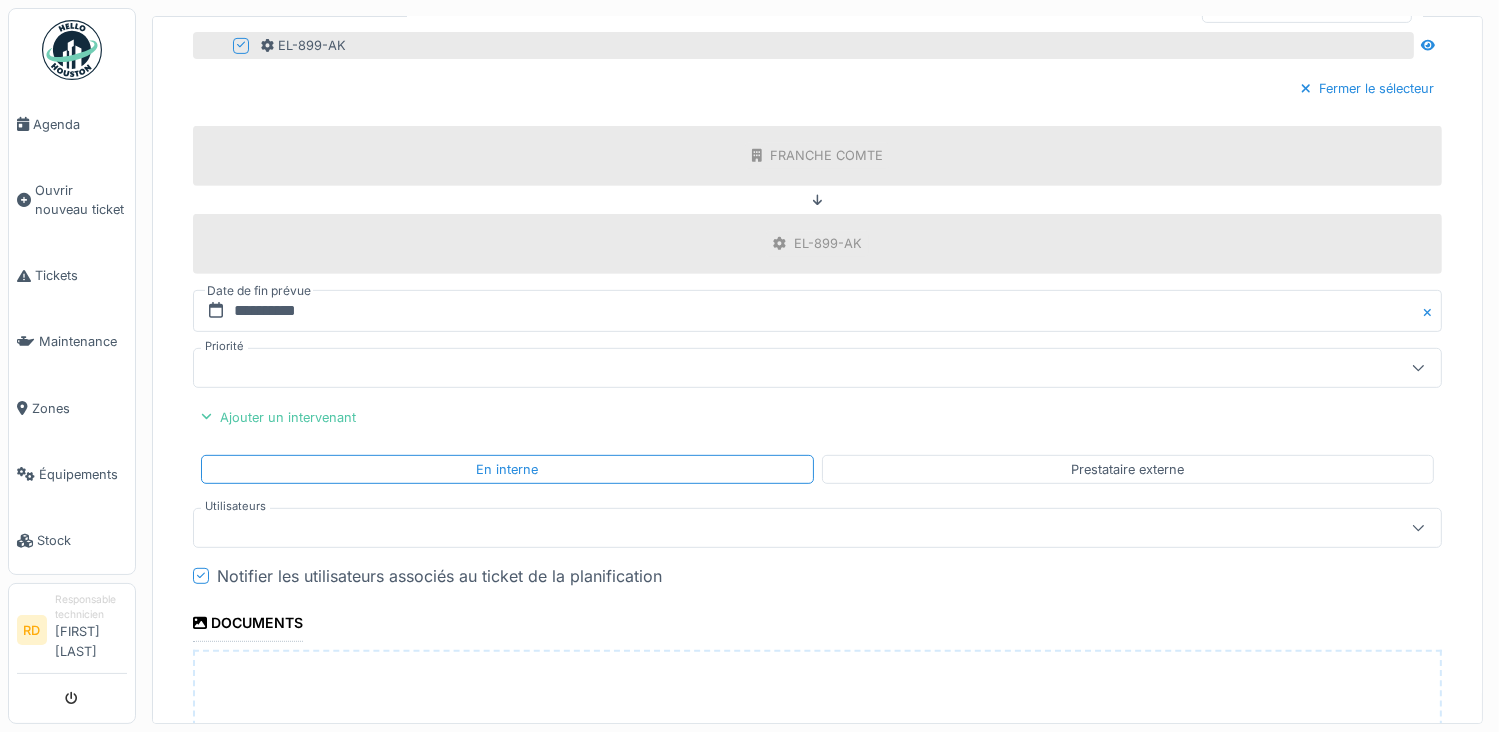 click at bounding box center [755, 528] 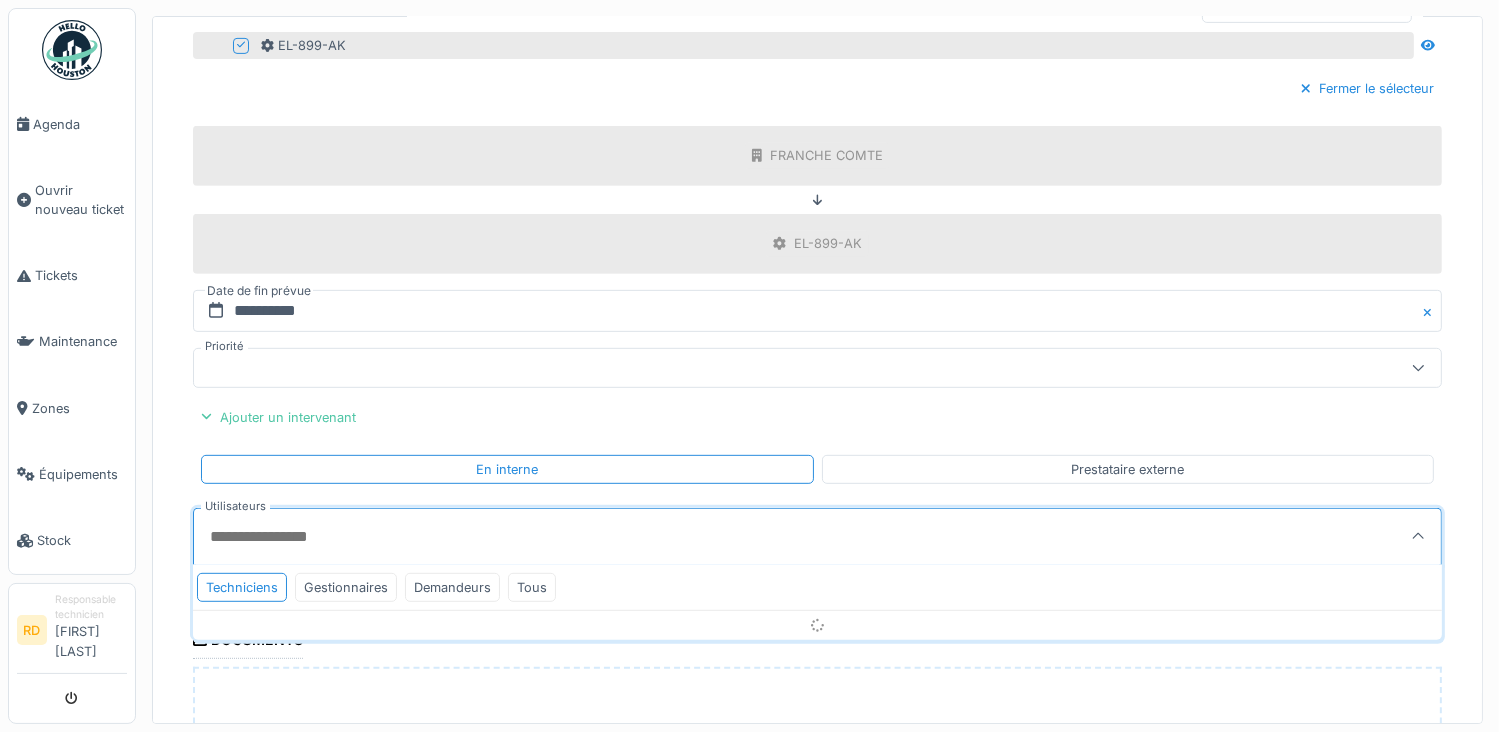 scroll, scrollTop: 1008, scrollLeft: 0, axis: vertical 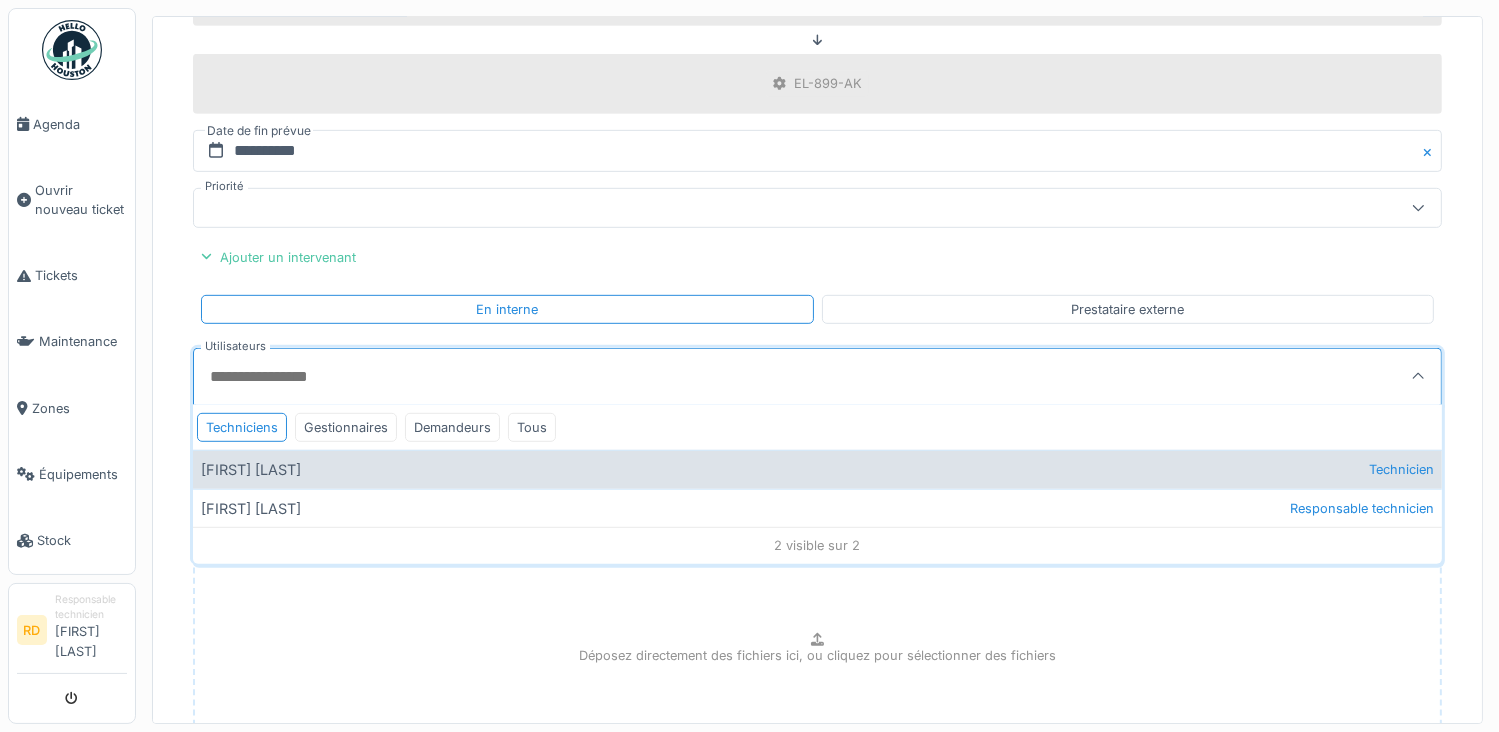 click on "[FIRST] [LAST]   Technicien" at bounding box center (817, 469) 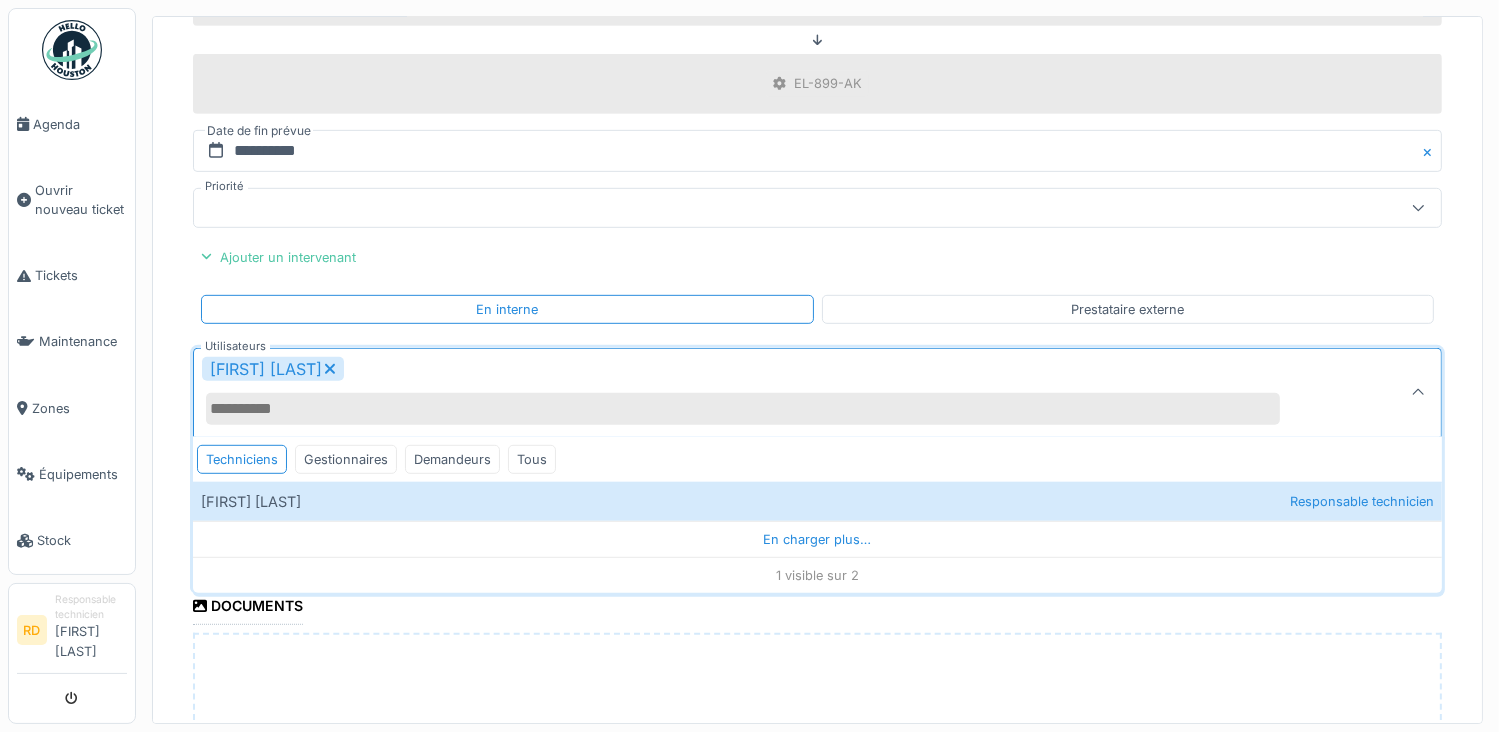click on "**********" at bounding box center (817, 92) 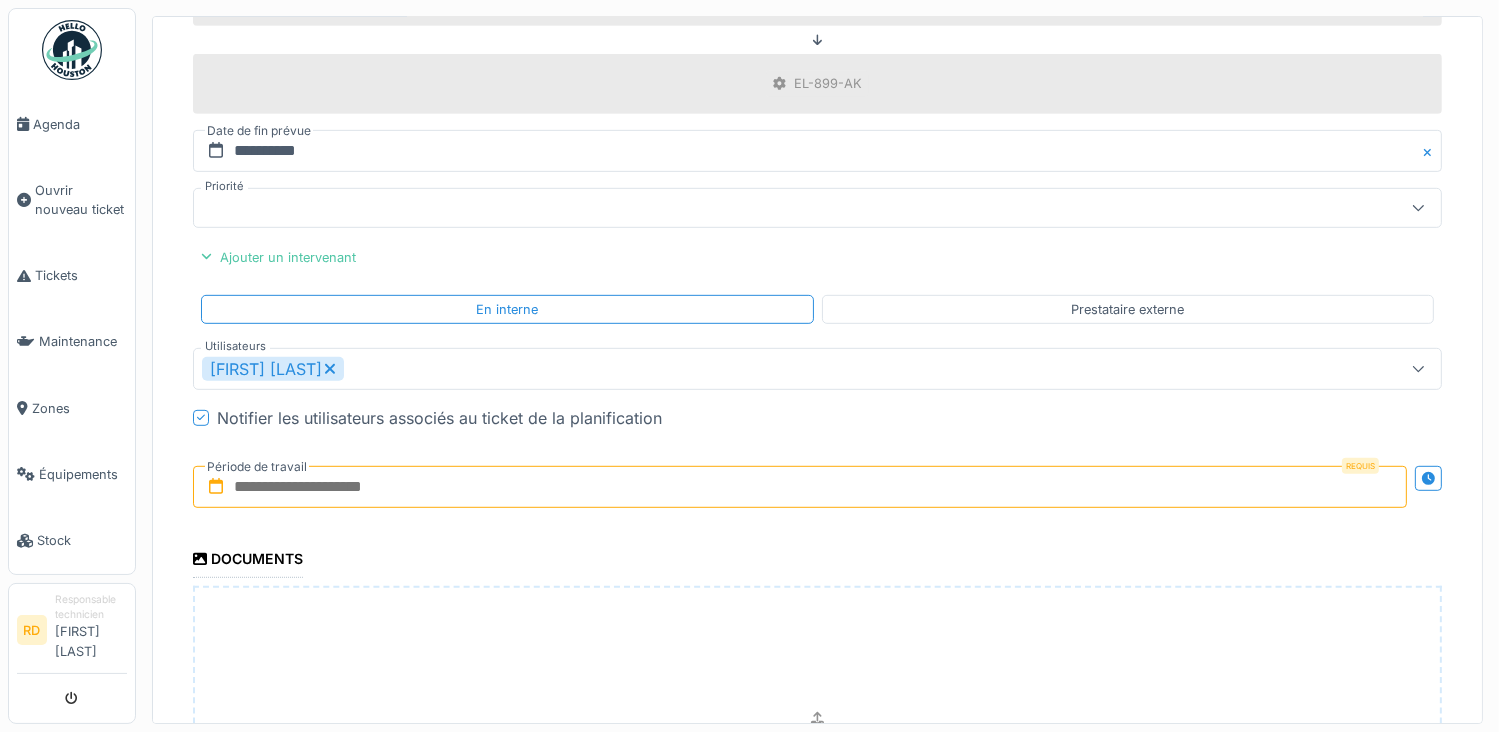 click at bounding box center [800, 487] 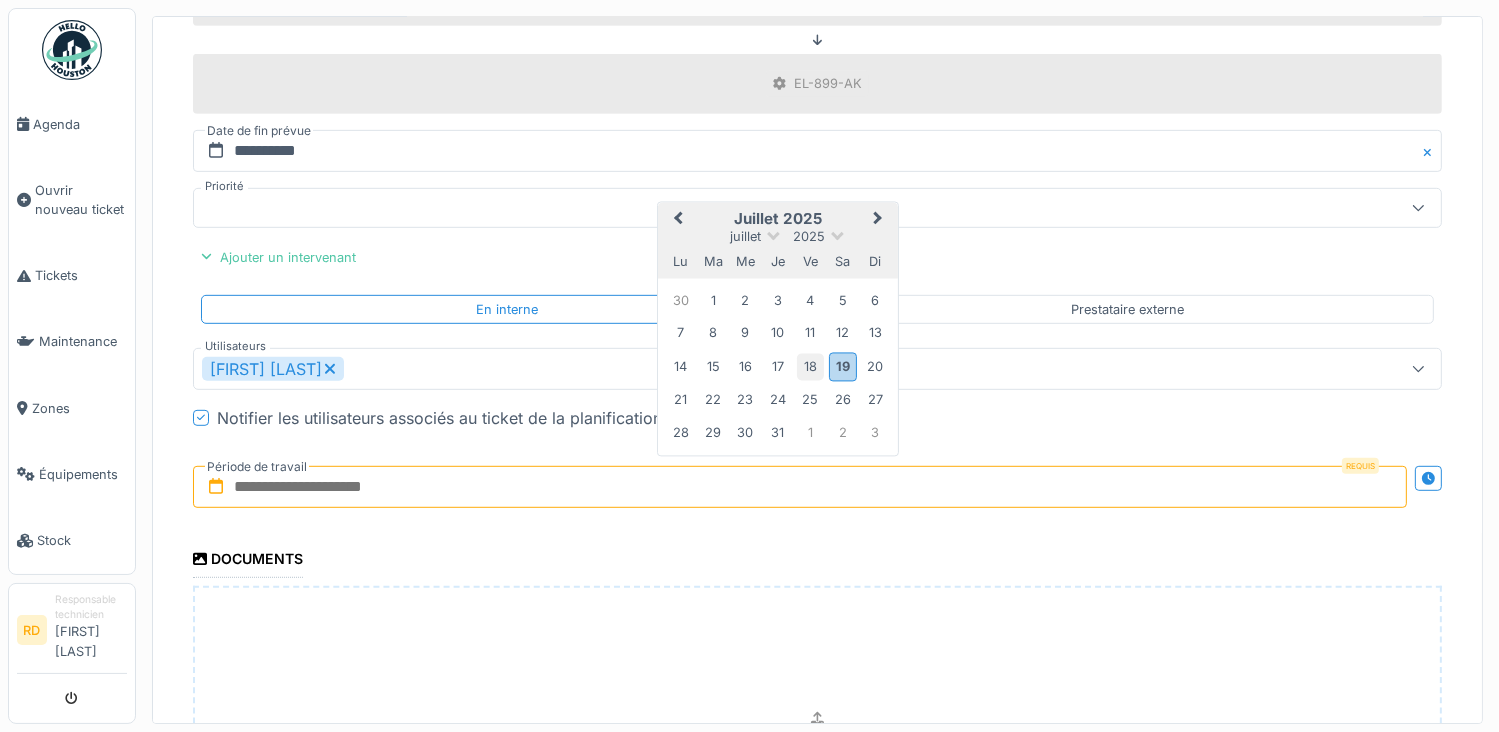 click on "18" at bounding box center [810, 366] 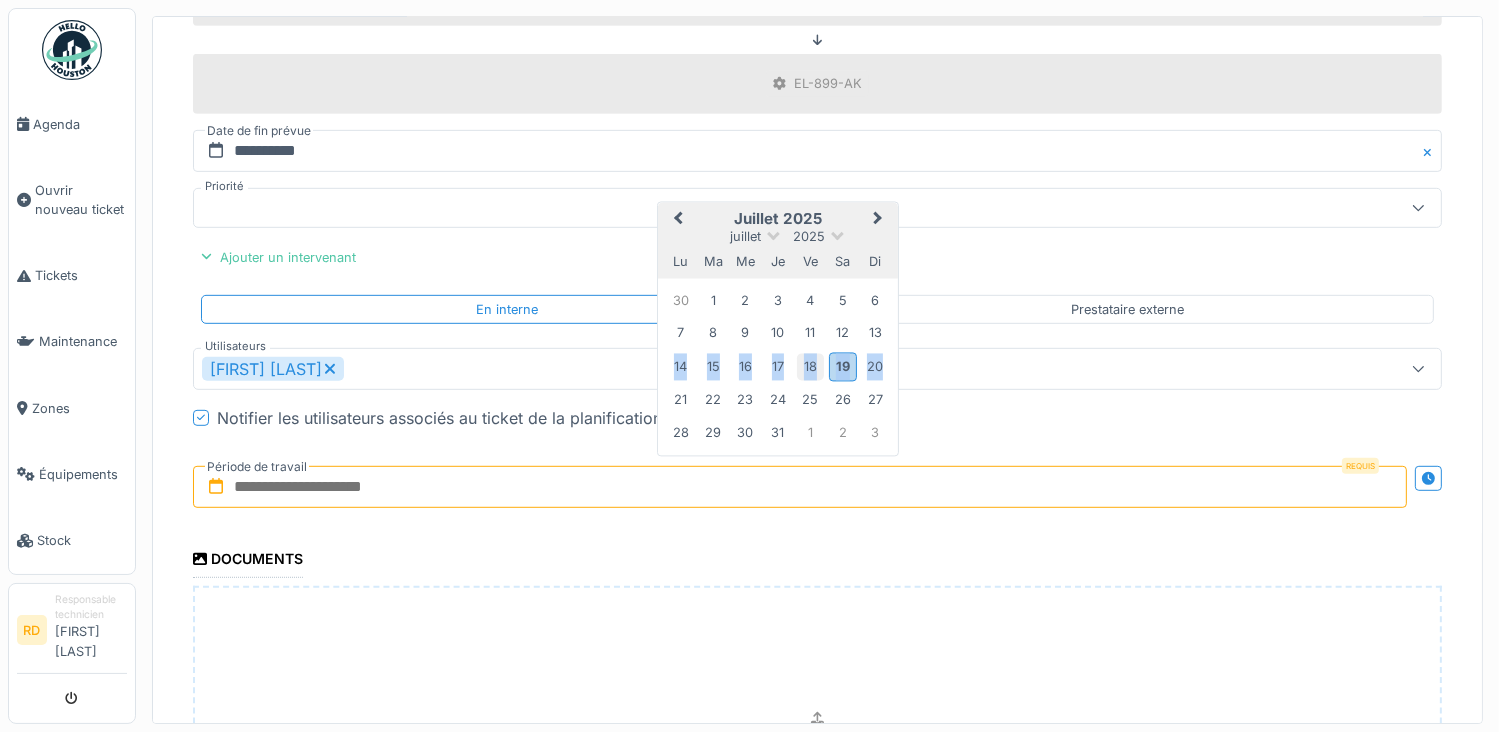 click on "18" at bounding box center [810, 366] 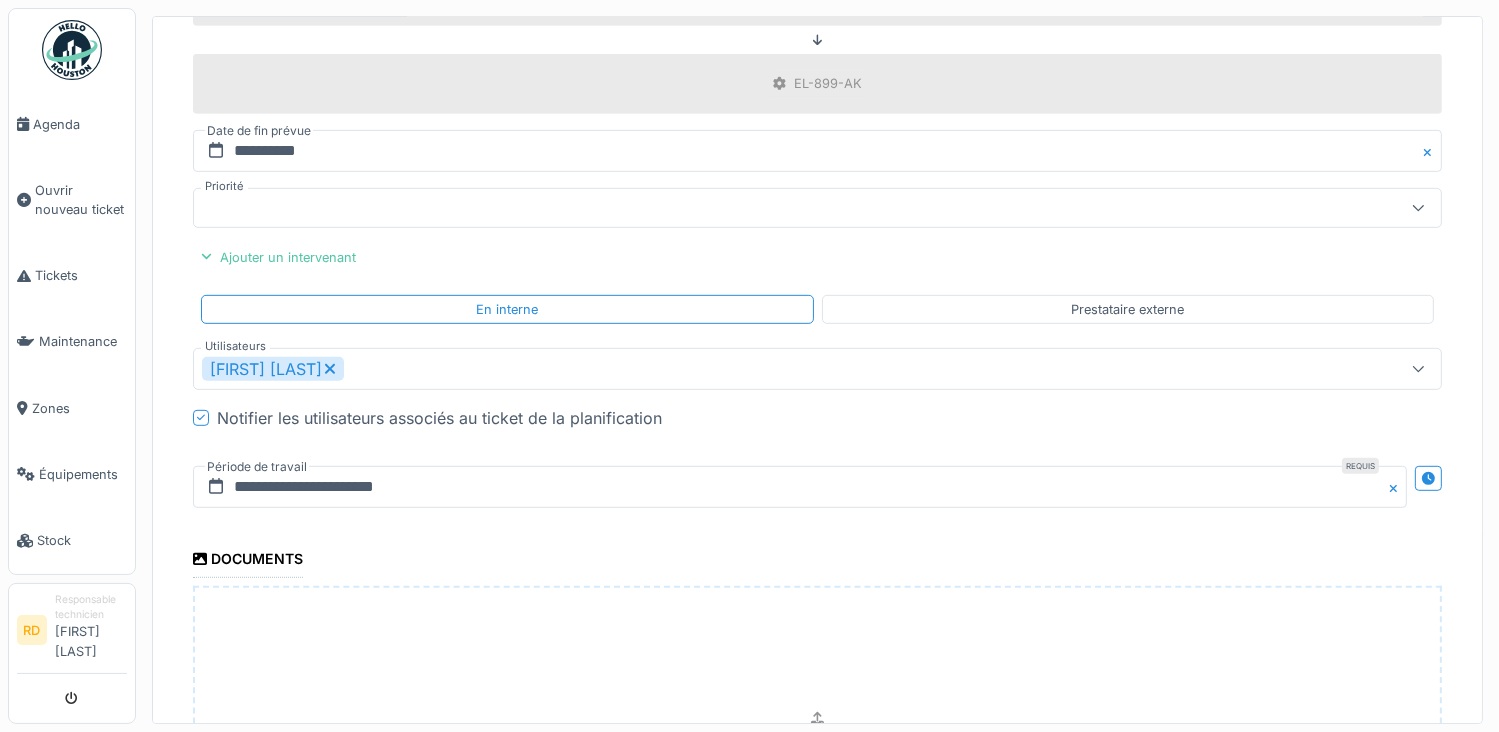scroll, scrollTop: 1293, scrollLeft: 0, axis: vertical 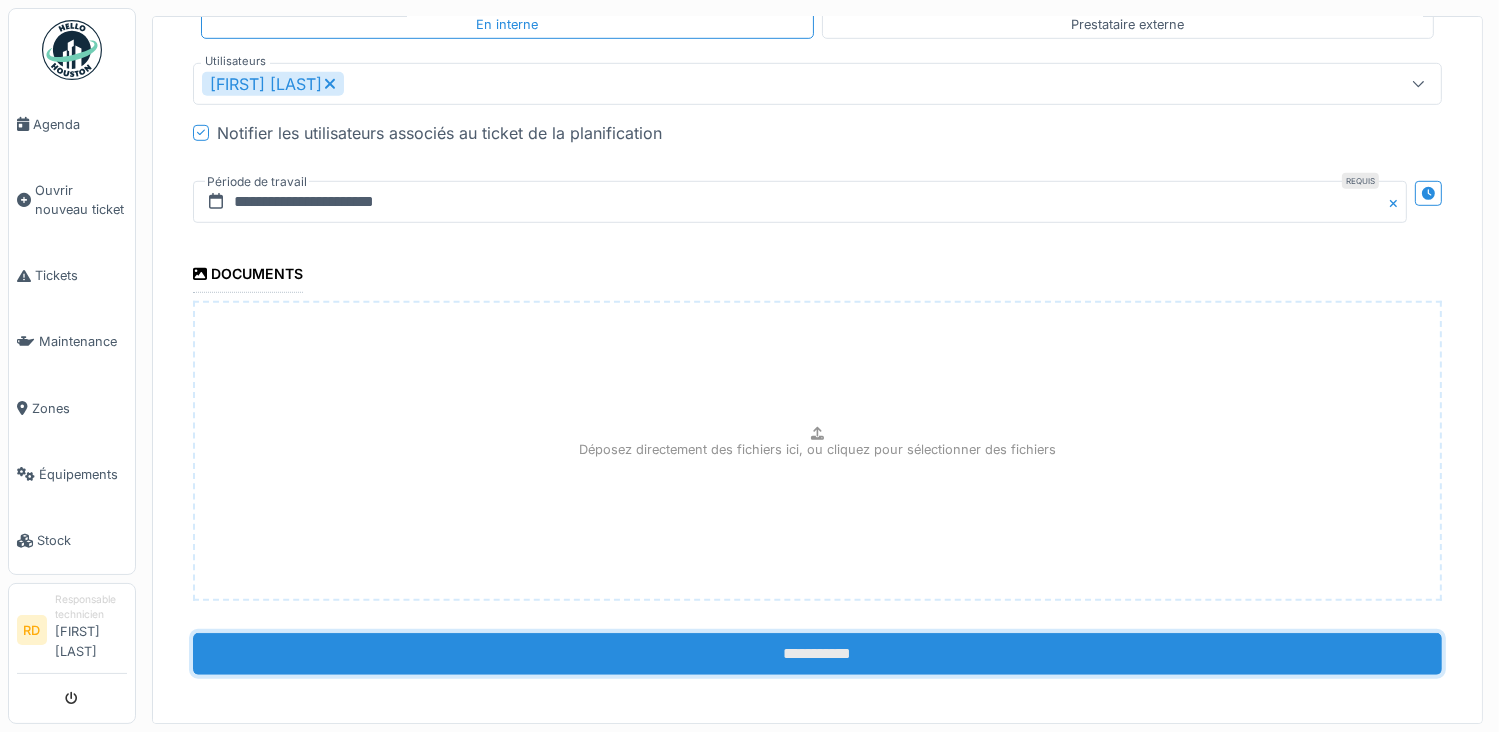 click on "**********" at bounding box center [817, 654] 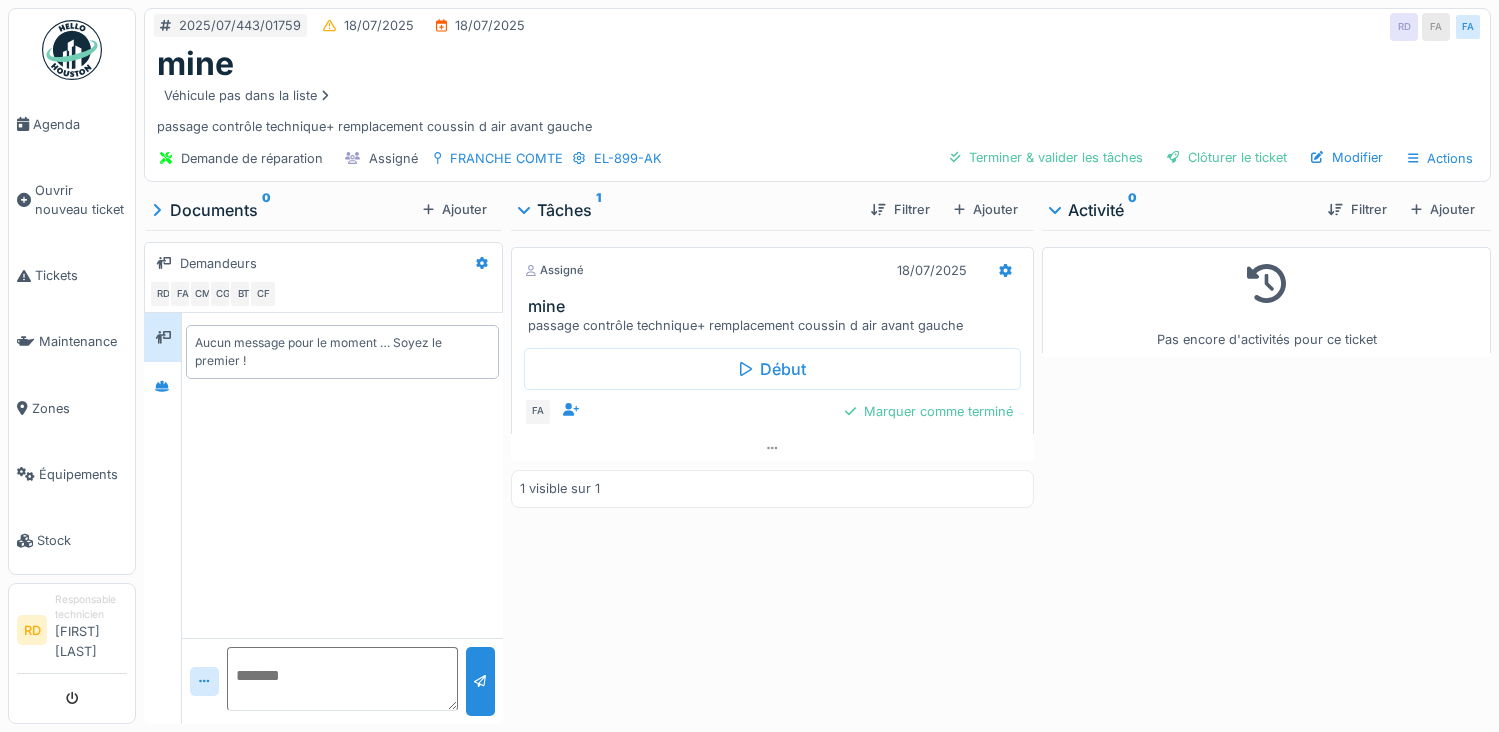 scroll, scrollTop: 0, scrollLeft: 0, axis: both 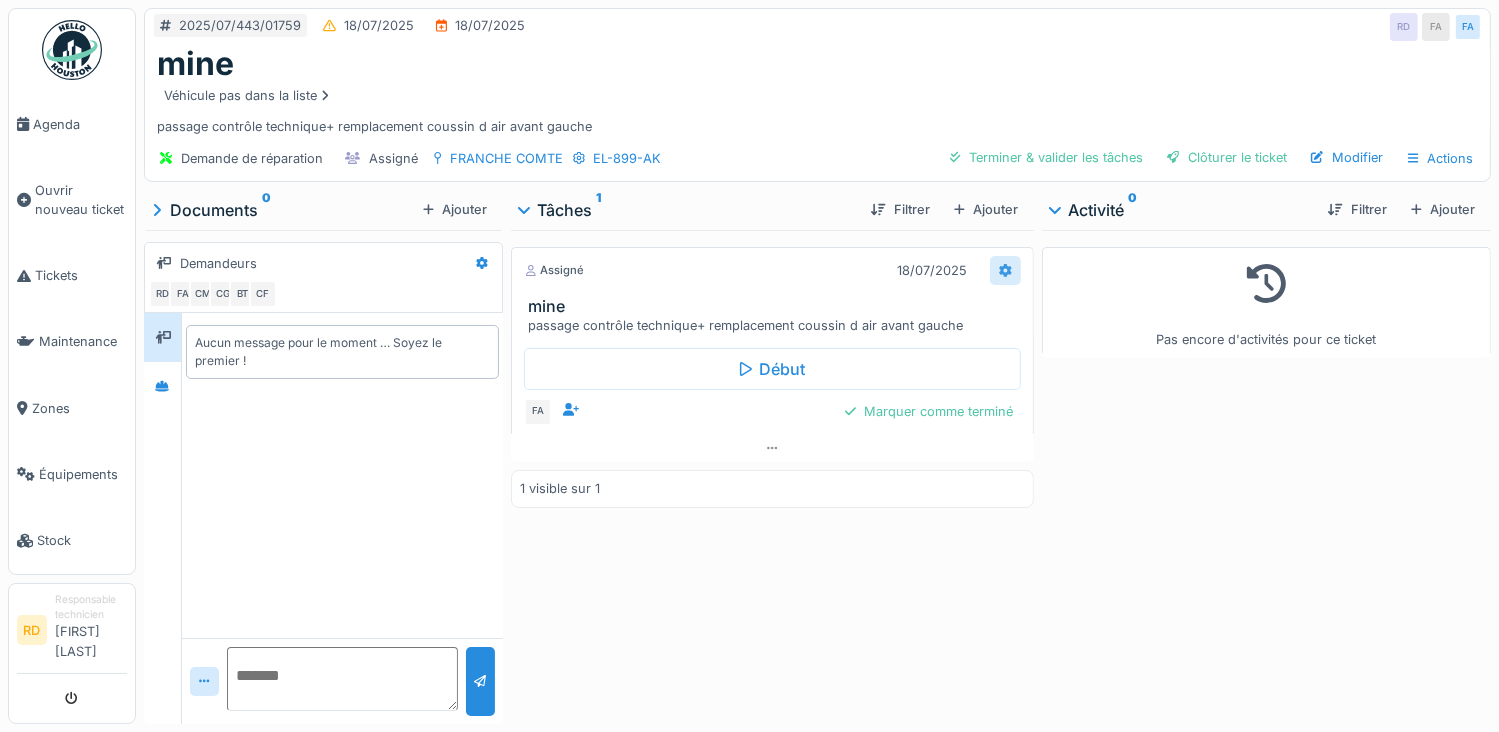 click 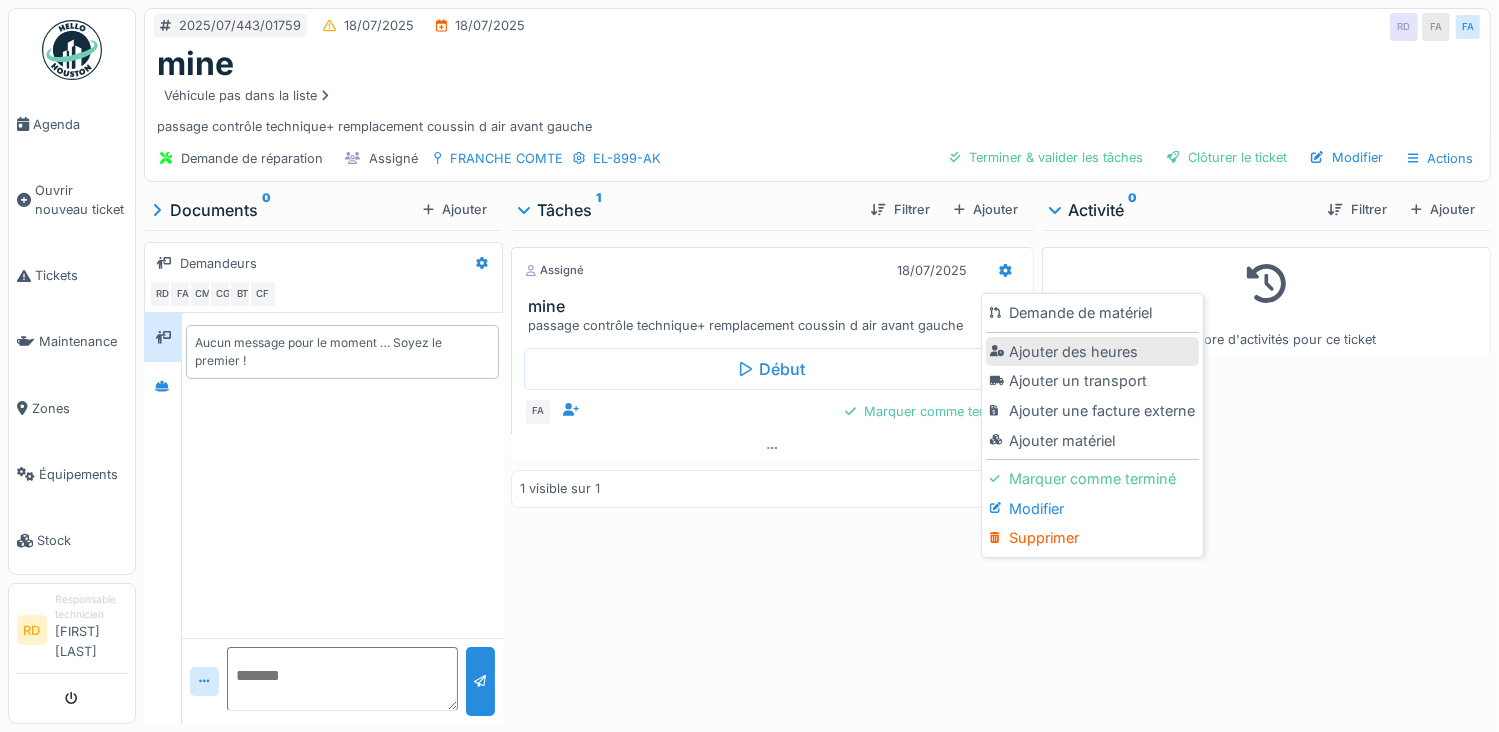 click on "Ajouter des heures" at bounding box center (1092, 352) 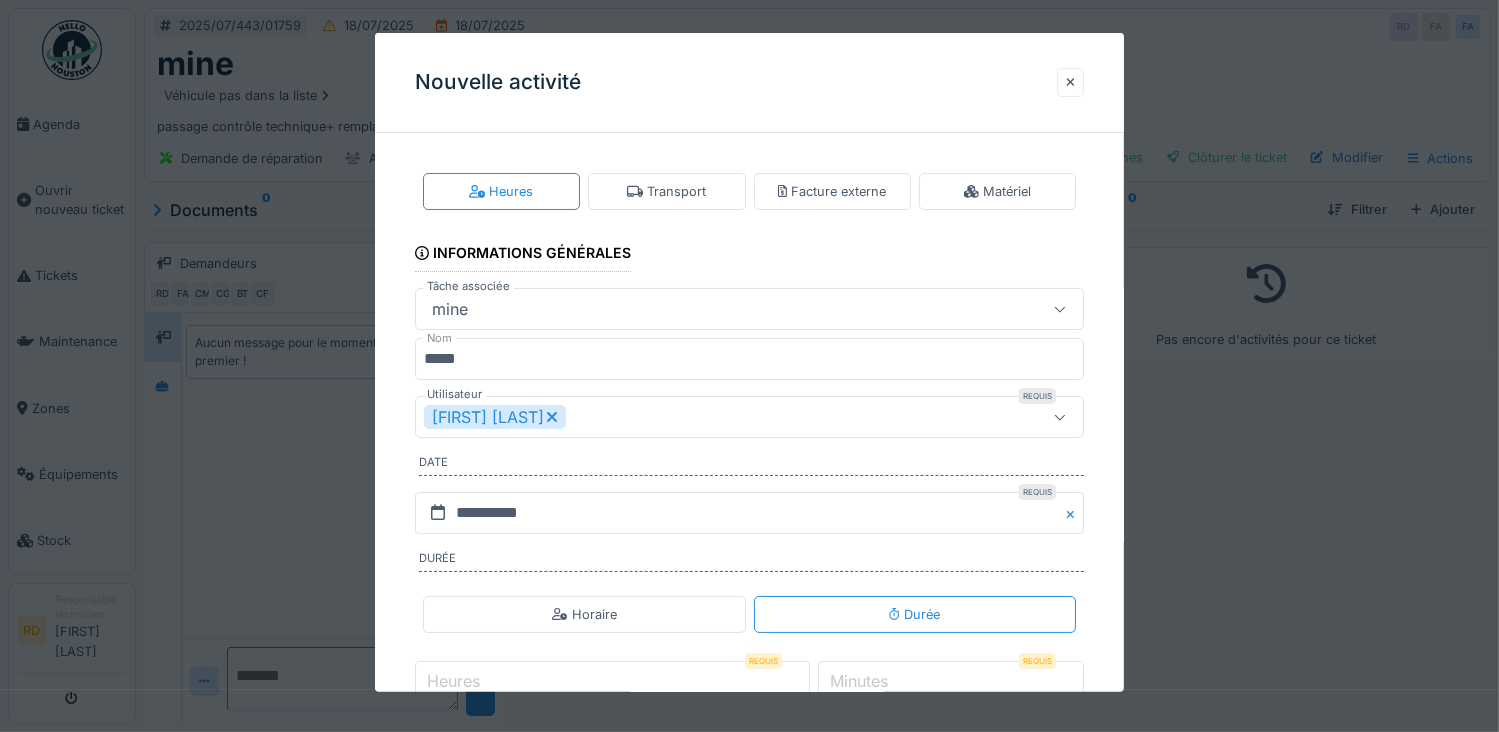 click 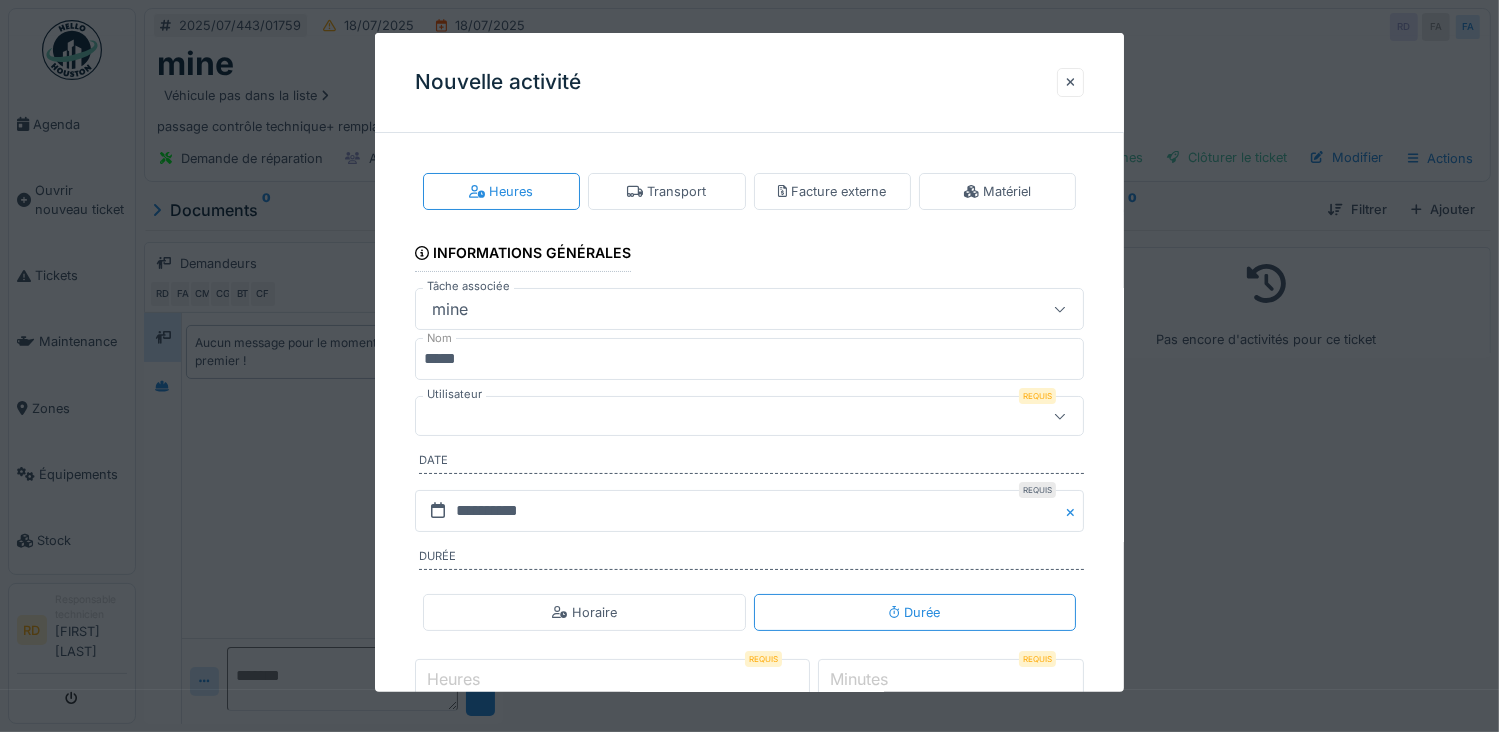 click at bounding box center (716, 416) 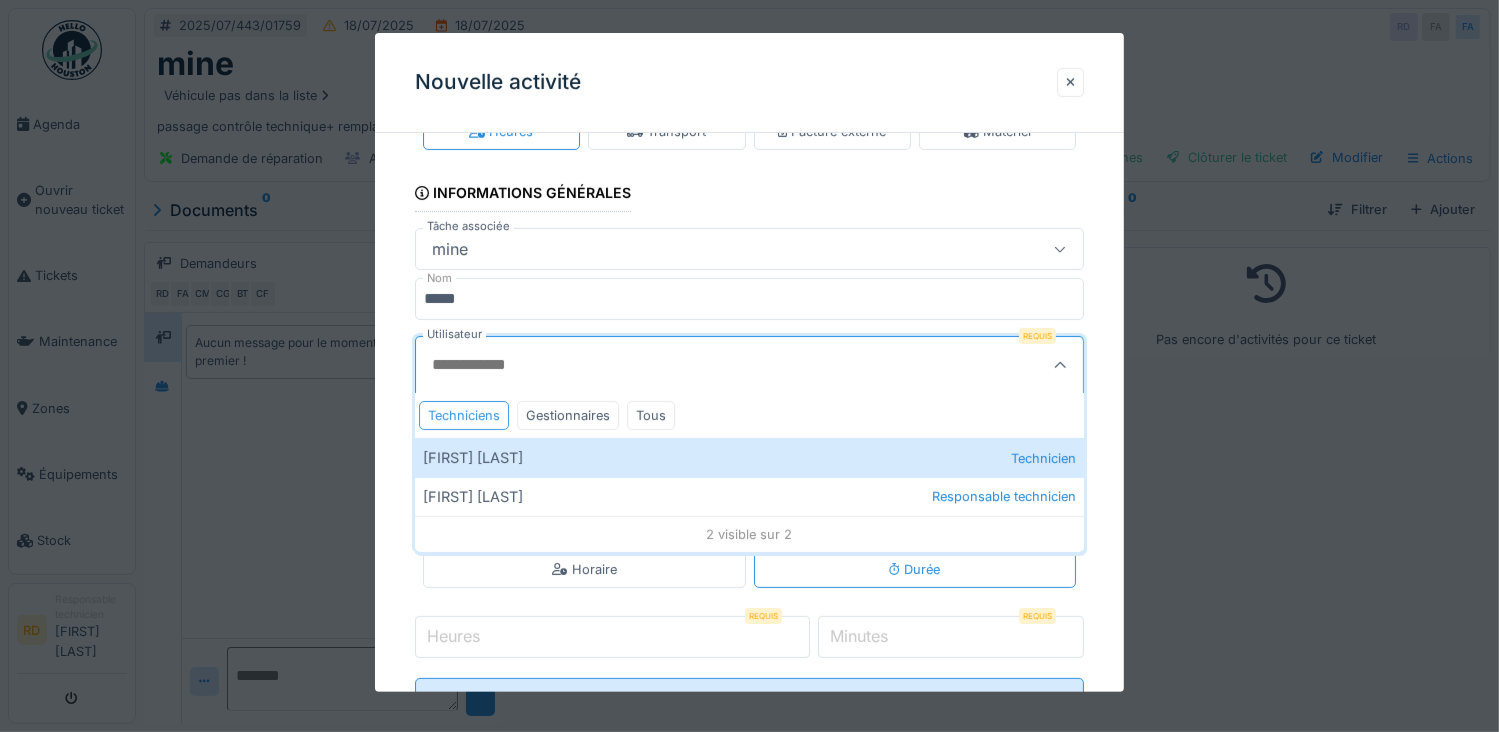 click on "[FIRST] [LAST]   Technicien" at bounding box center [750, 457] 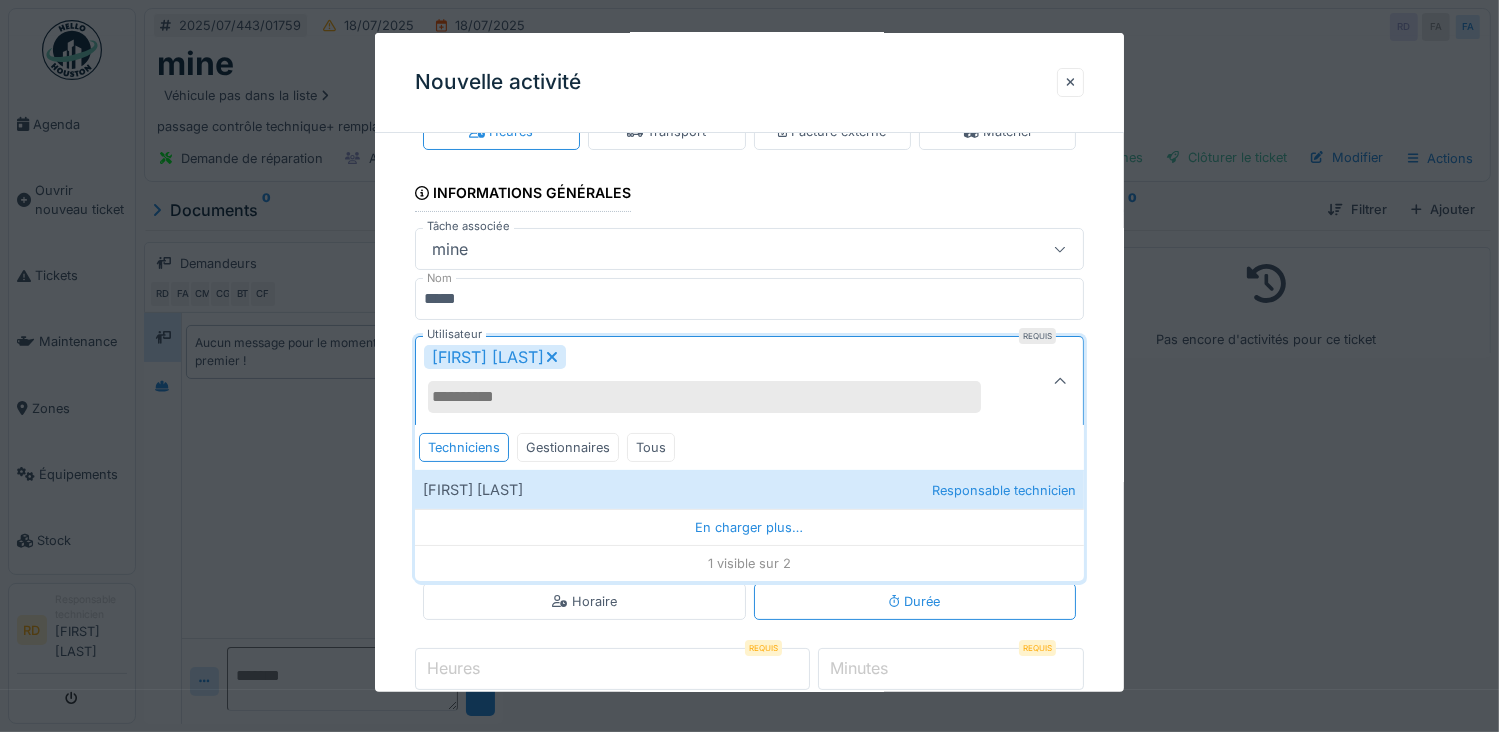 click on "**********" at bounding box center (750, 448) 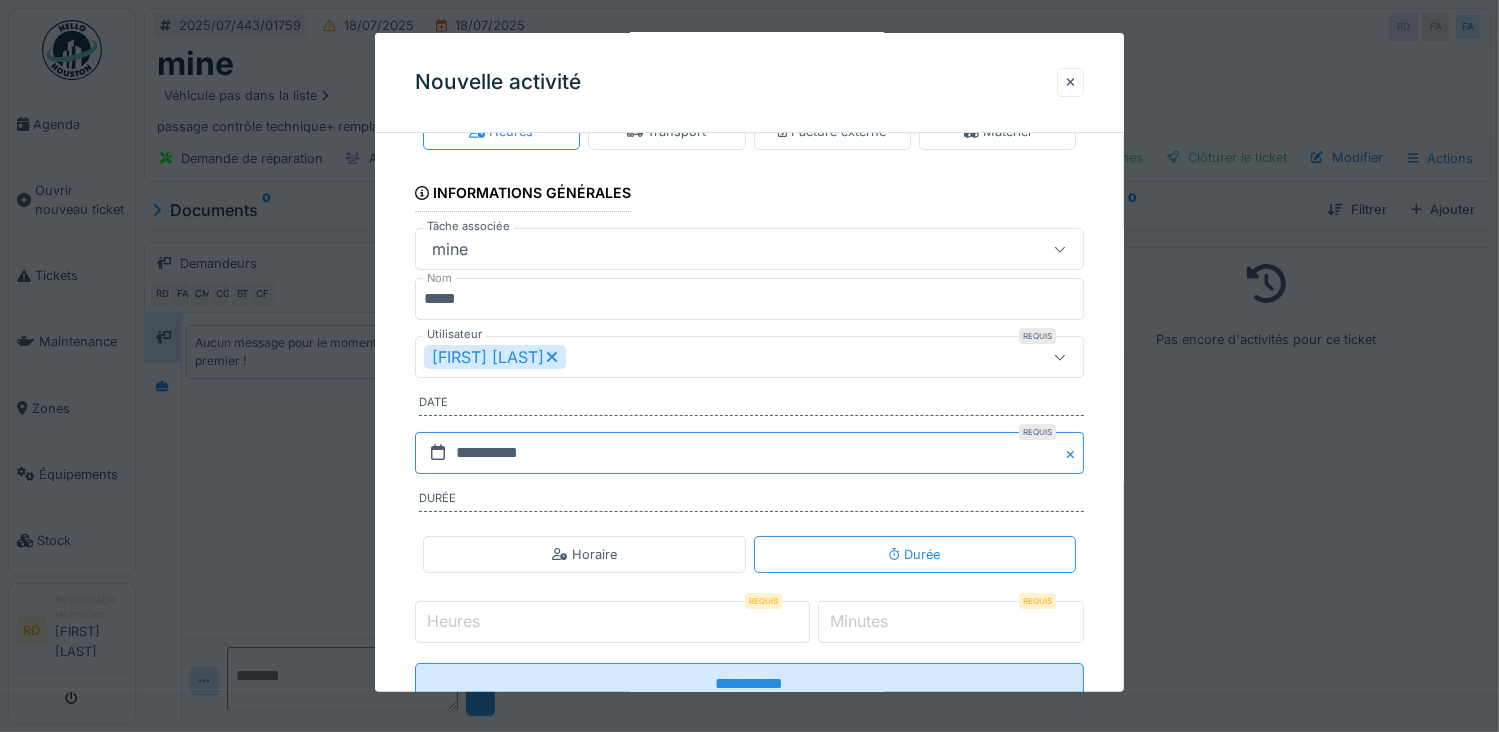 click on "**********" at bounding box center [750, 453] 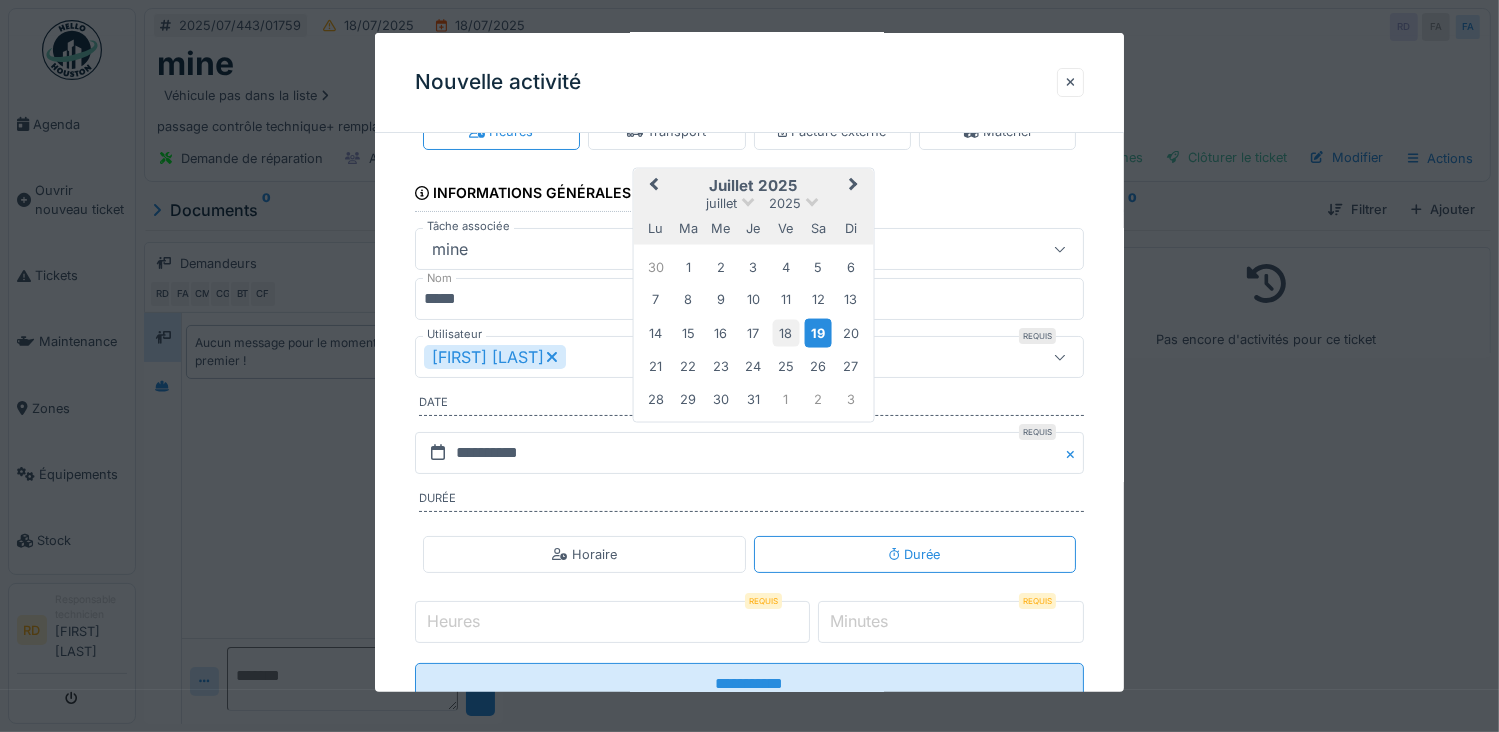 click on "18" at bounding box center (785, 332) 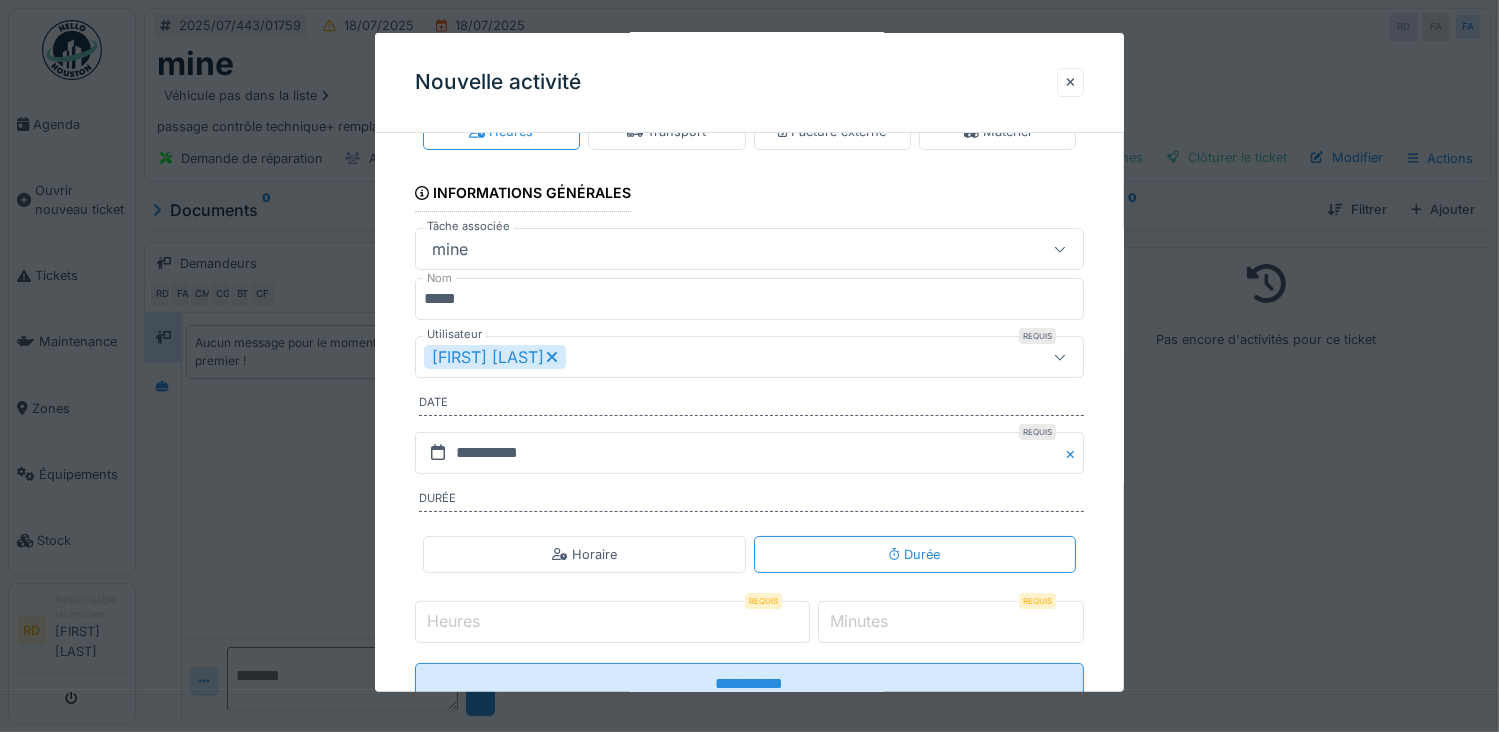 click on "Heures" at bounding box center [612, 622] 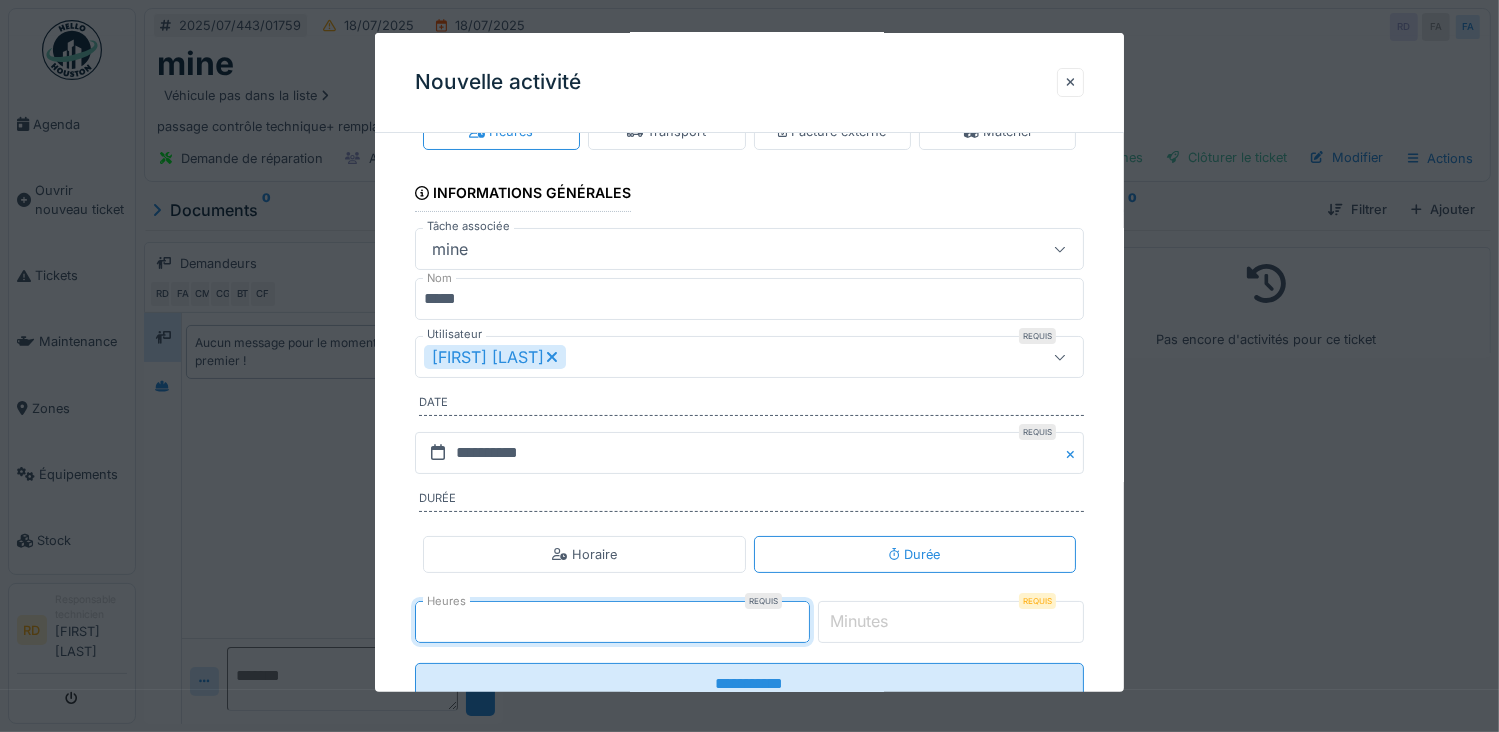 type on "*" 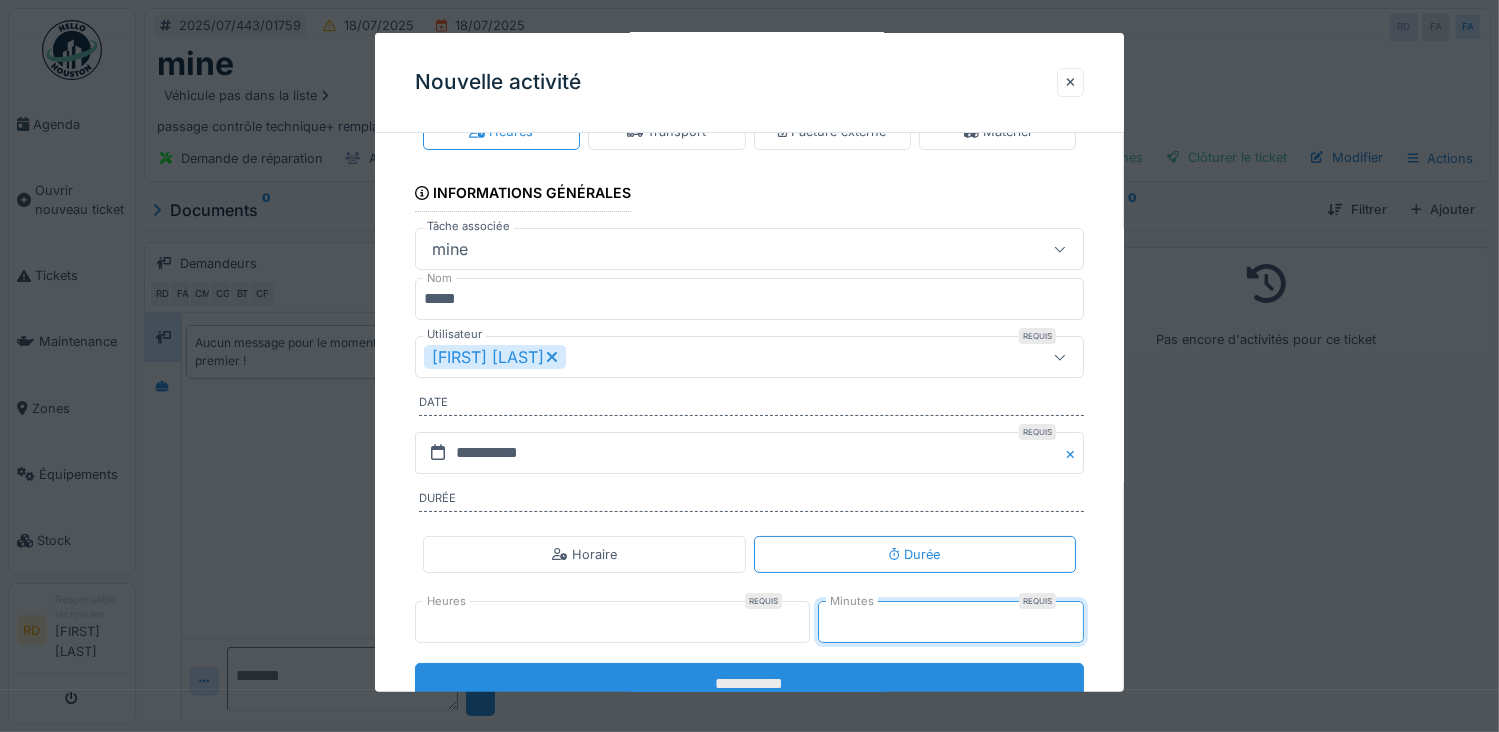 type on "**" 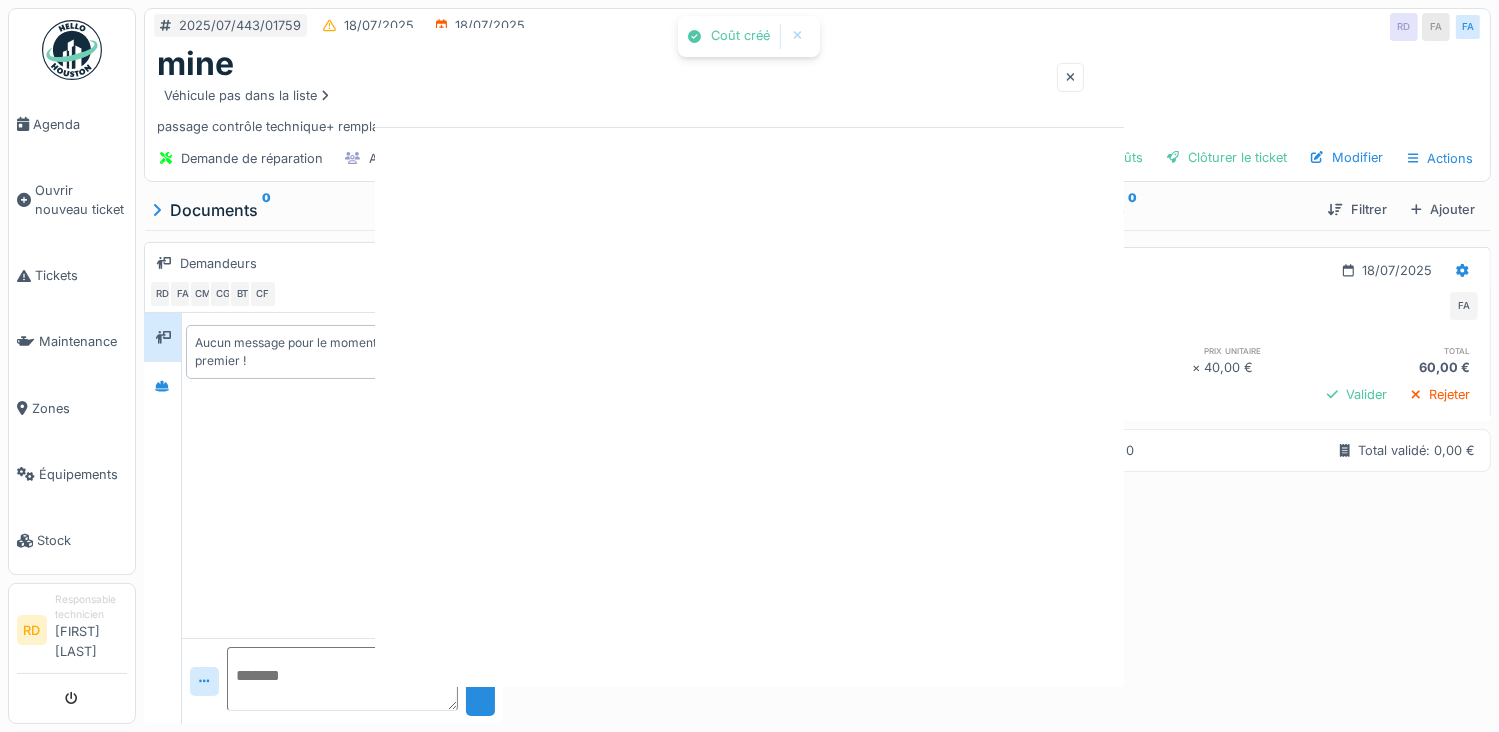scroll, scrollTop: 0, scrollLeft: 0, axis: both 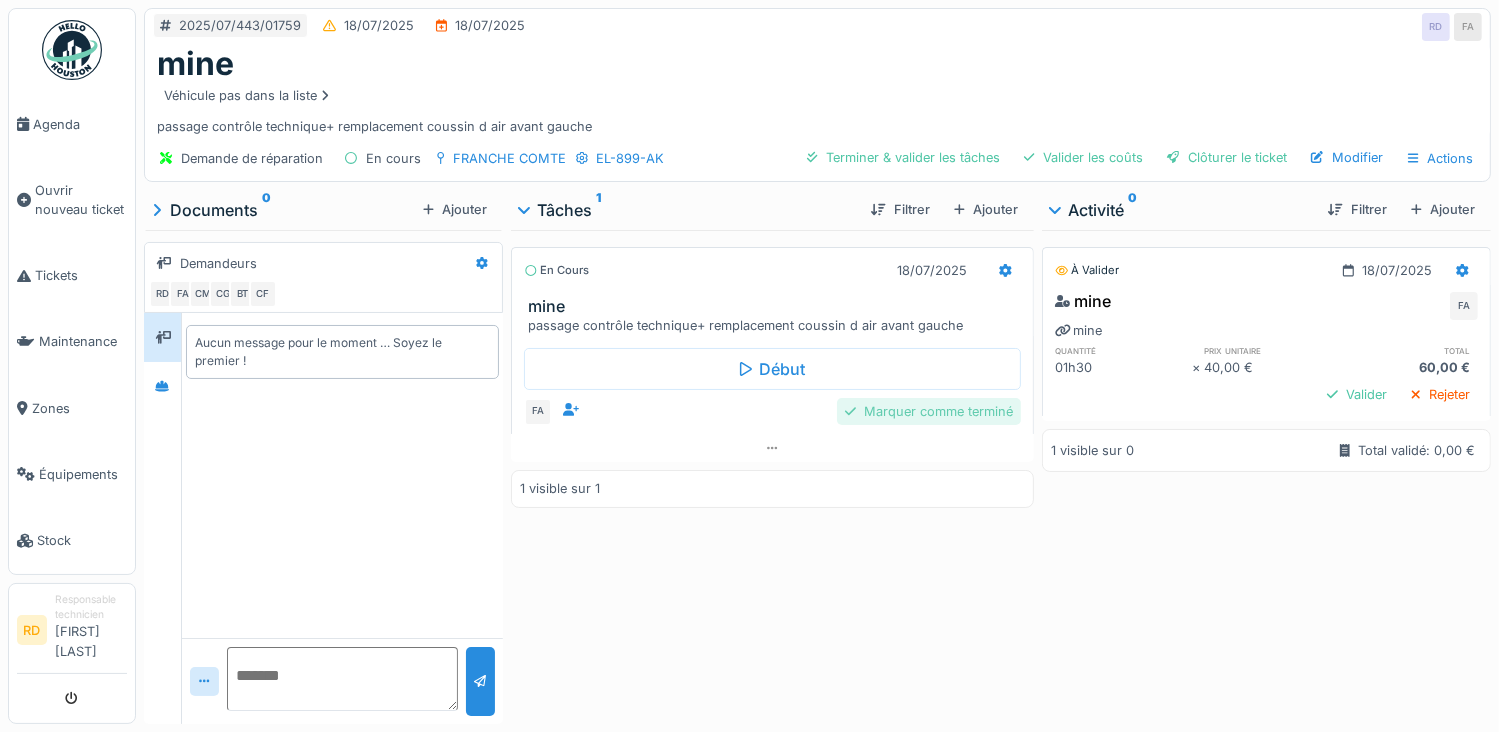 click on "Marquer comme terminé" at bounding box center [929, 411] 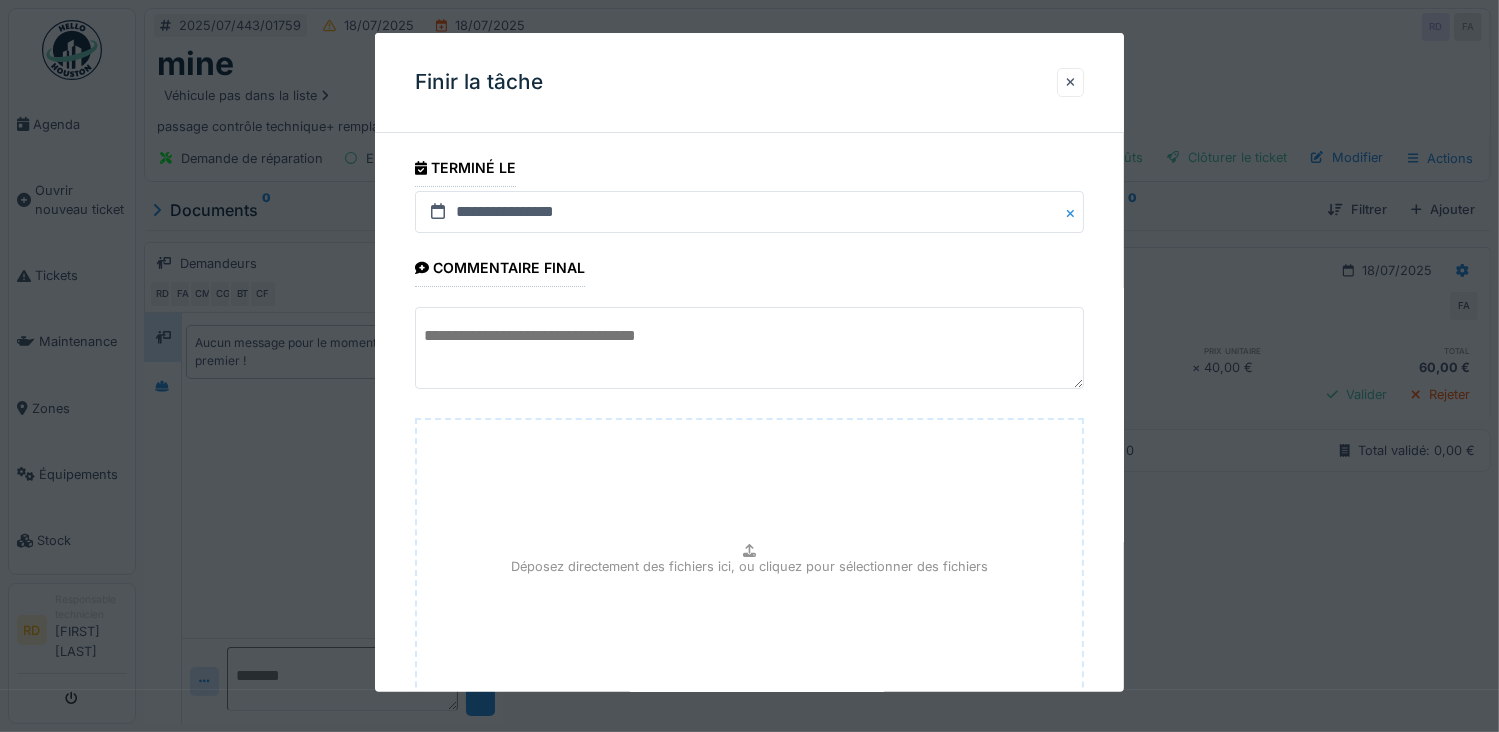 click at bounding box center (750, 348) 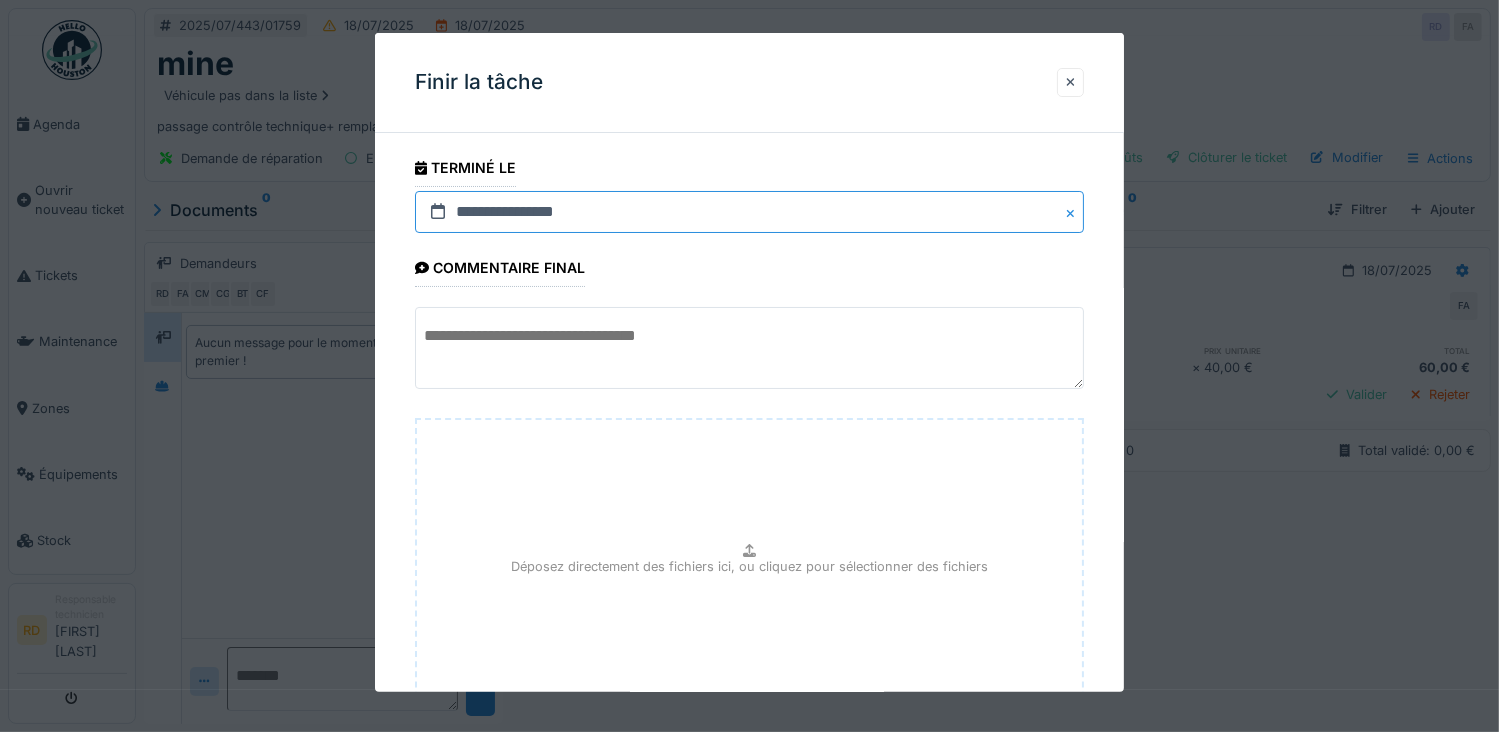 click on "**********" at bounding box center [750, 212] 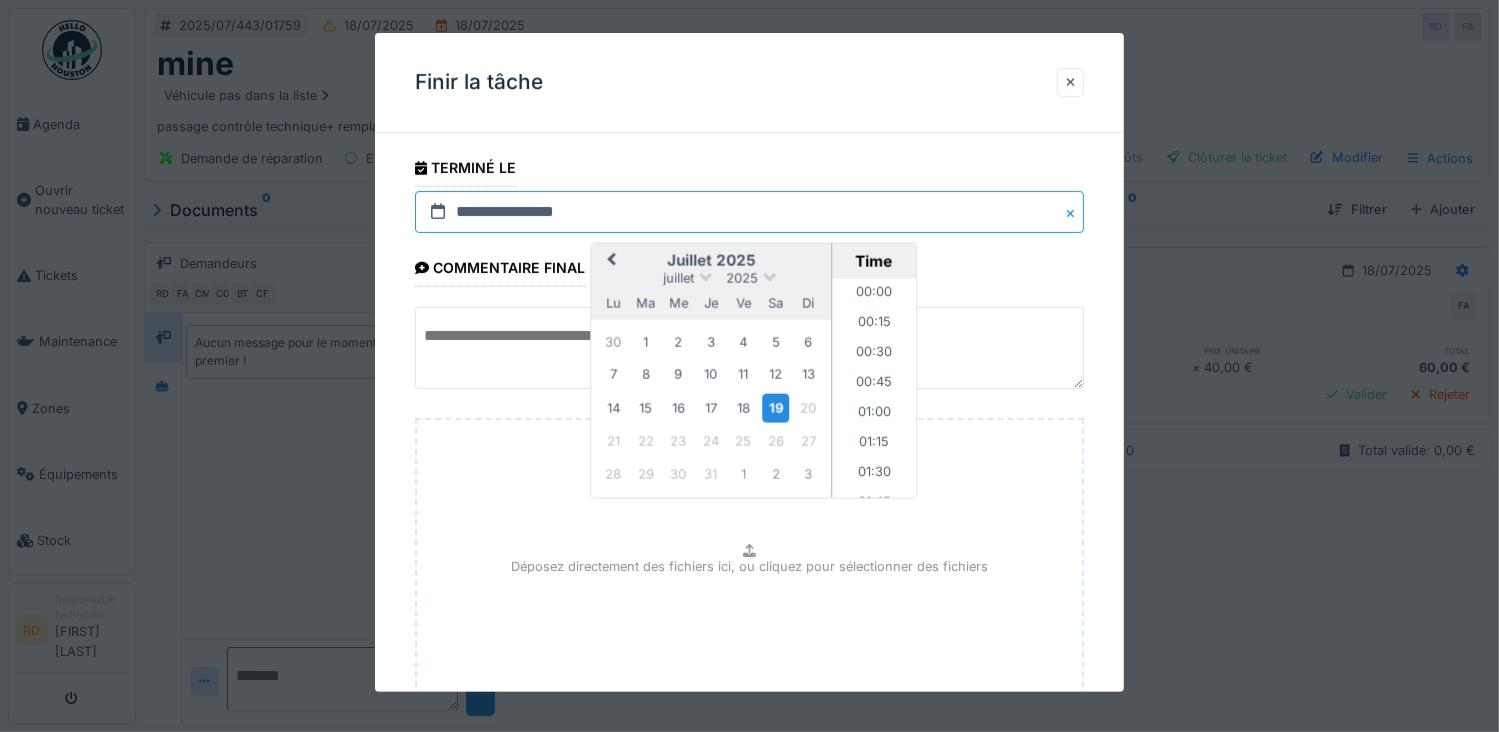 scroll, scrollTop: 805, scrollLeft: 0, axis: vertical 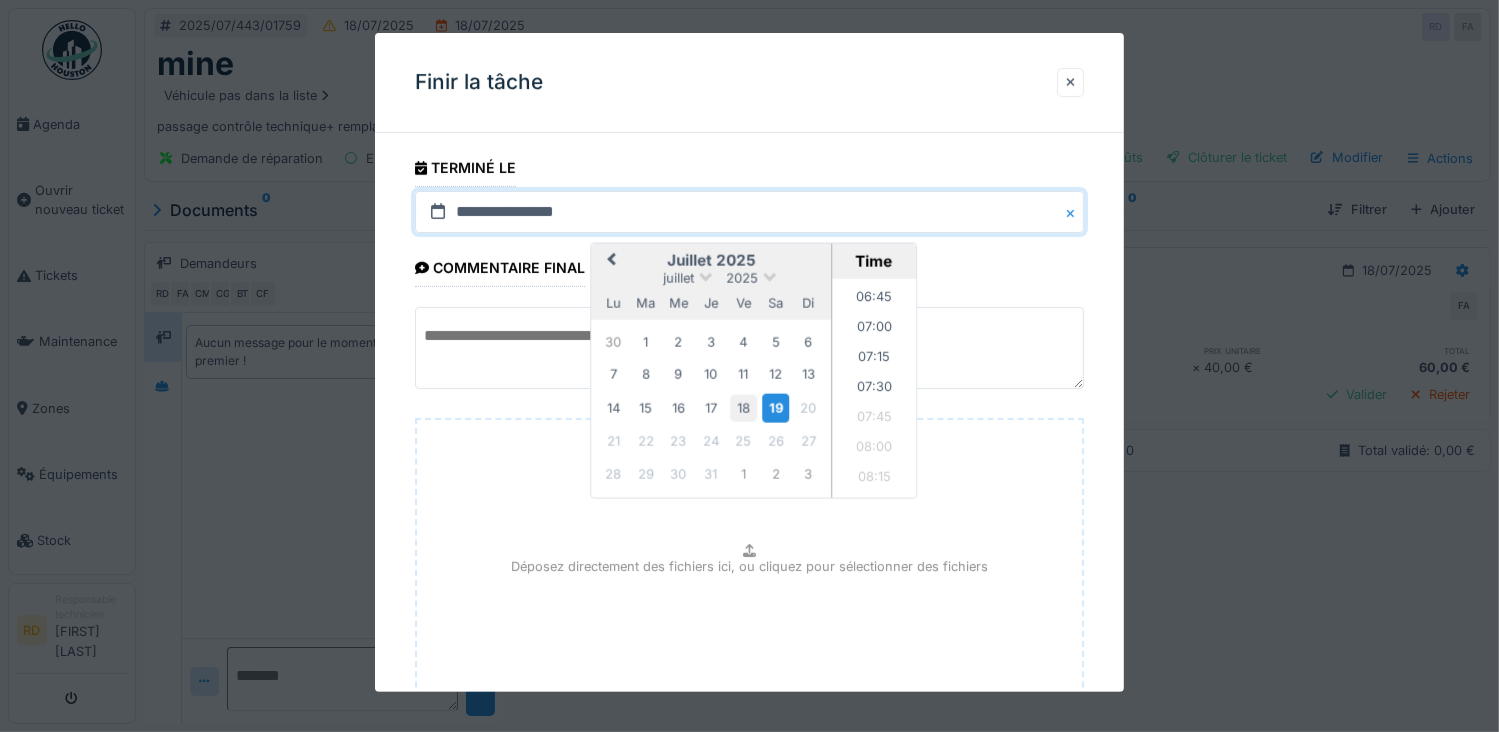click on "18" at bounding box center (743, 407) 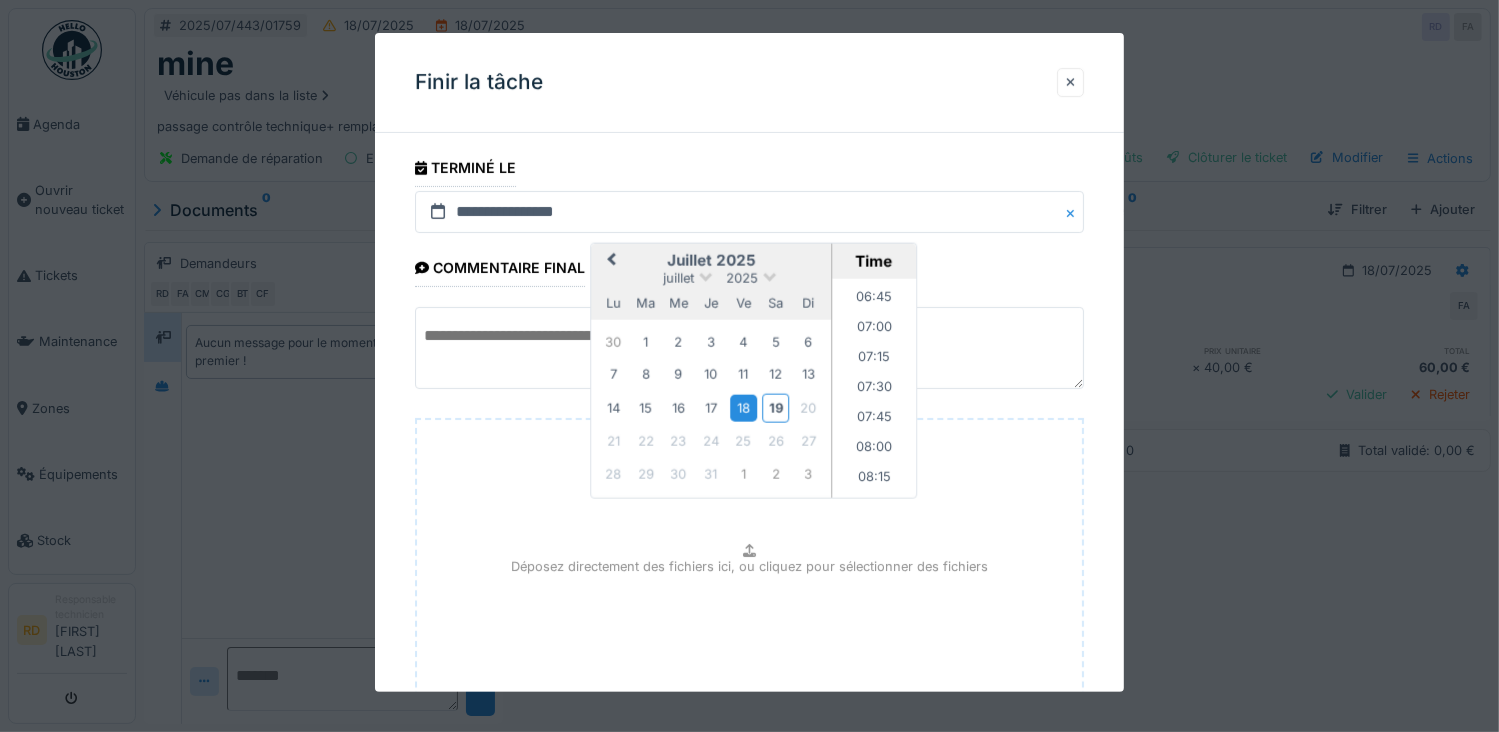 click at bounding box center (750, 348) 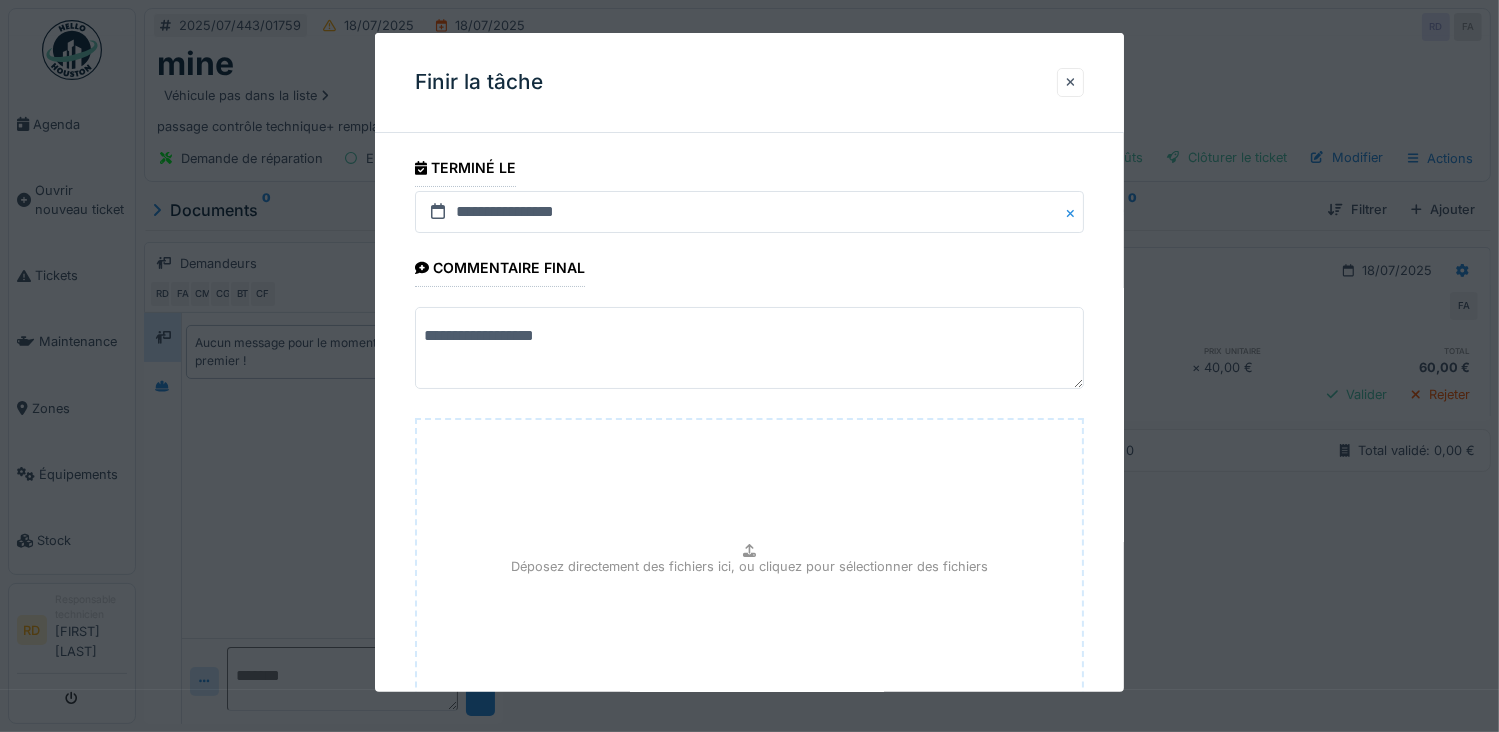 scroll, scrollTop: 154, scrollLeft: 0, axis: vertical 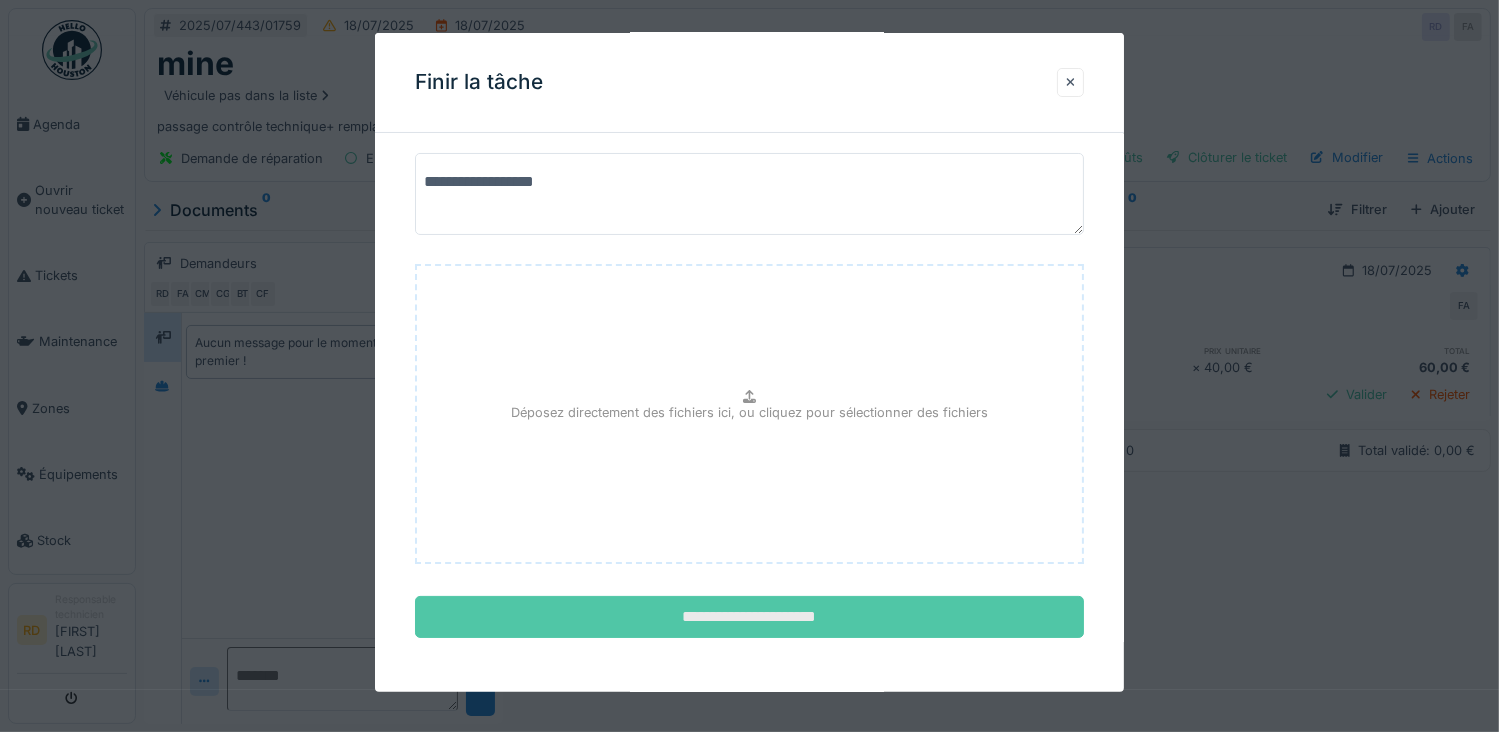 type on "**********" 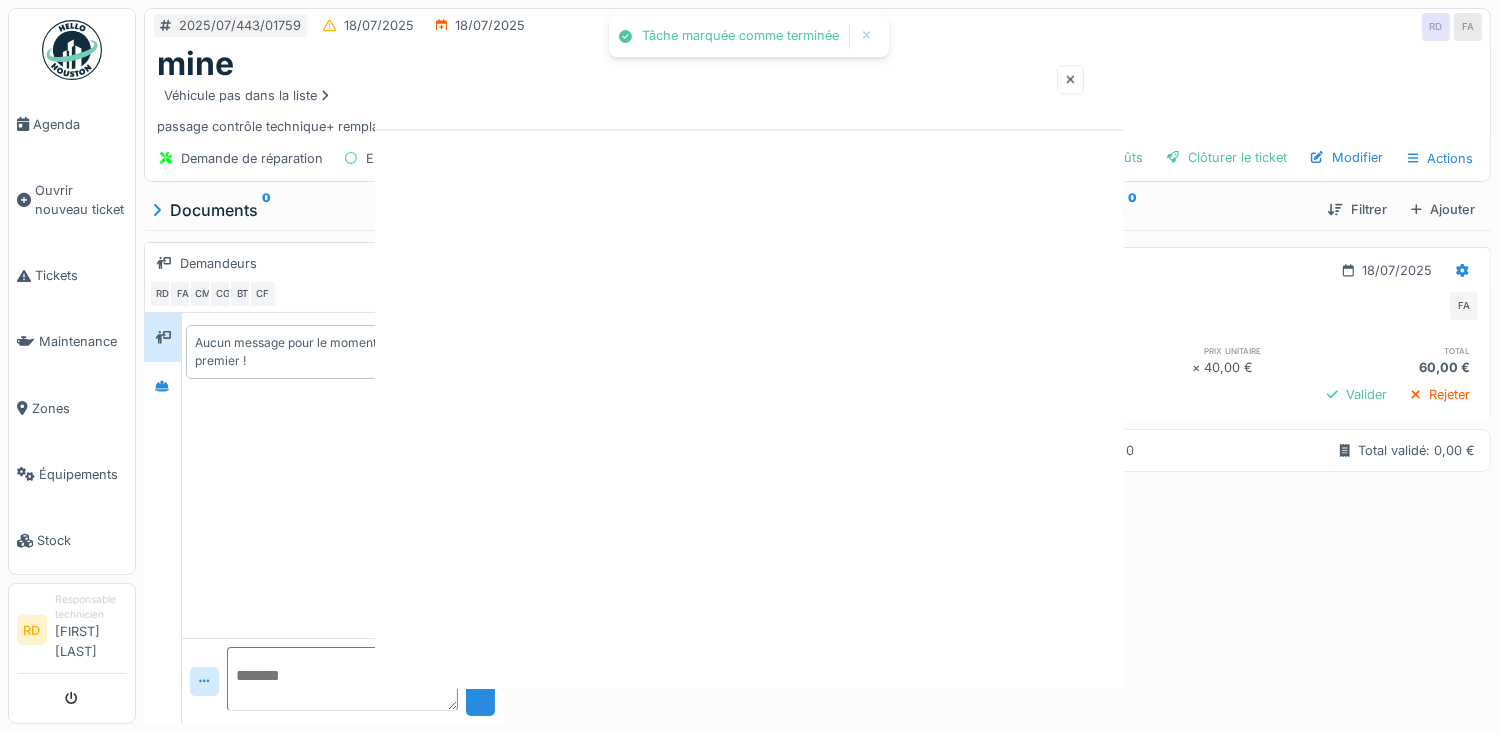 scroll, scrollTop: 0, scrollLeft: 0, axis: both 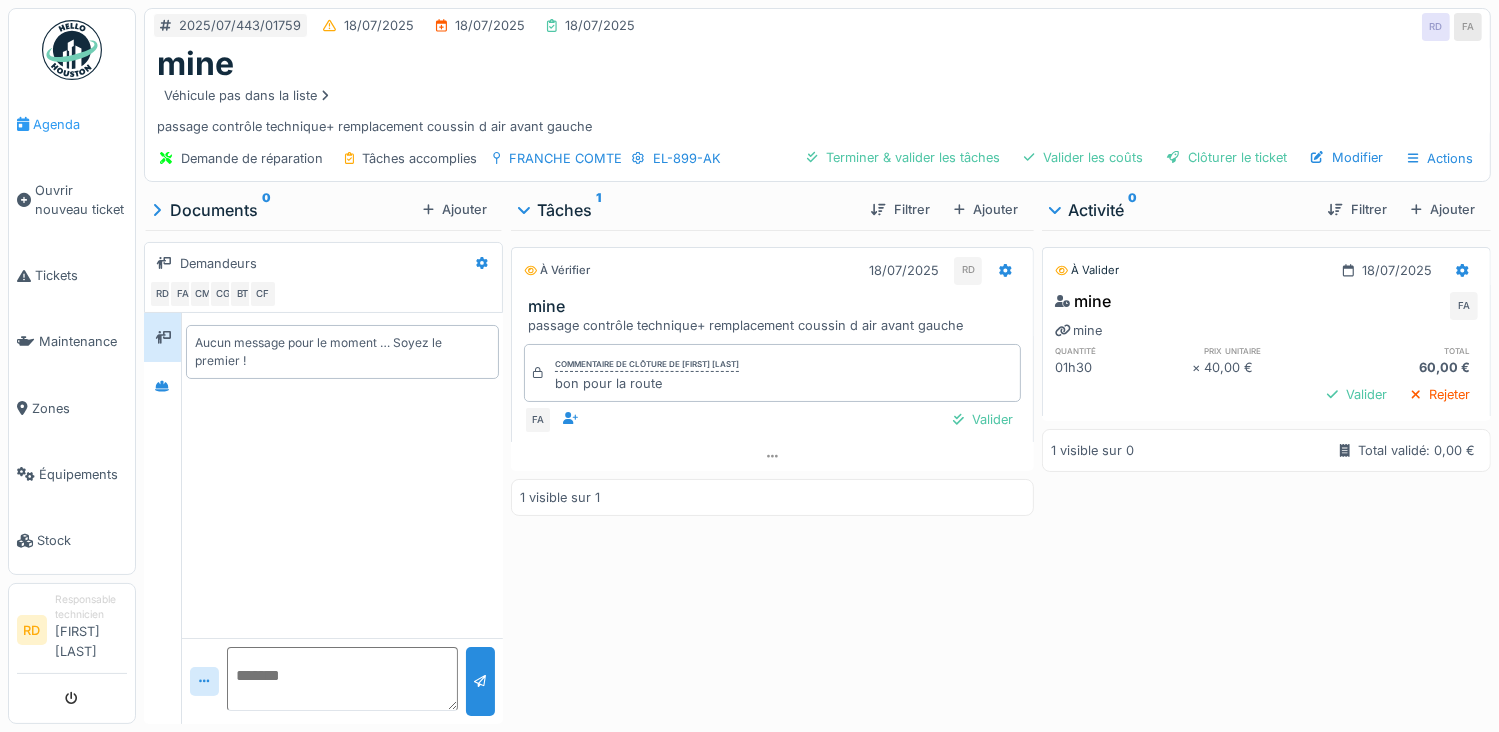 click on "Agenda" at bounding box center (80, 124) 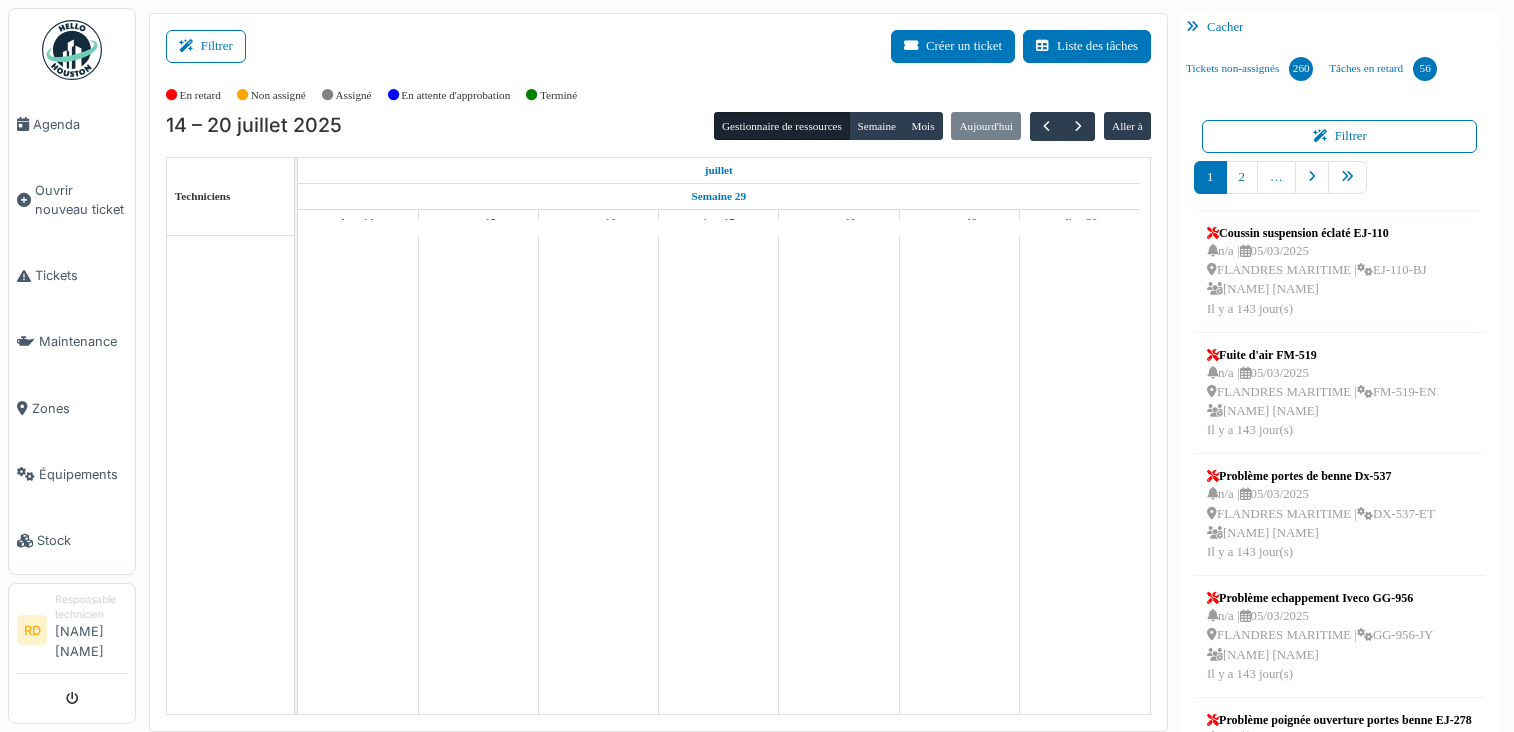 scroll, scrollTop: 0, scrollLeft: 0, axis: both 